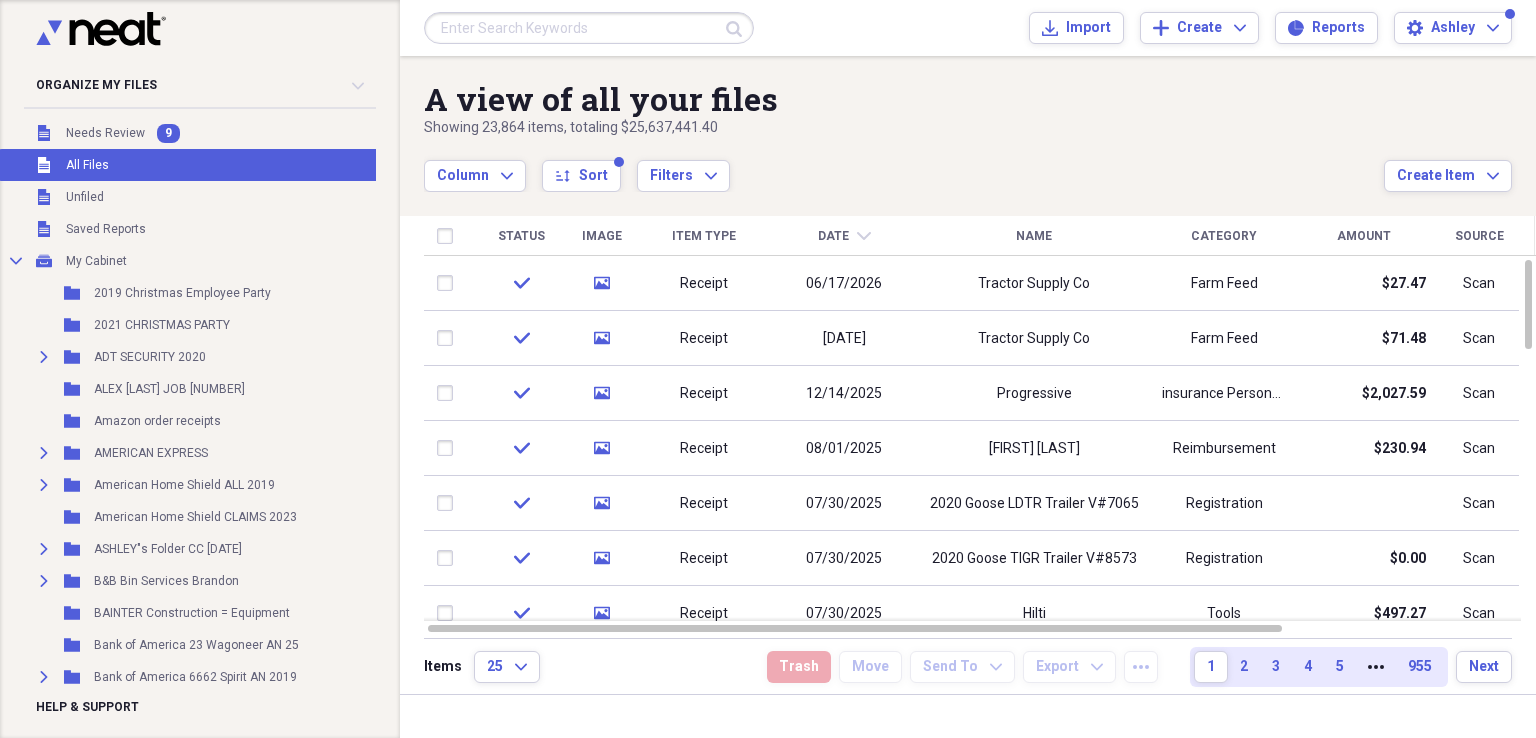 scroll, scrollTop: 0, scrollLeft: 0, axis: both 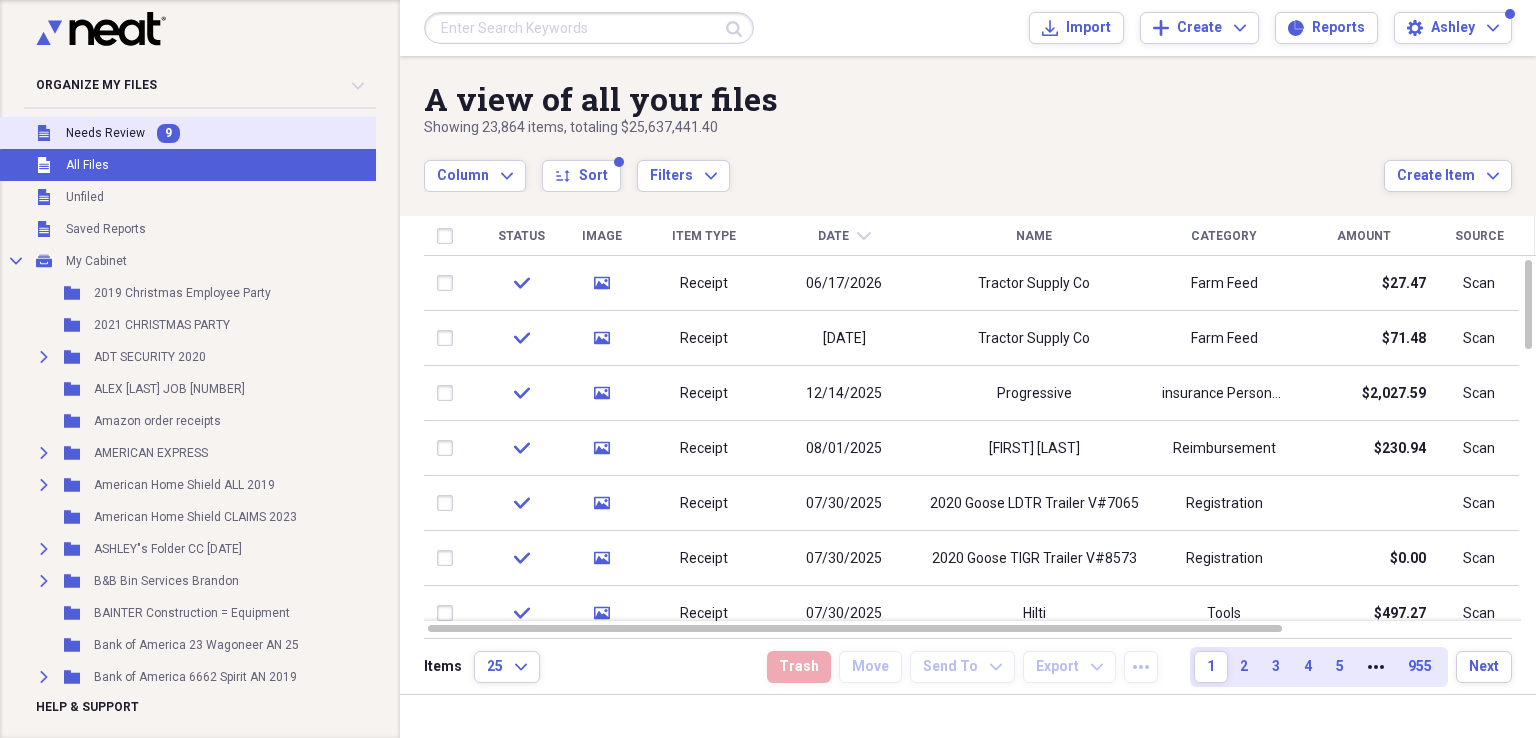click on "Needs Review" at bounding box center [105, 133] 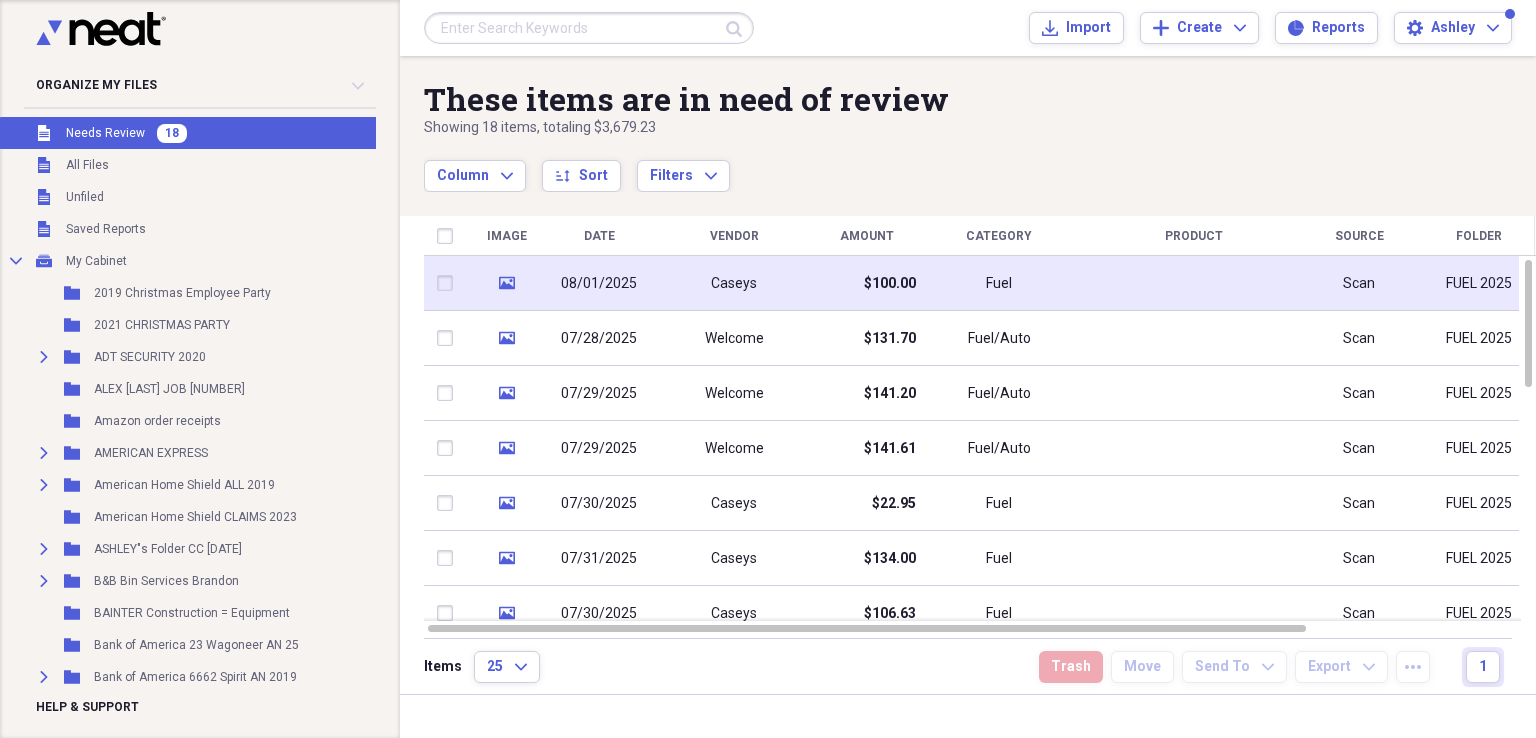 click on "$100.00" at bounding box center (866, 283) 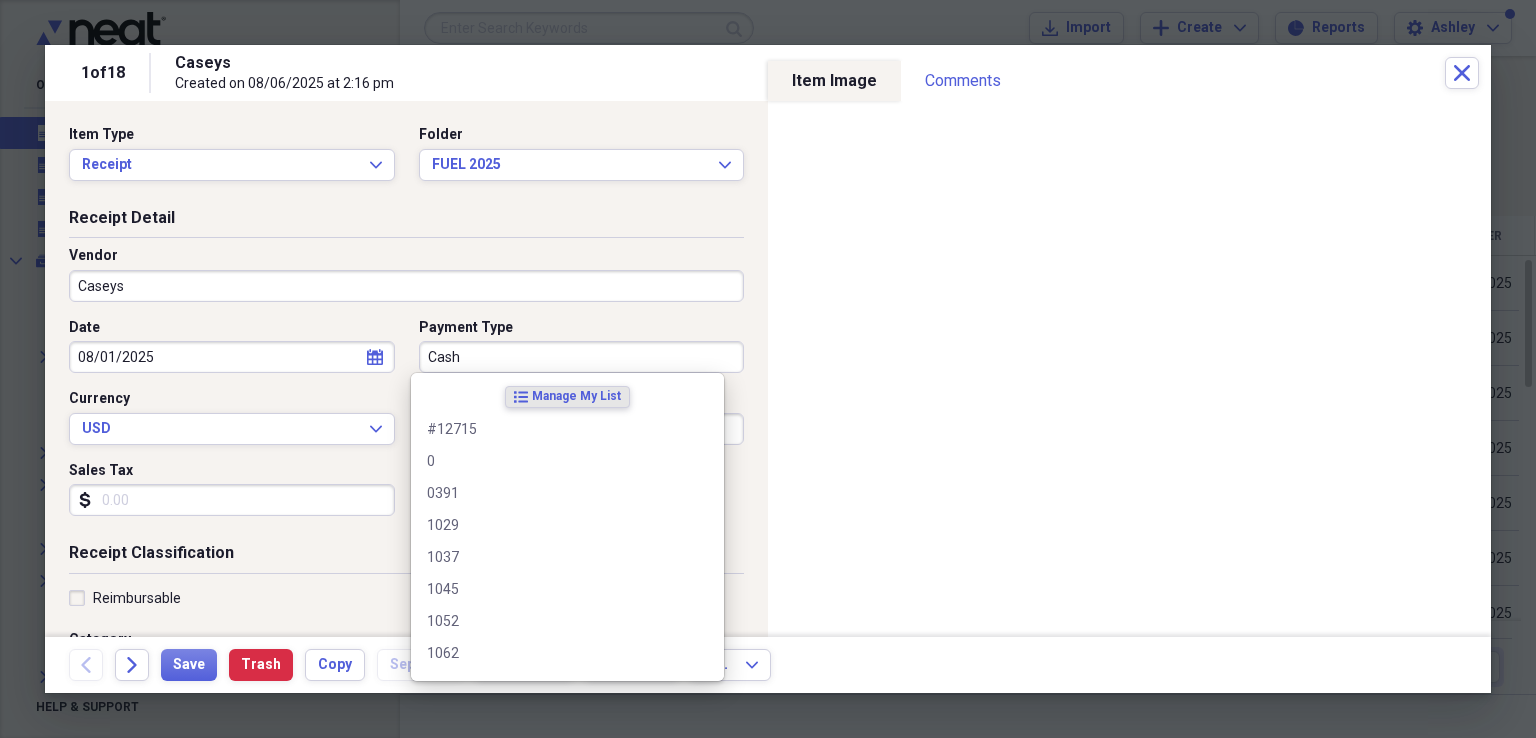 click on "Cash" at bounding box center (582, 357) 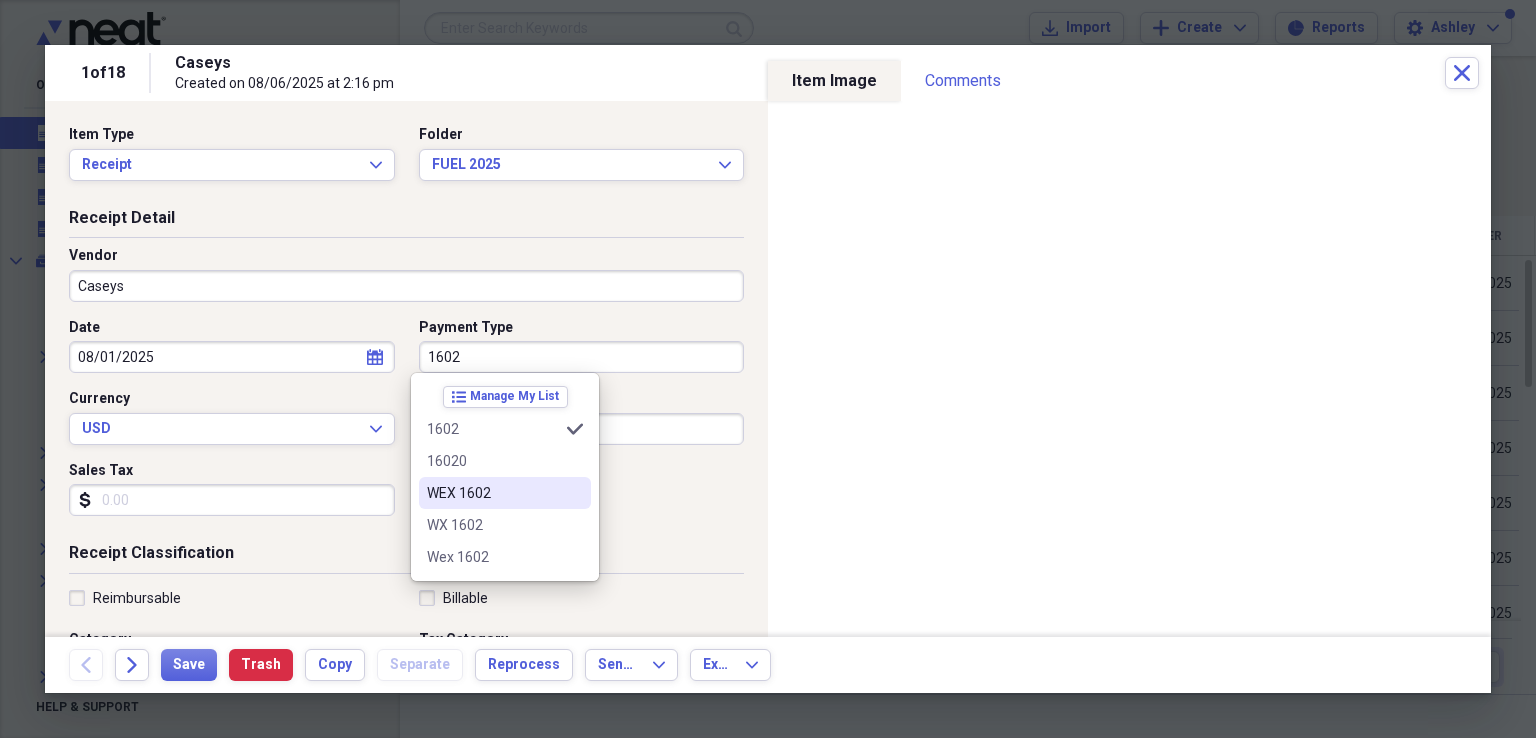 click on "WEX 1602" at bounding box center [493, 493] 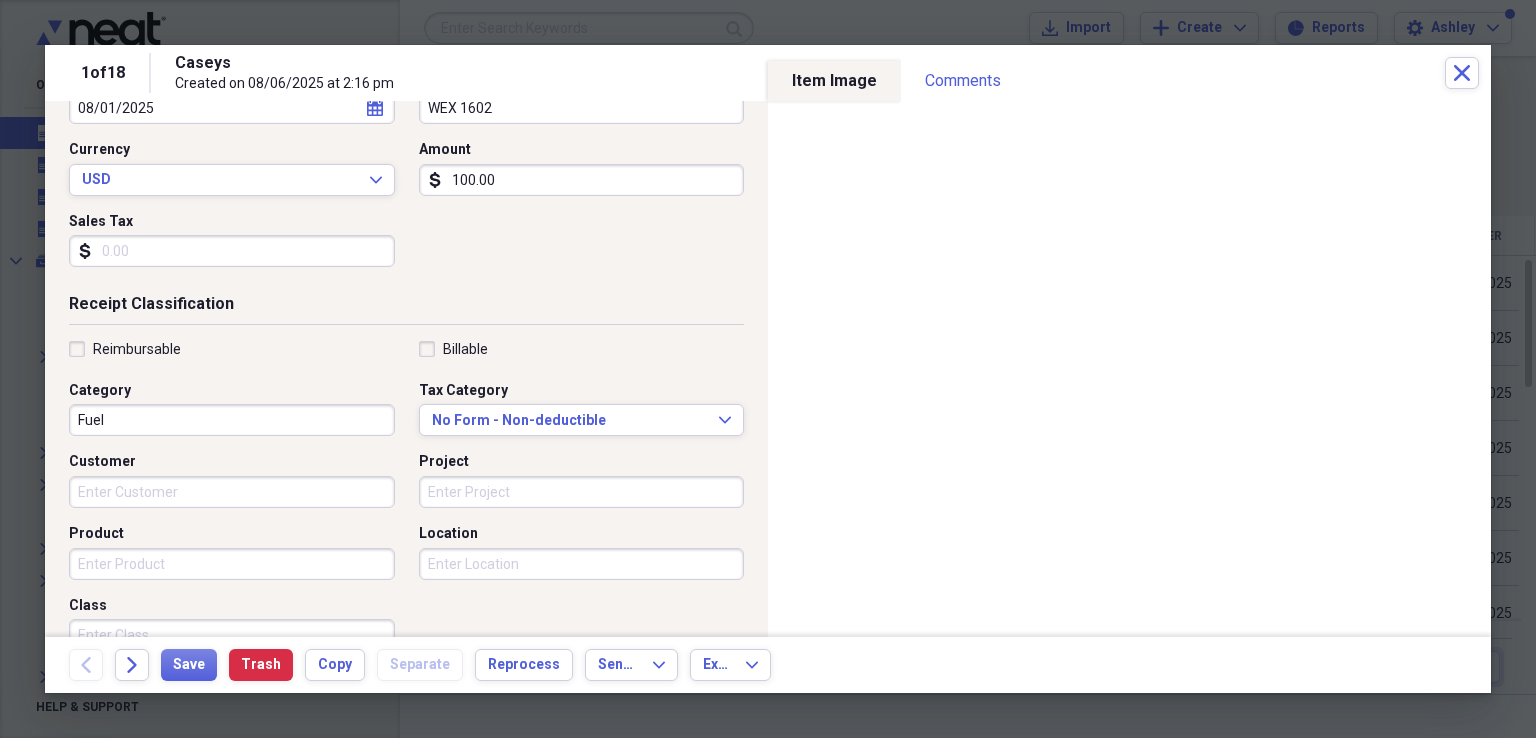 scroll, scrollTop: 308, scrollLeft: 0, axis: vertical 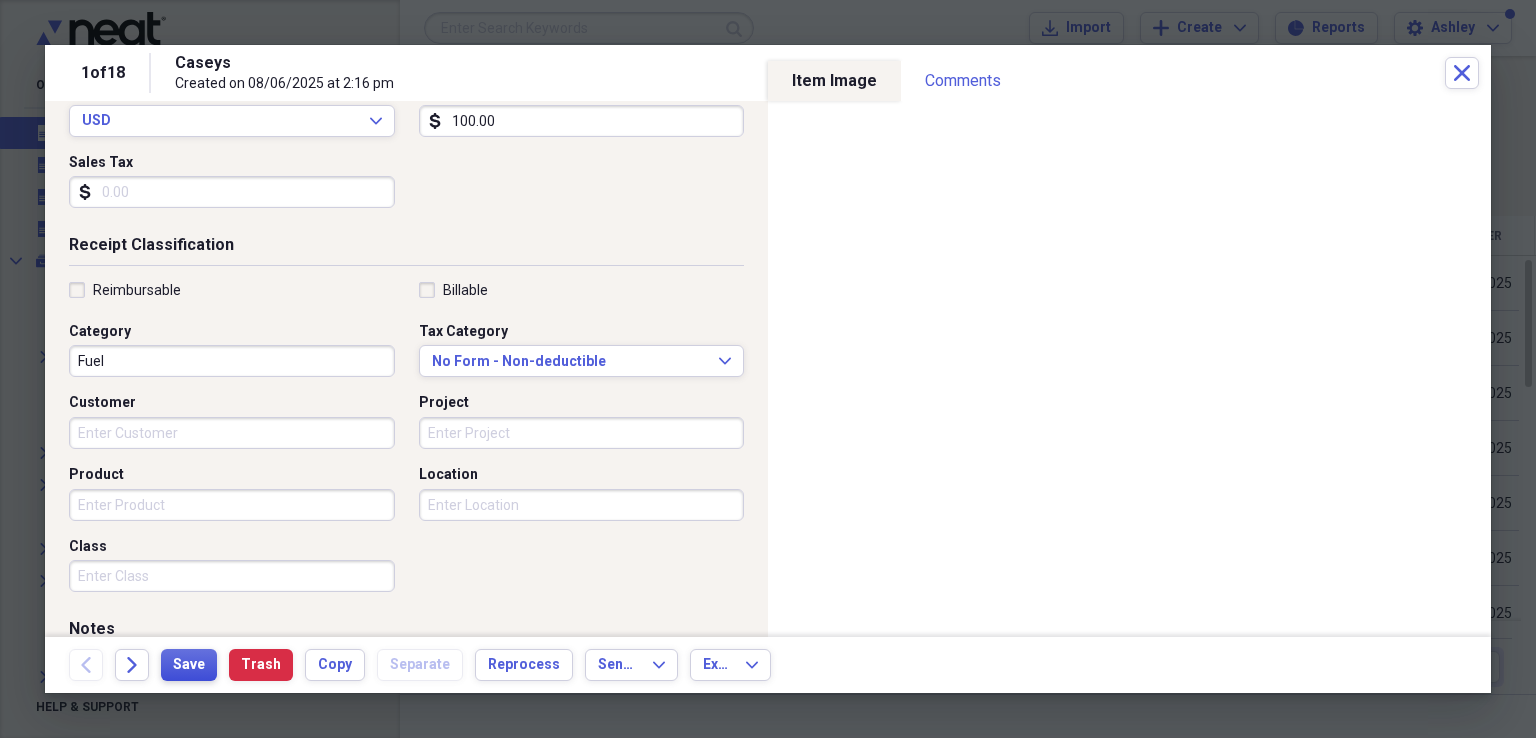 click on "Save" at bounding box center [189, 665] 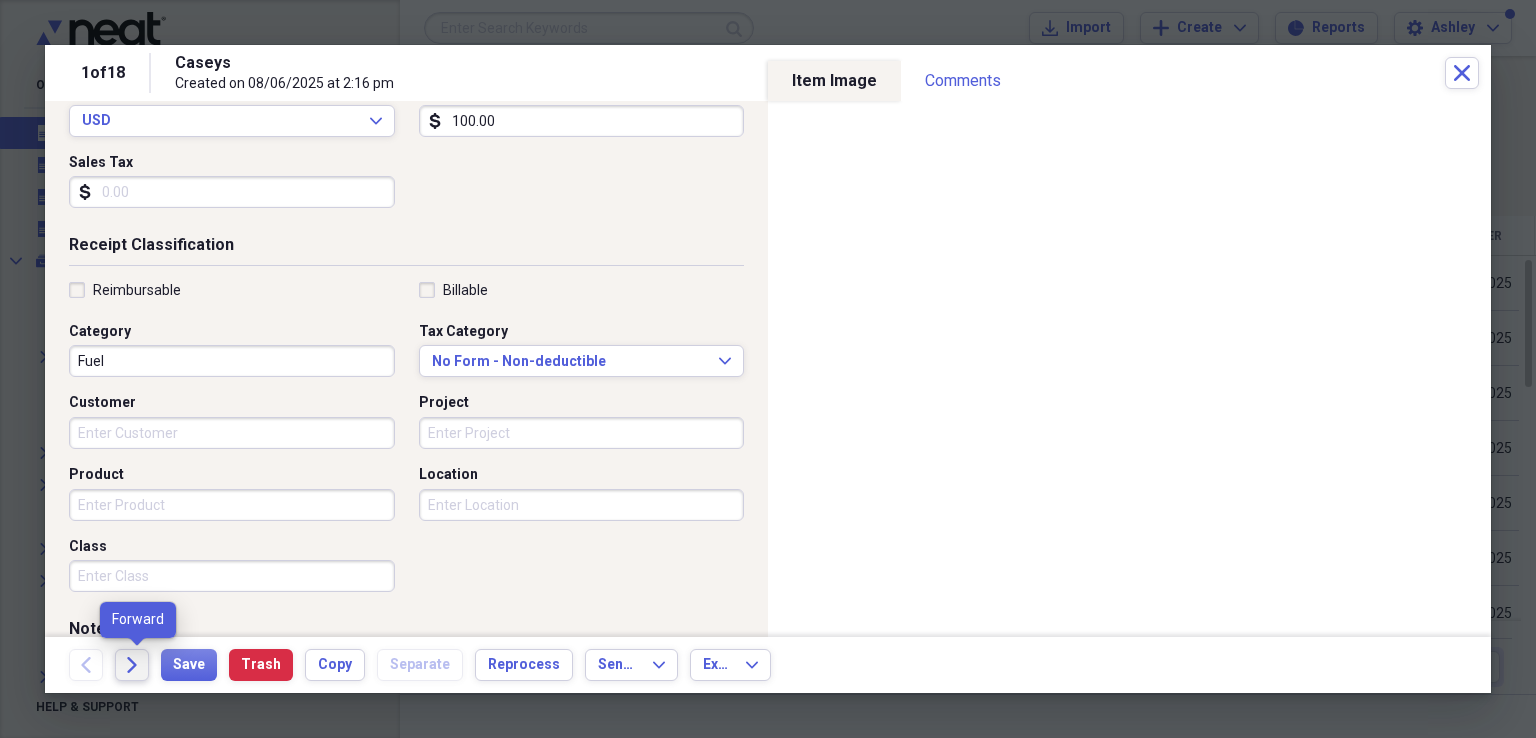 click 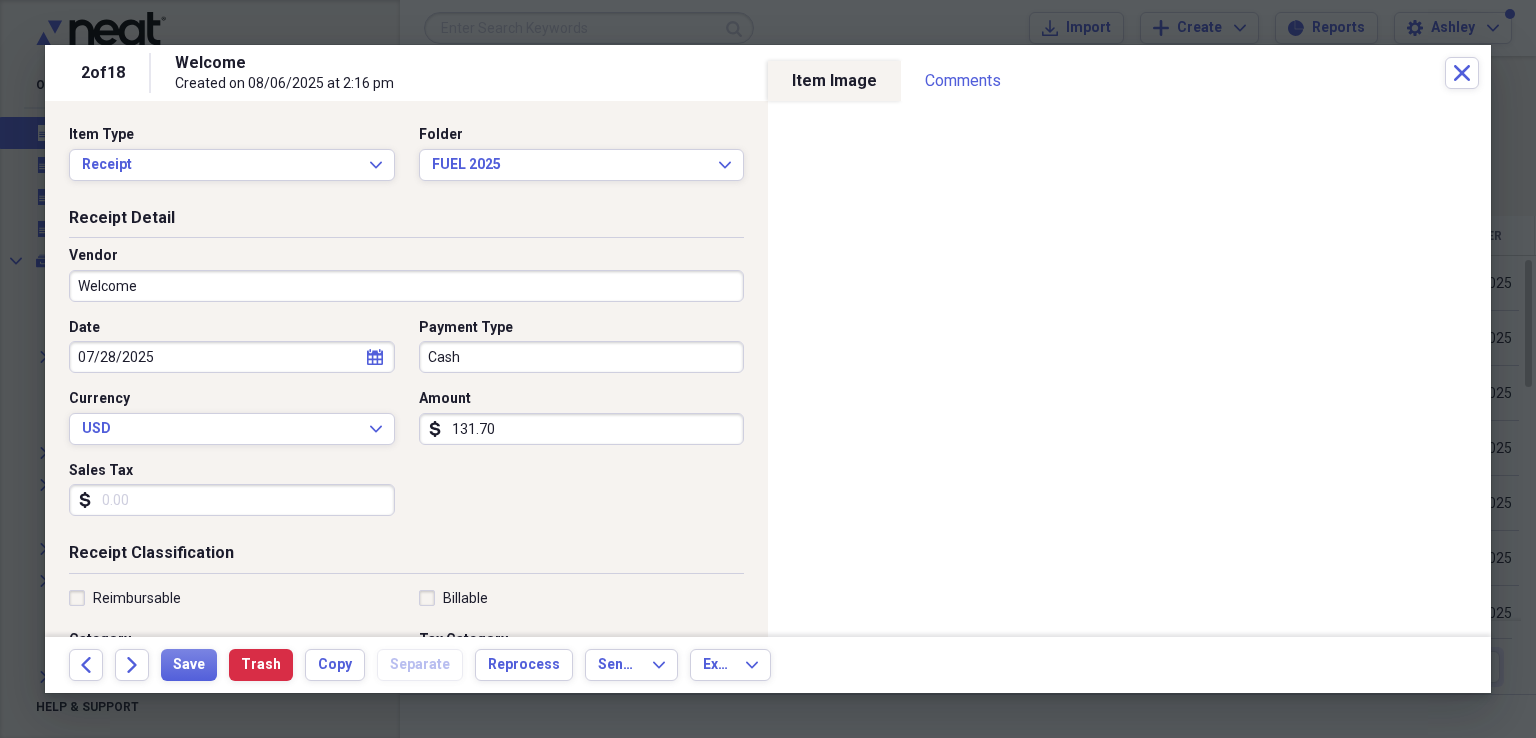 click on "Welcome" at bounding box center [406, 286] 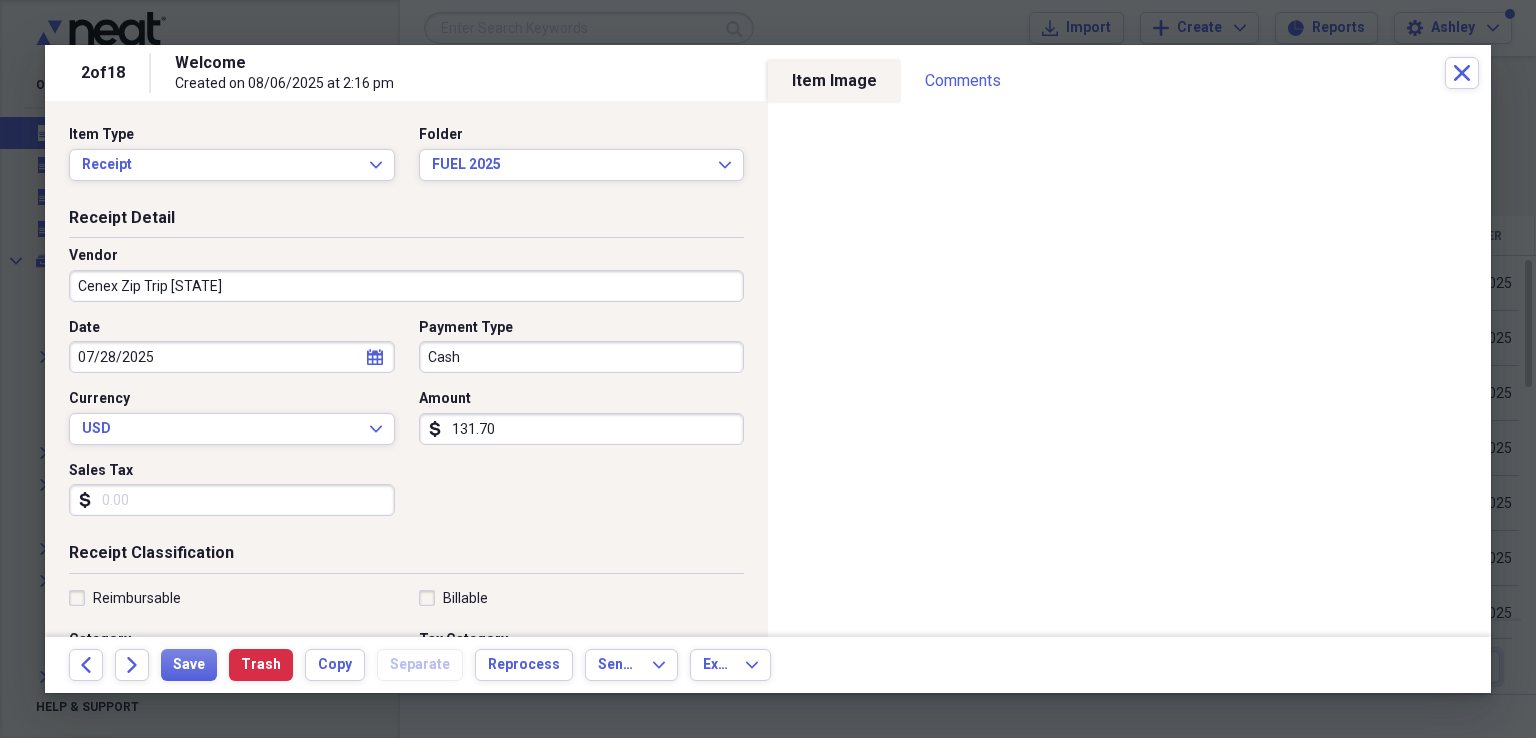 type on "Cenex Zip Trip [STATE]" 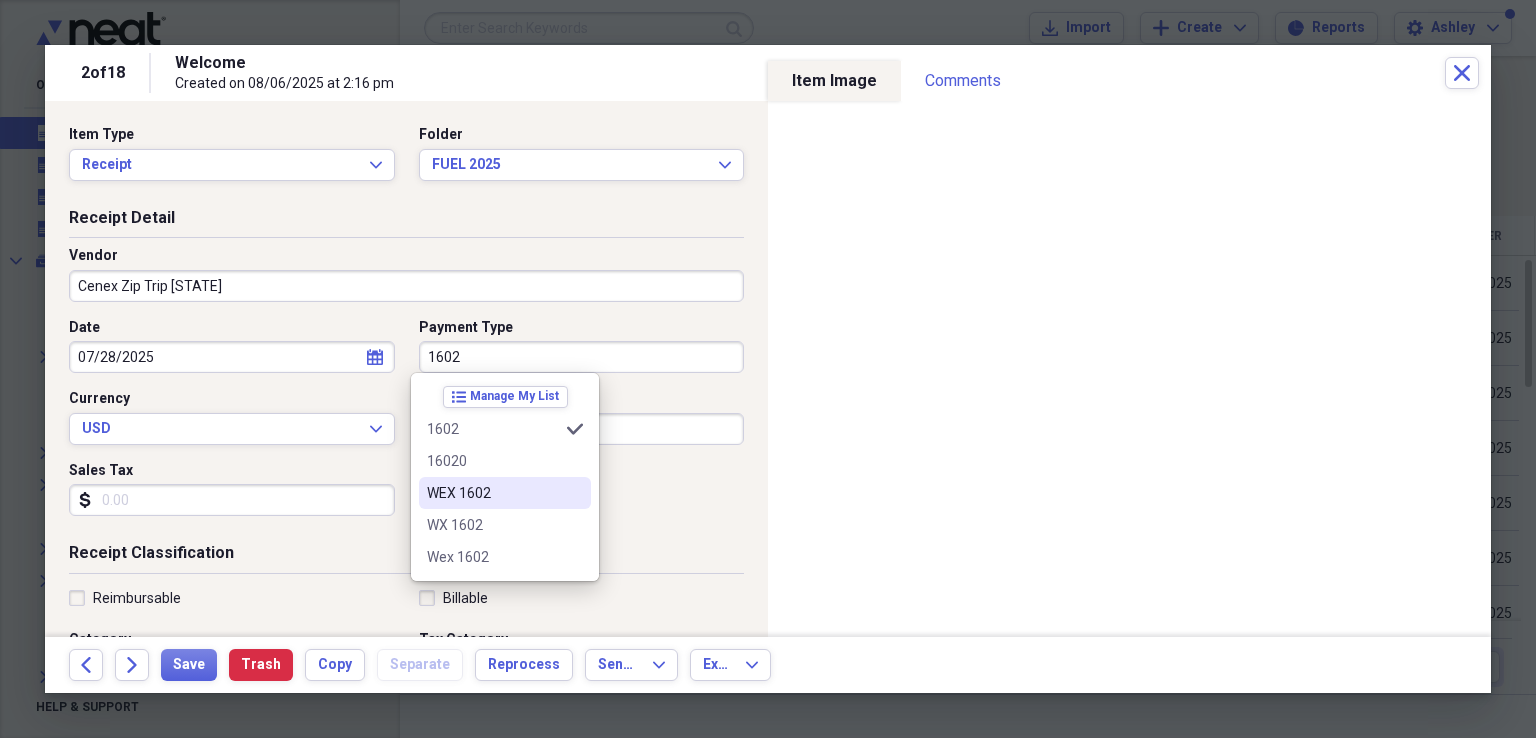 click on "WEX 1602" at bounding box center (493, 493) 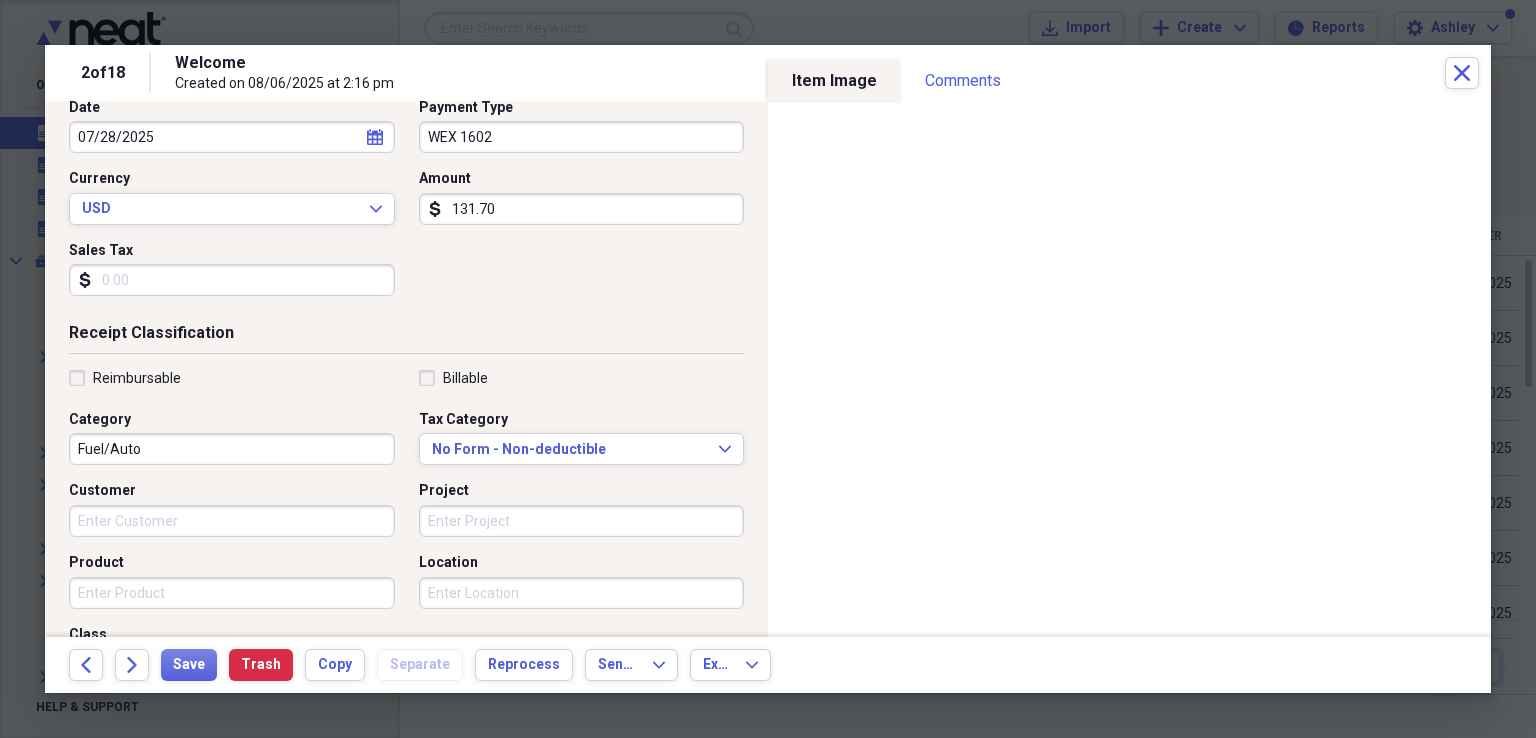 scroll, scrollTop: 269, scrollLeft: 0, axis: vertical 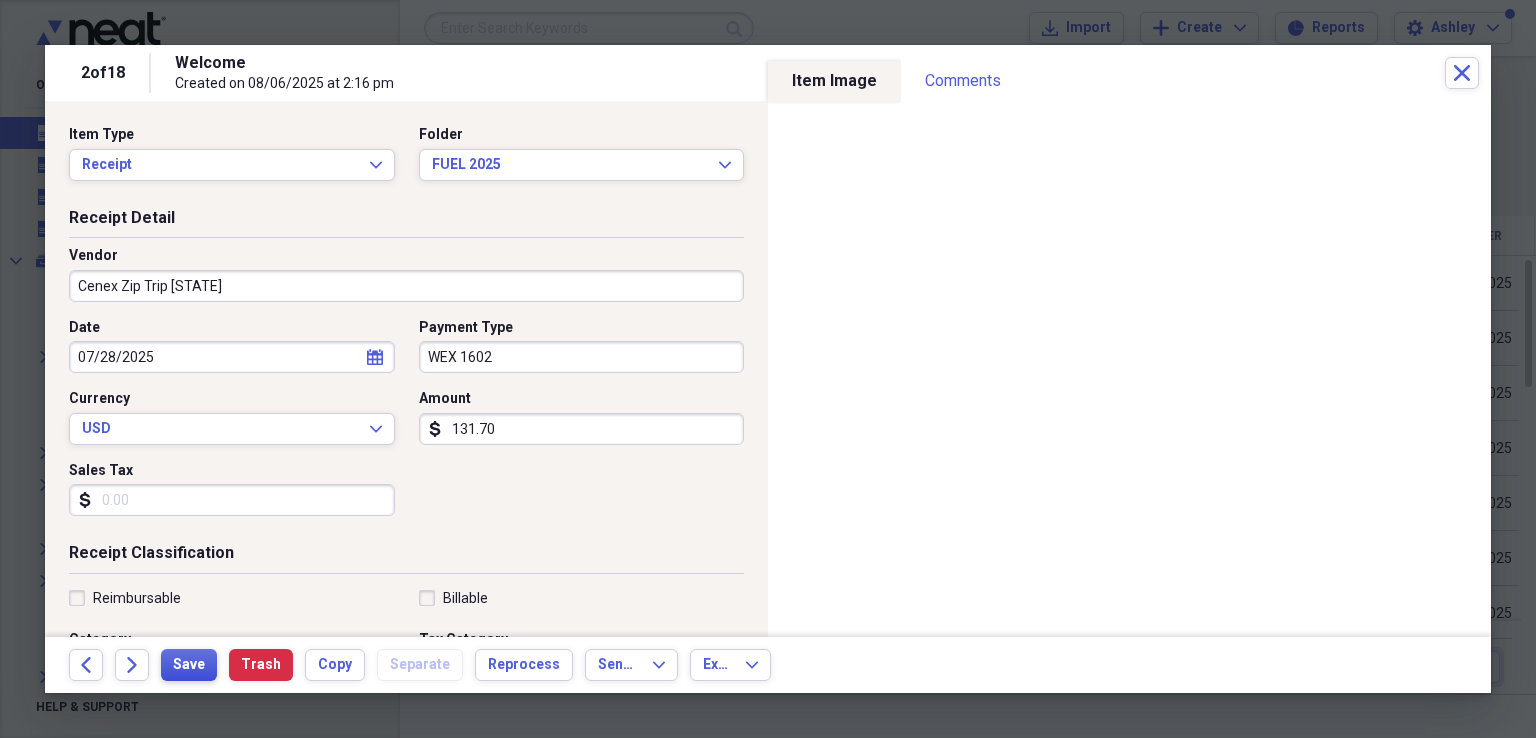 click on "Save" at bounding box center (189, 665) 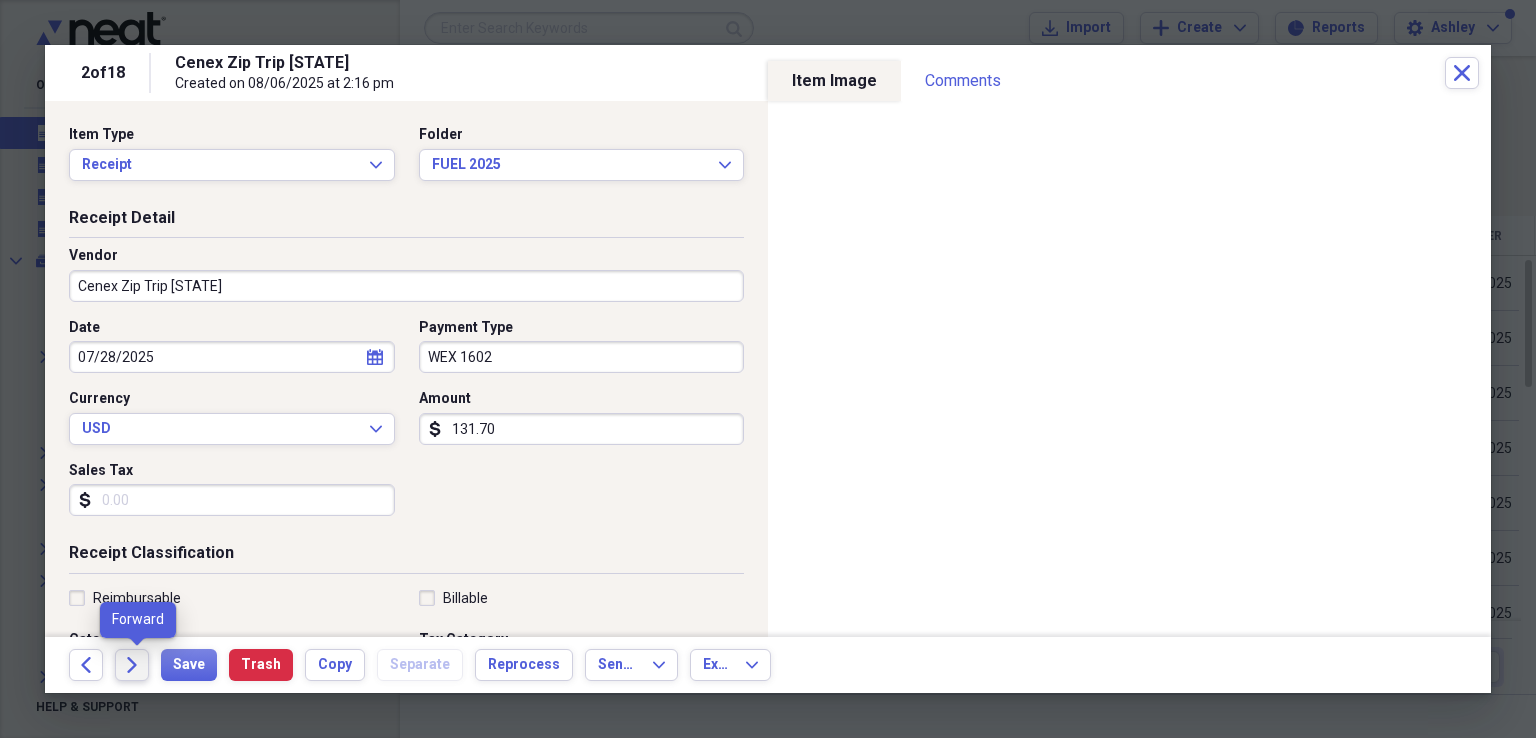 click 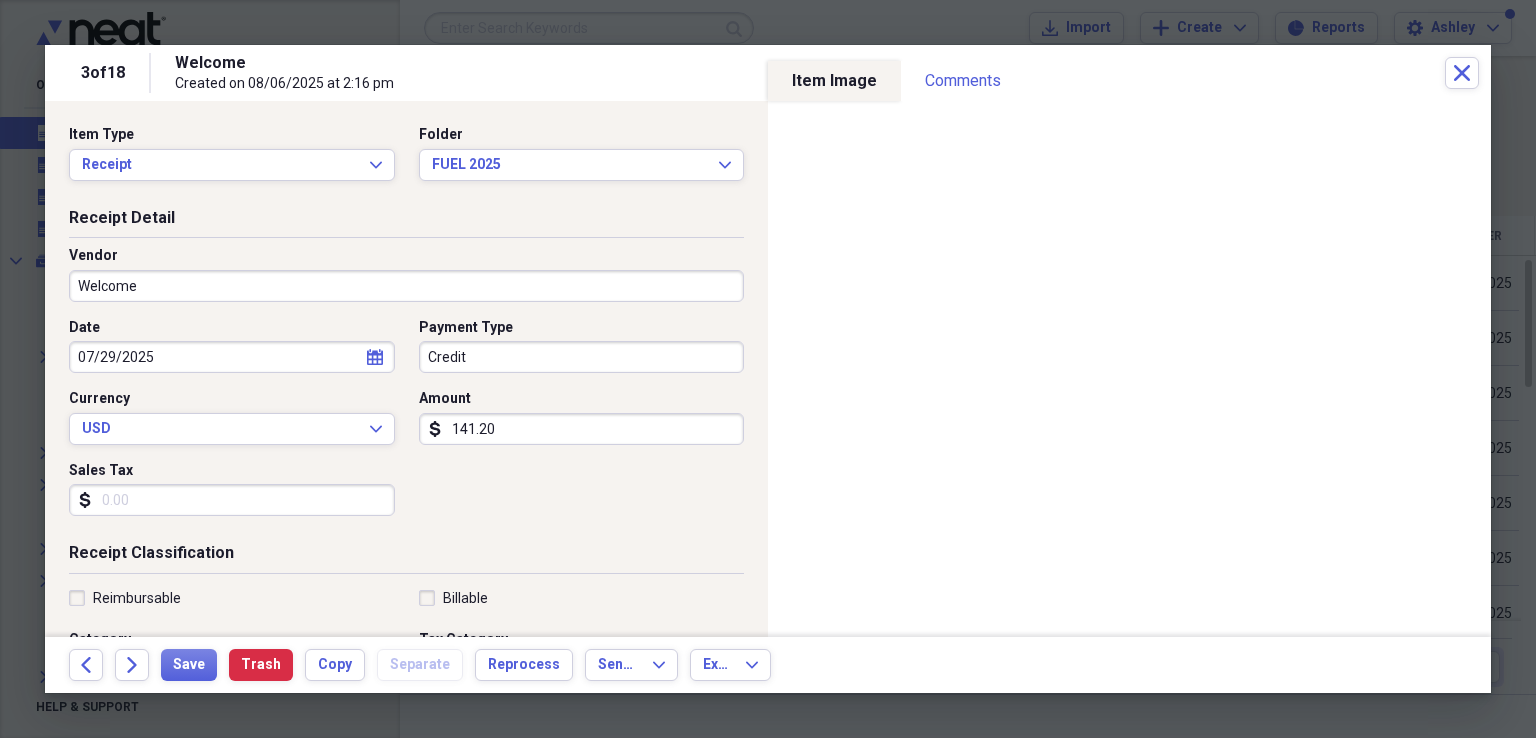 click on "Welcome" at bounding box center (406, 286) 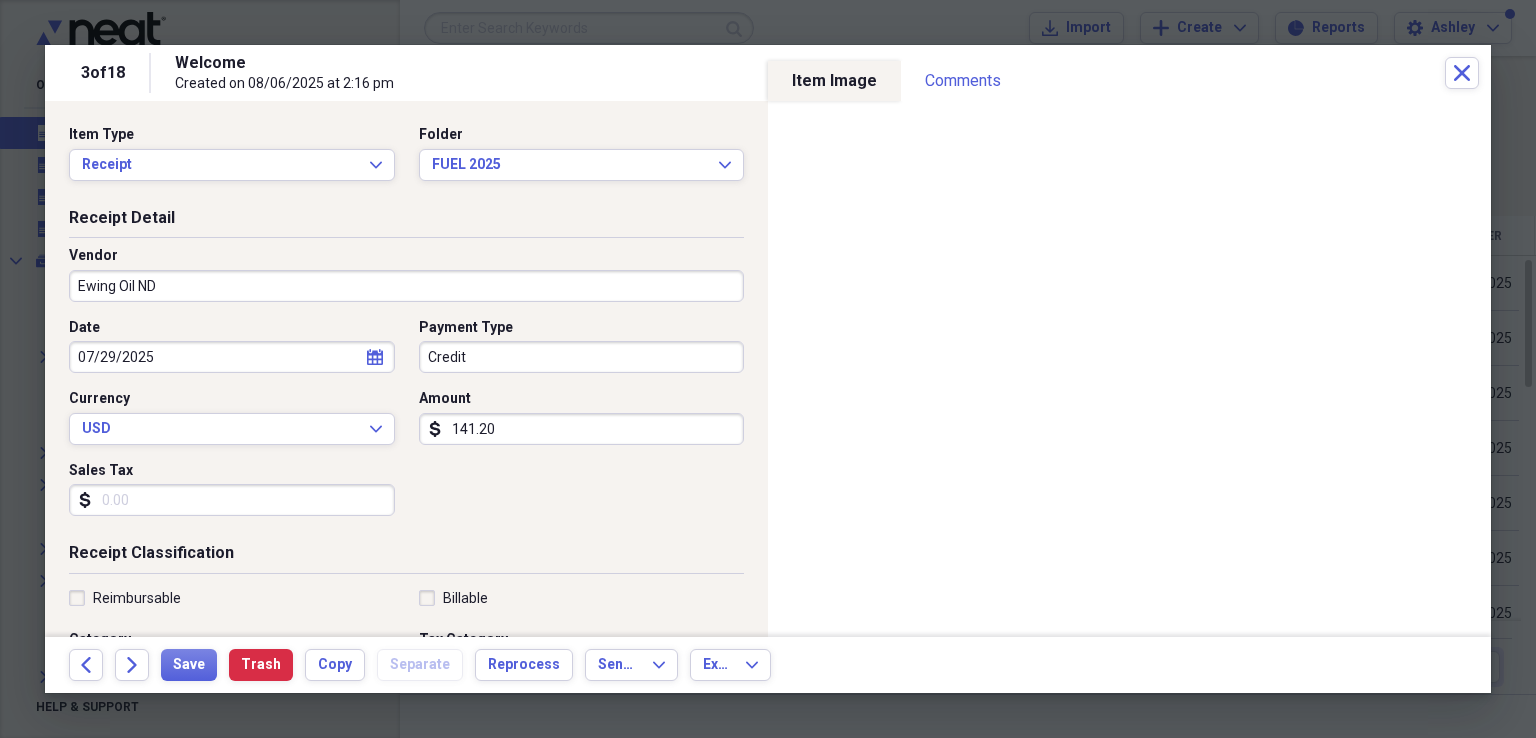 type on "Ewing Oil ND" 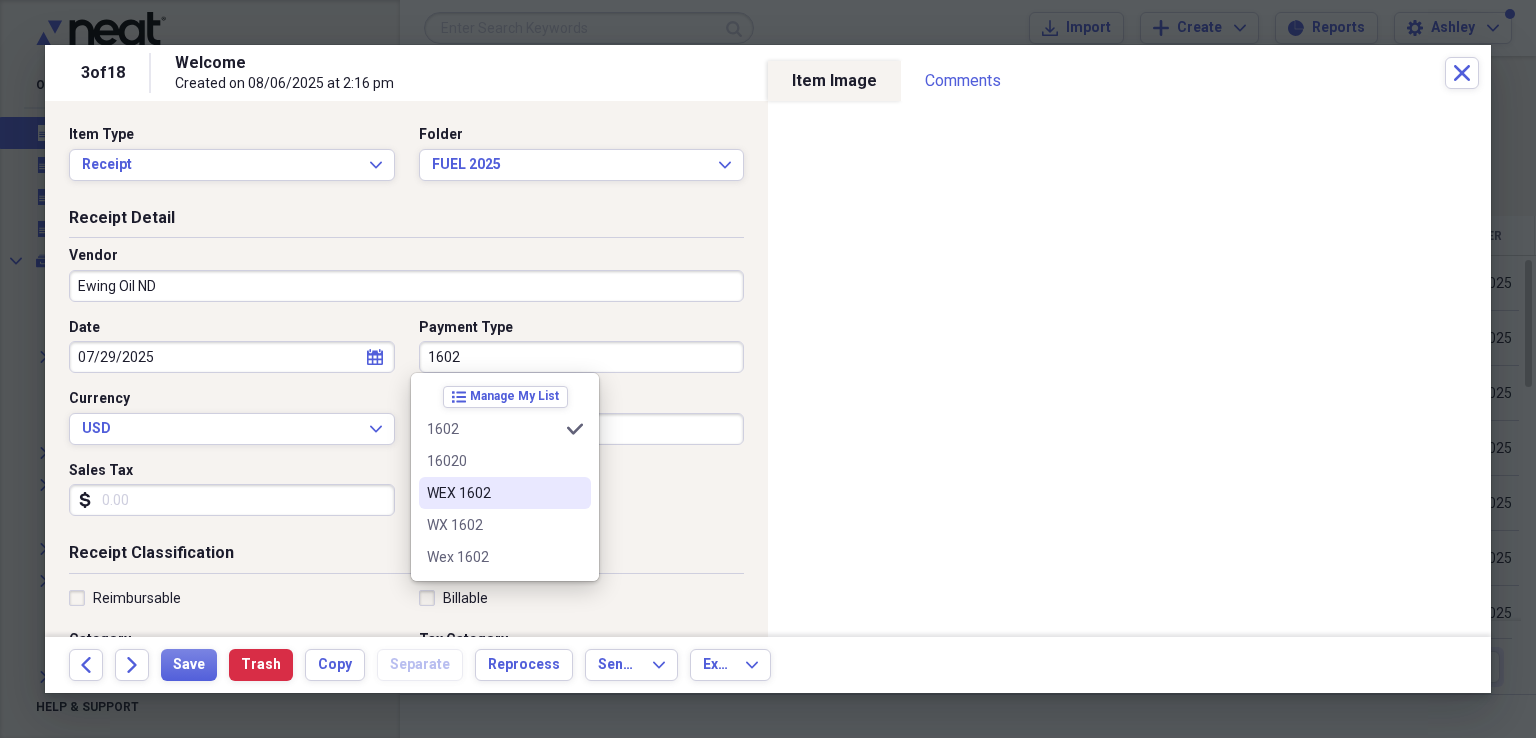 click on "WEX 1602" at bounding box center [493, 493] 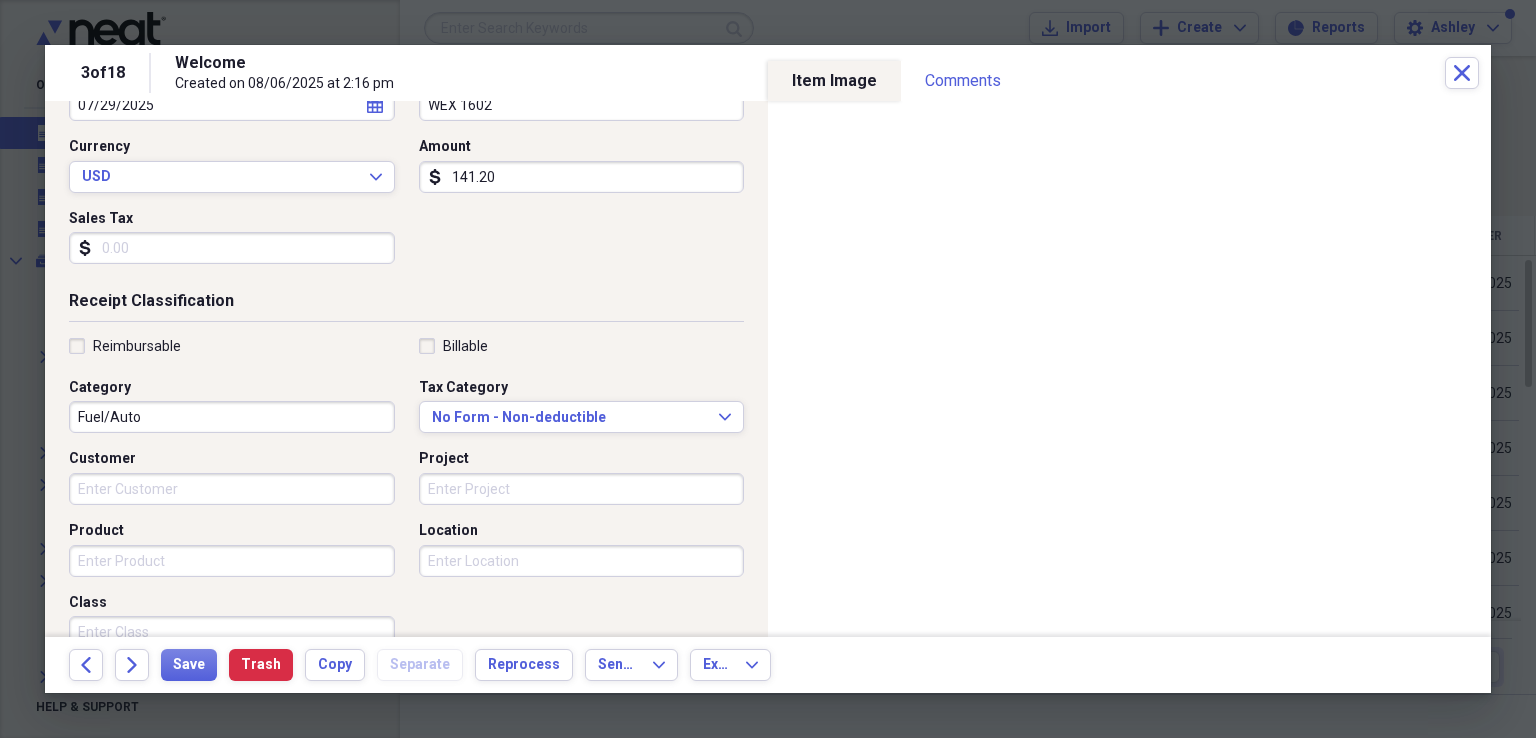 scroll, scrollTop: 256, scrollLeft: 0, axis: vertical 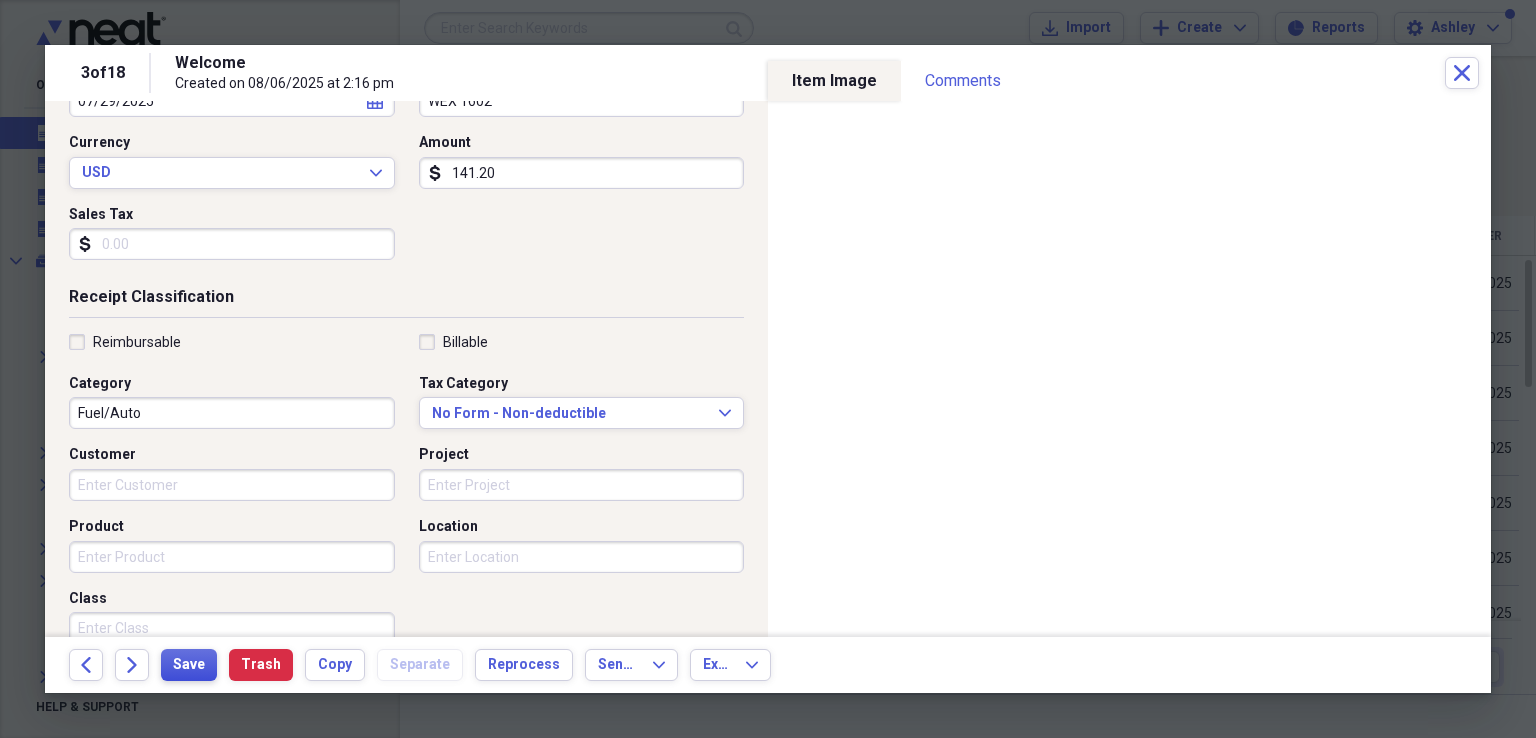 click on "Save" at bounding box center [189, 665] 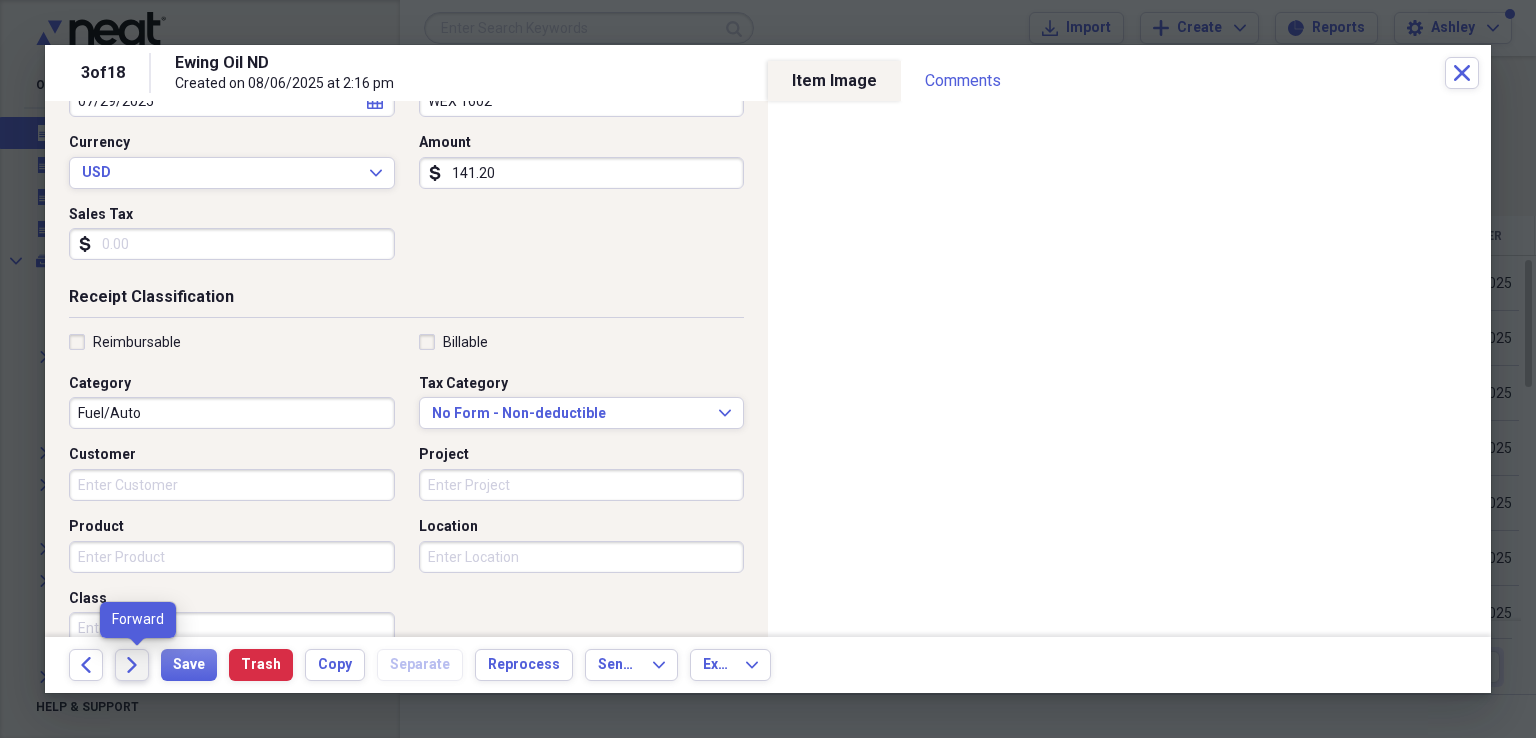 click on "Forward" 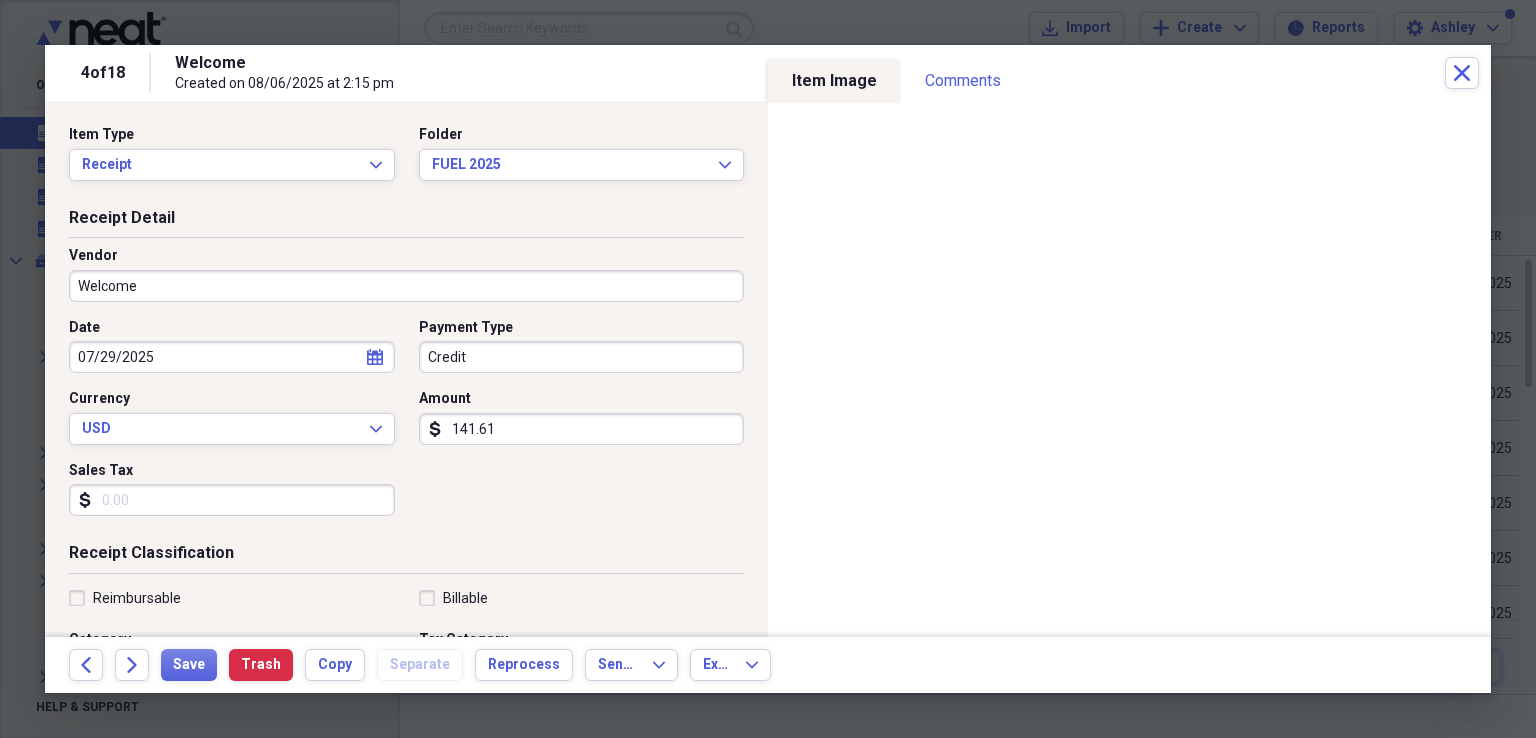 click on "Welcome" at bounding box center (406, 286) 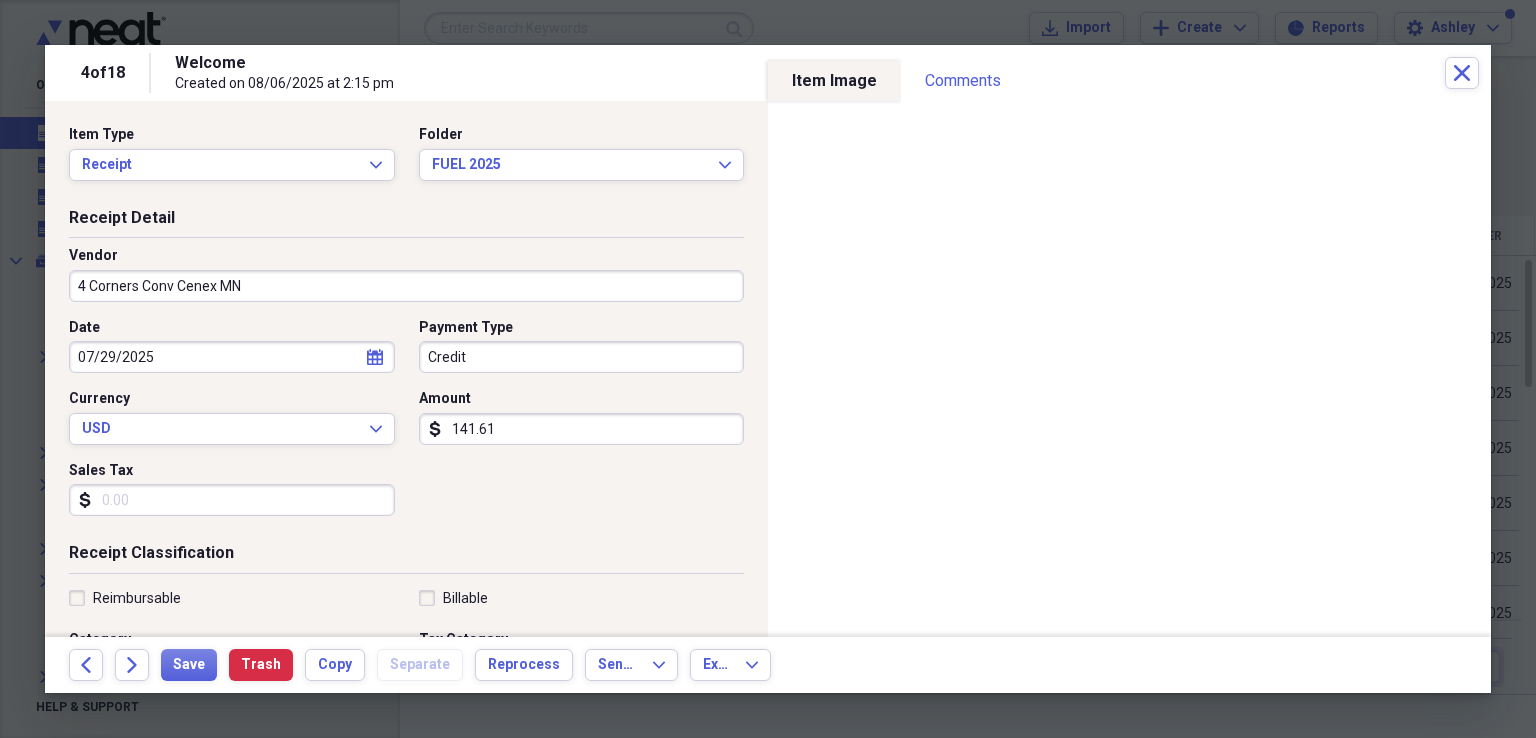 type on "4 Corners Conv Cenex MN" 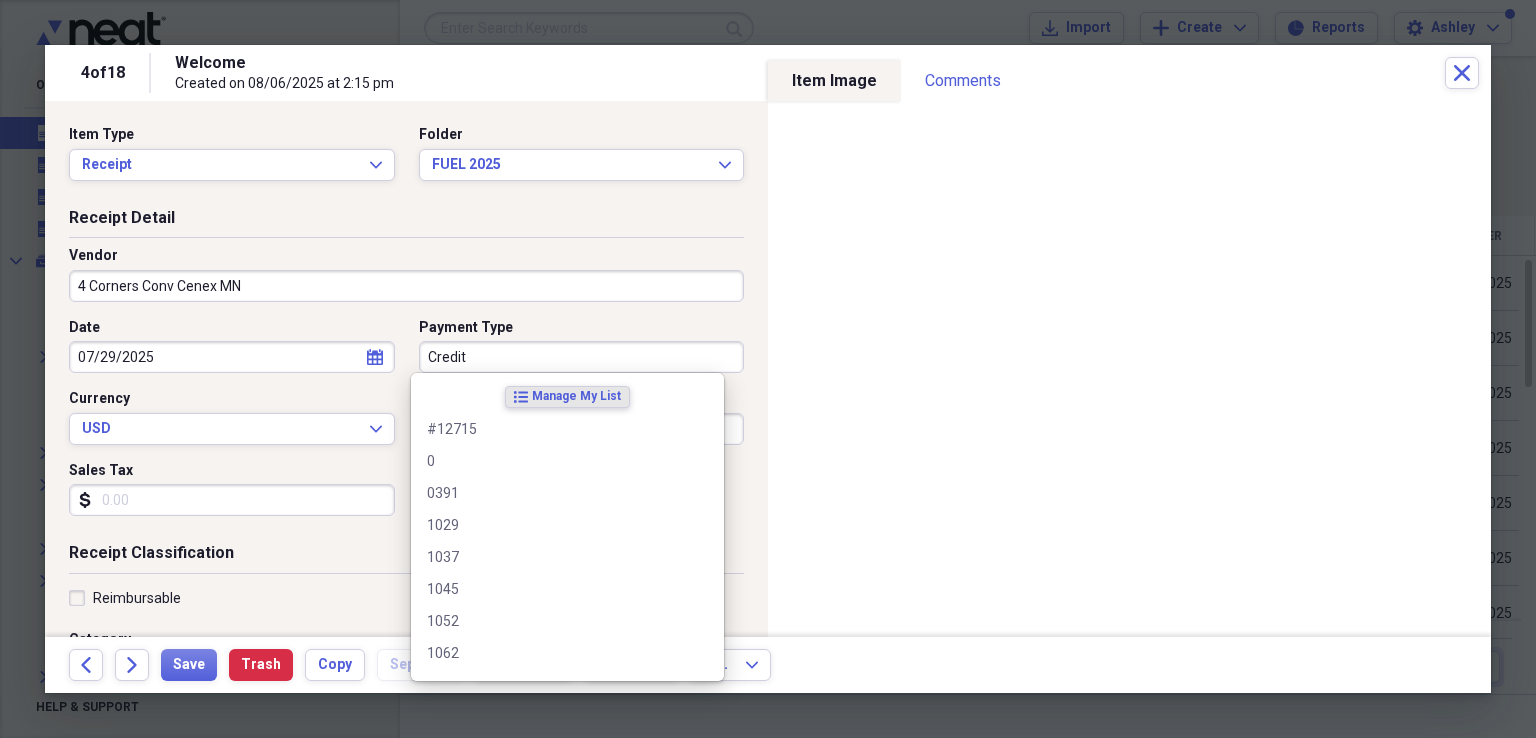 click on "Credit" at bounding box center [582, 357] 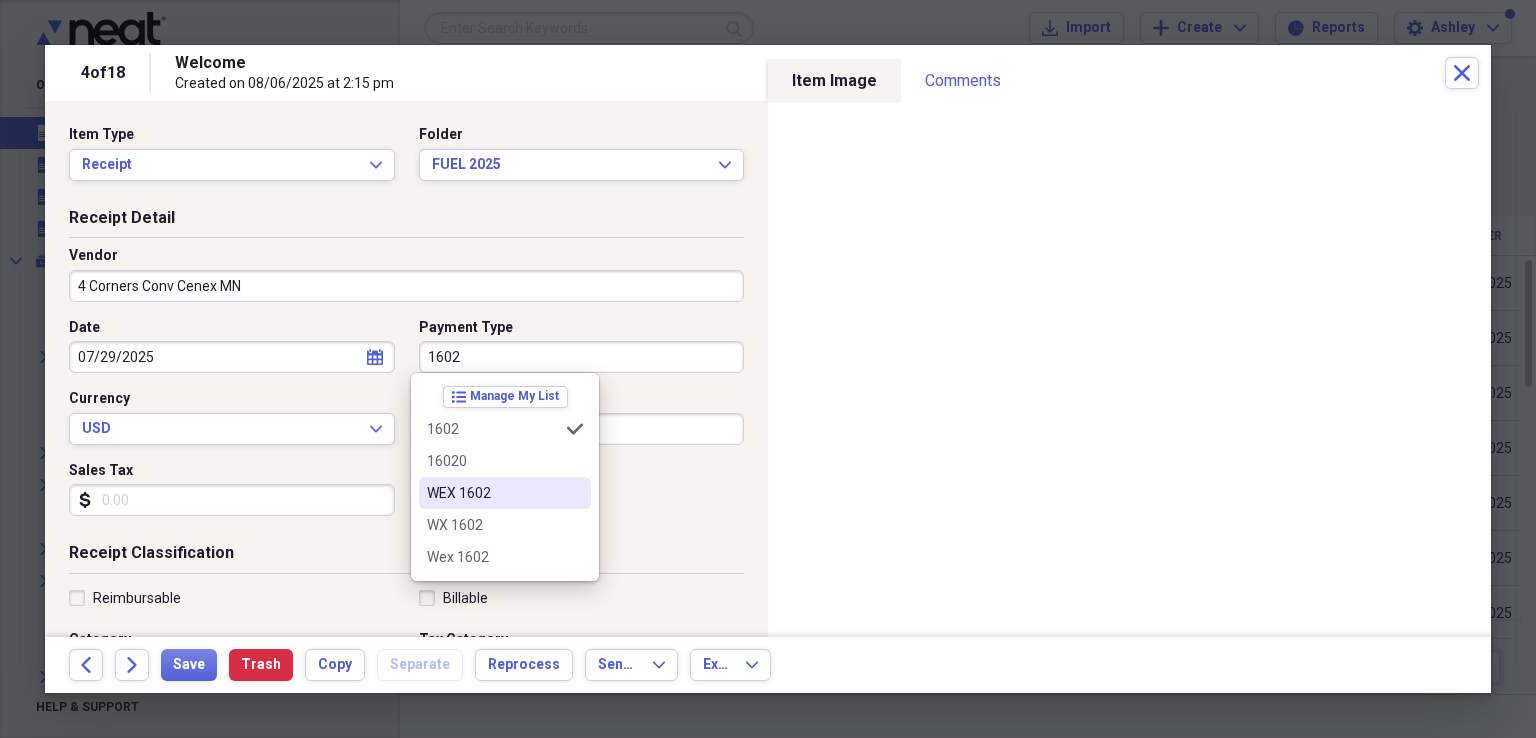 click on "WEX 1602" at bounding box center (493, 493) 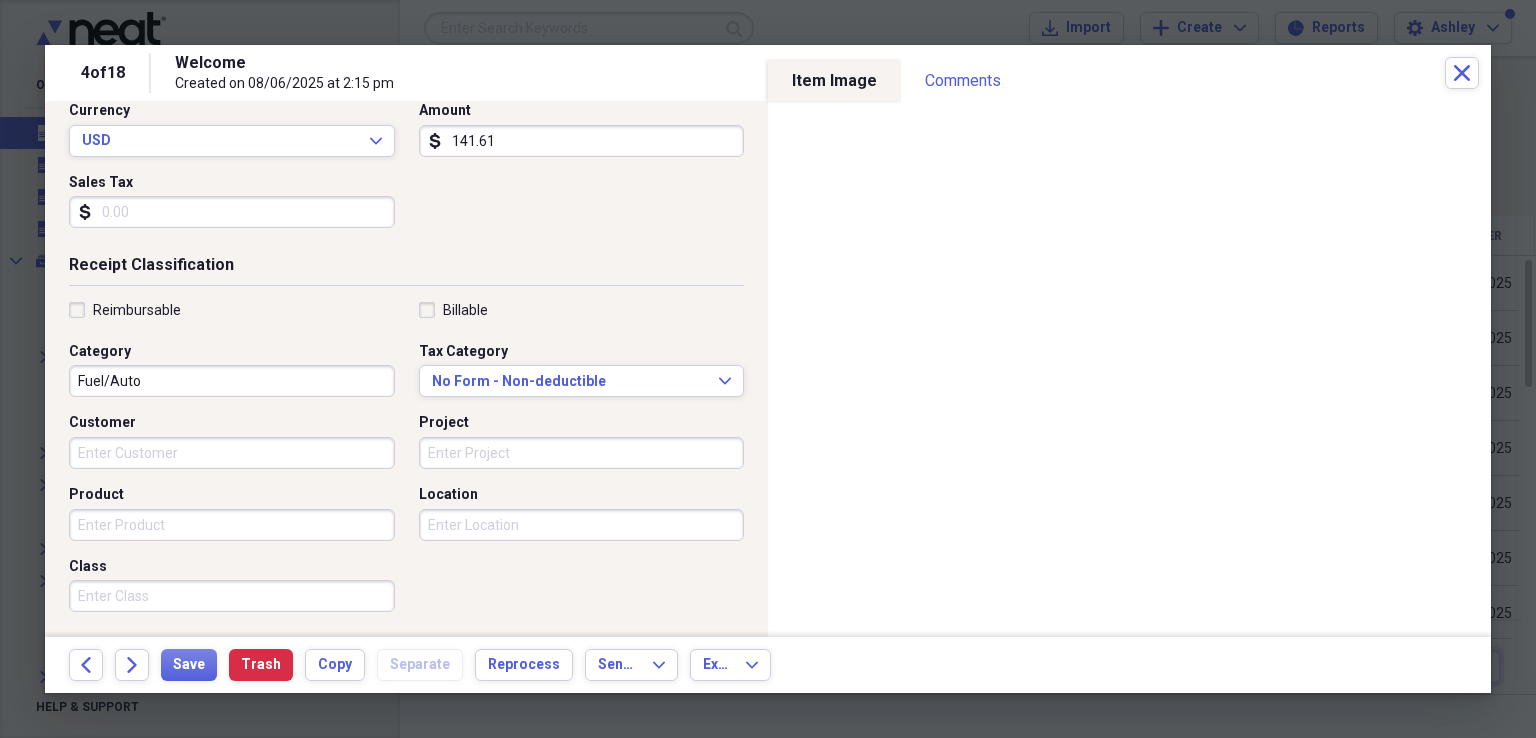 scroll, scrollTop: 293, scrollLeft: 0, axis: vertical 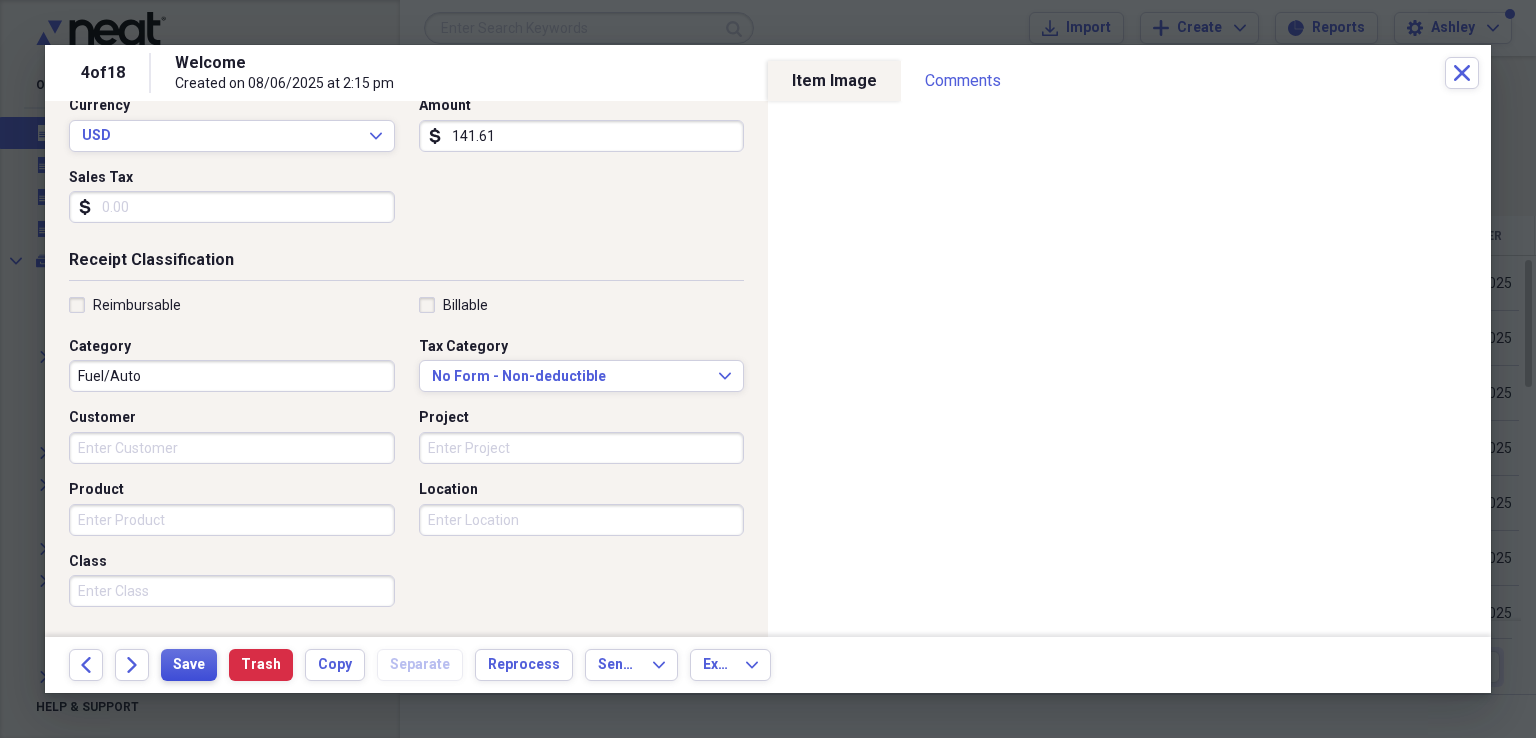 click on "Save" at bounding box center (189, 665) 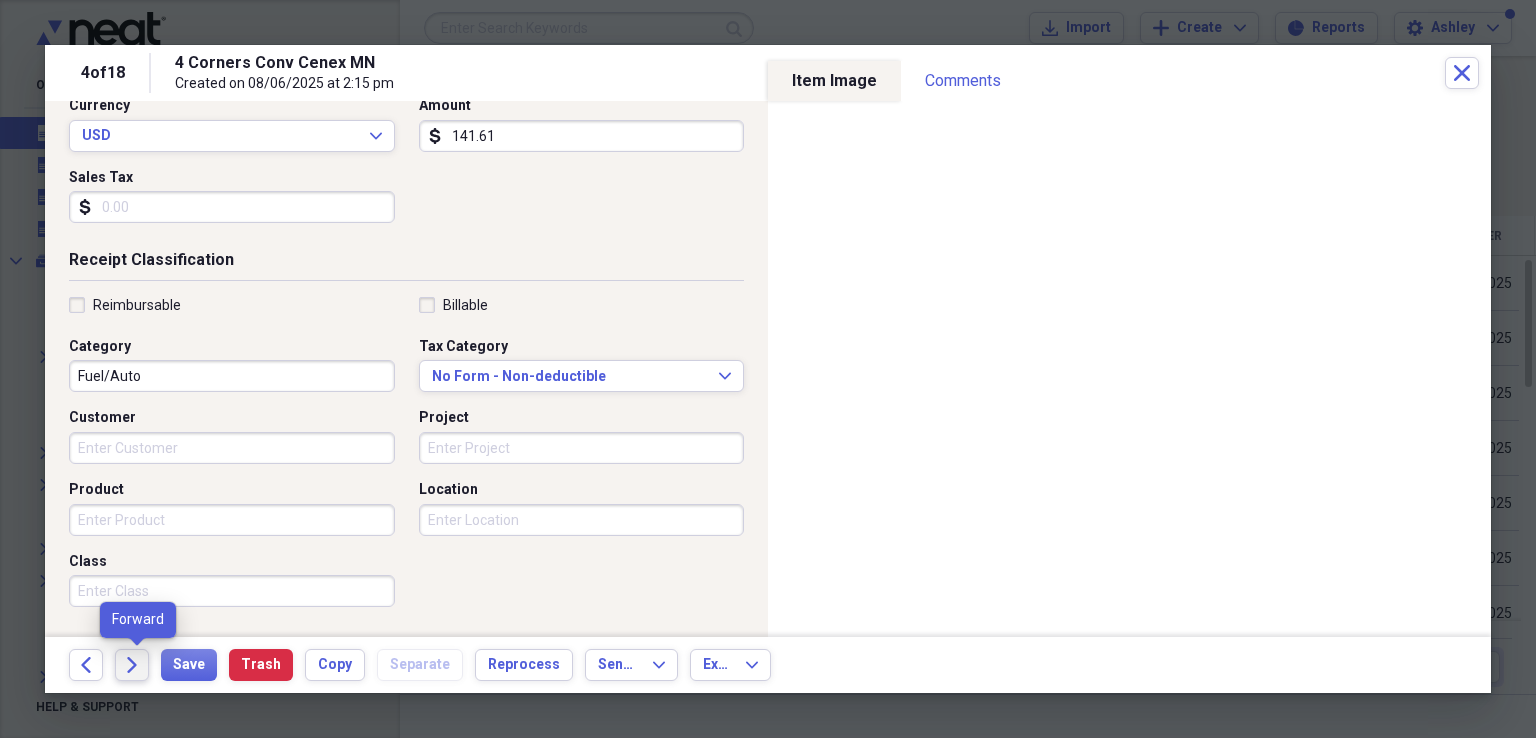 click on "Forward" 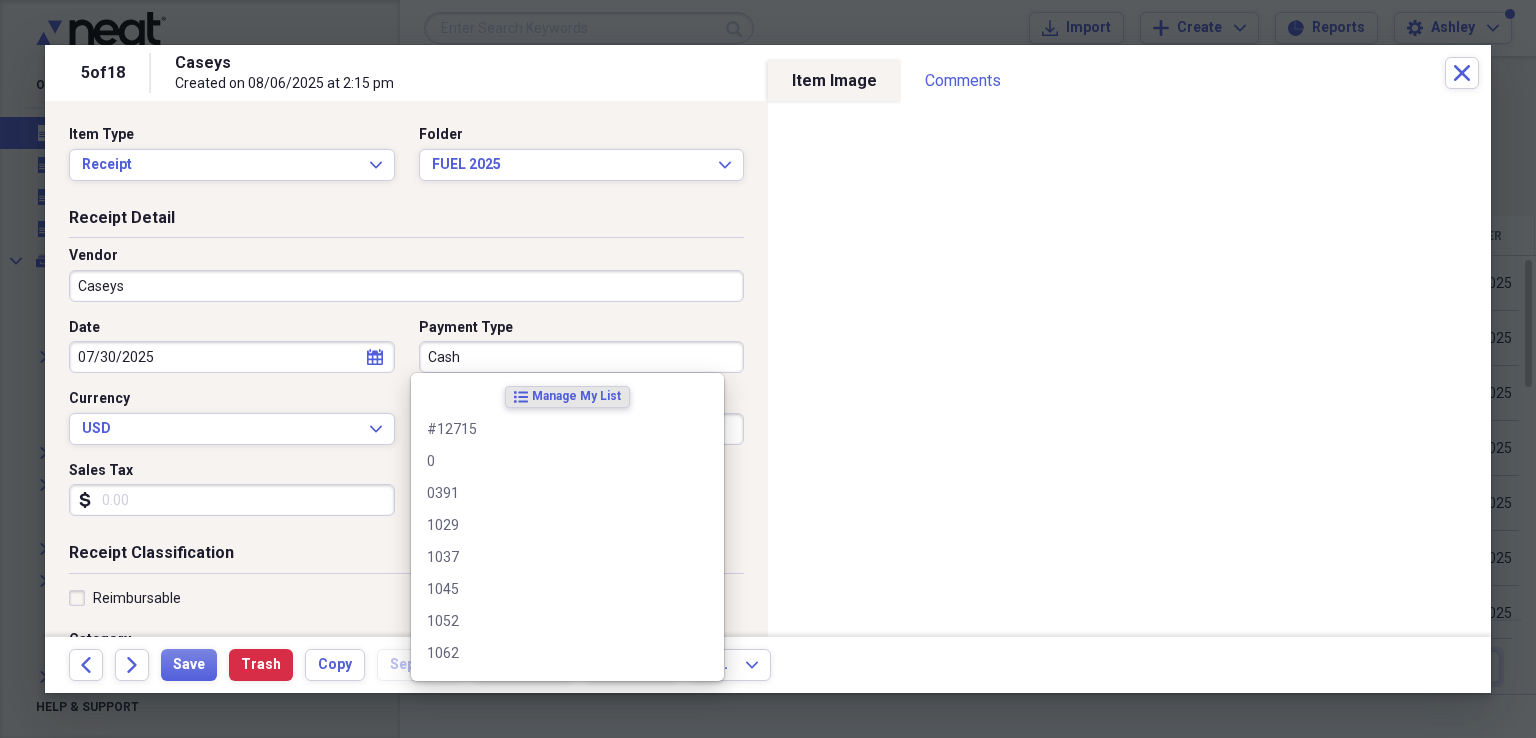 click on "Cash" at bounding box center (582, 357) 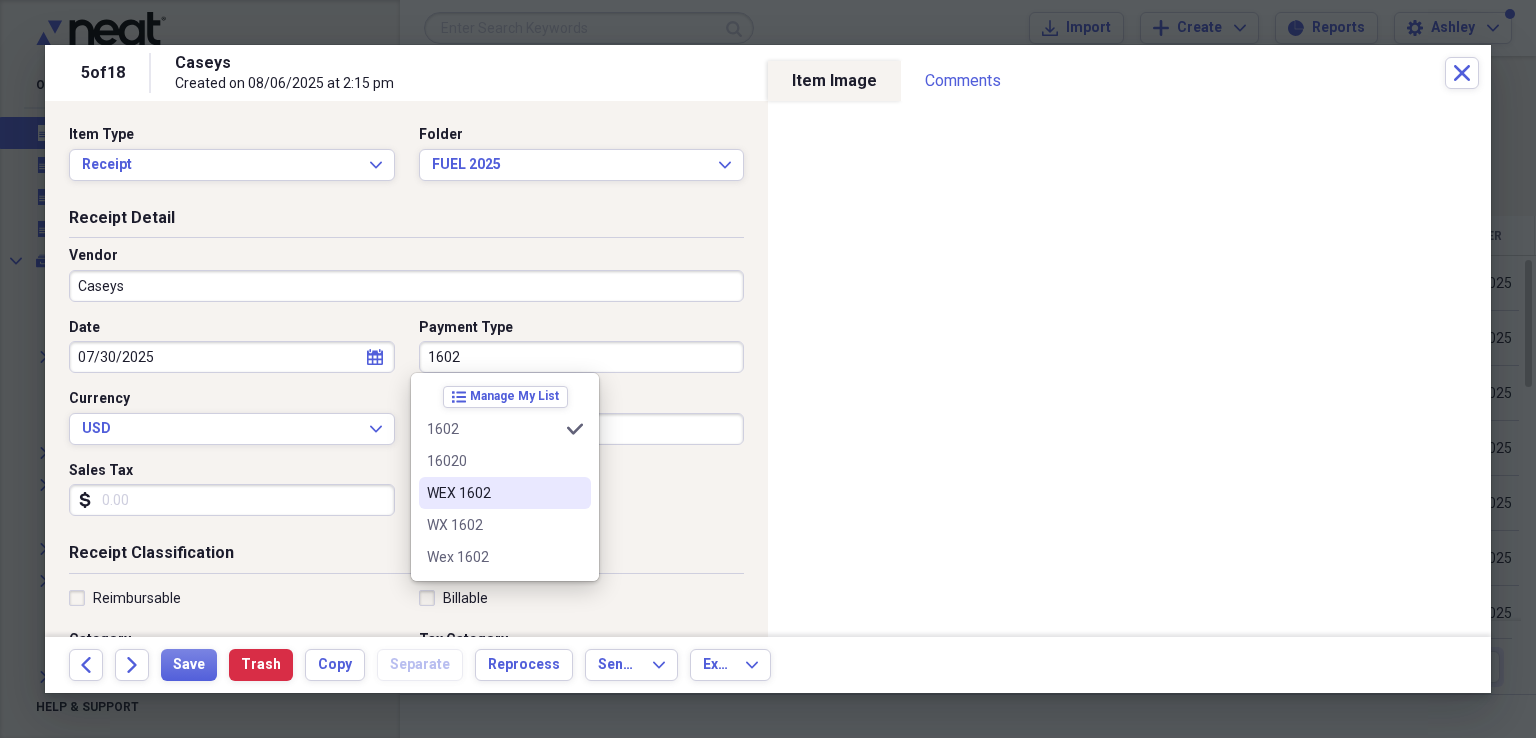 click on "WEX 1602" at bounding box center (493, 493) 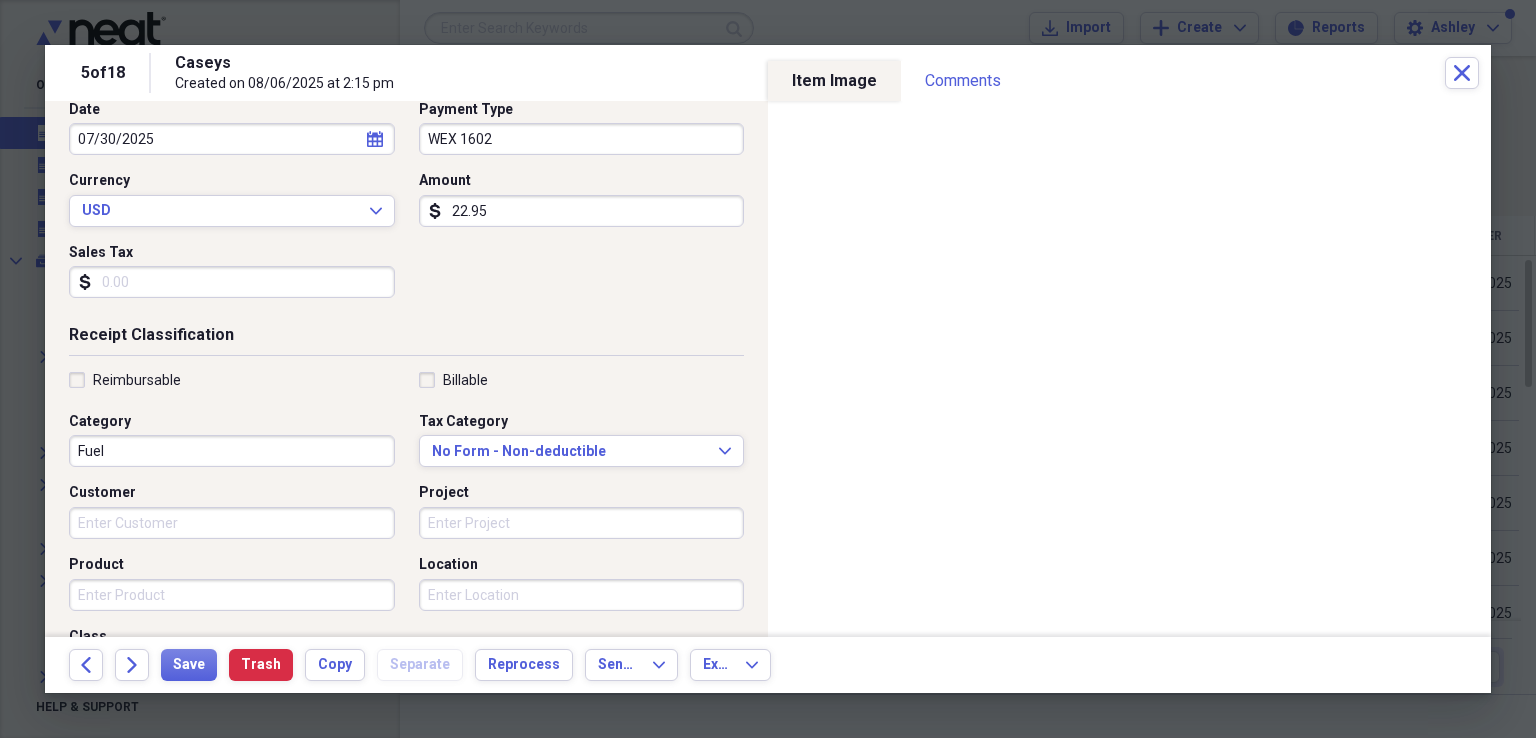 scroll, scrollTop: 230, scrollLeft: 0, axis: vertical 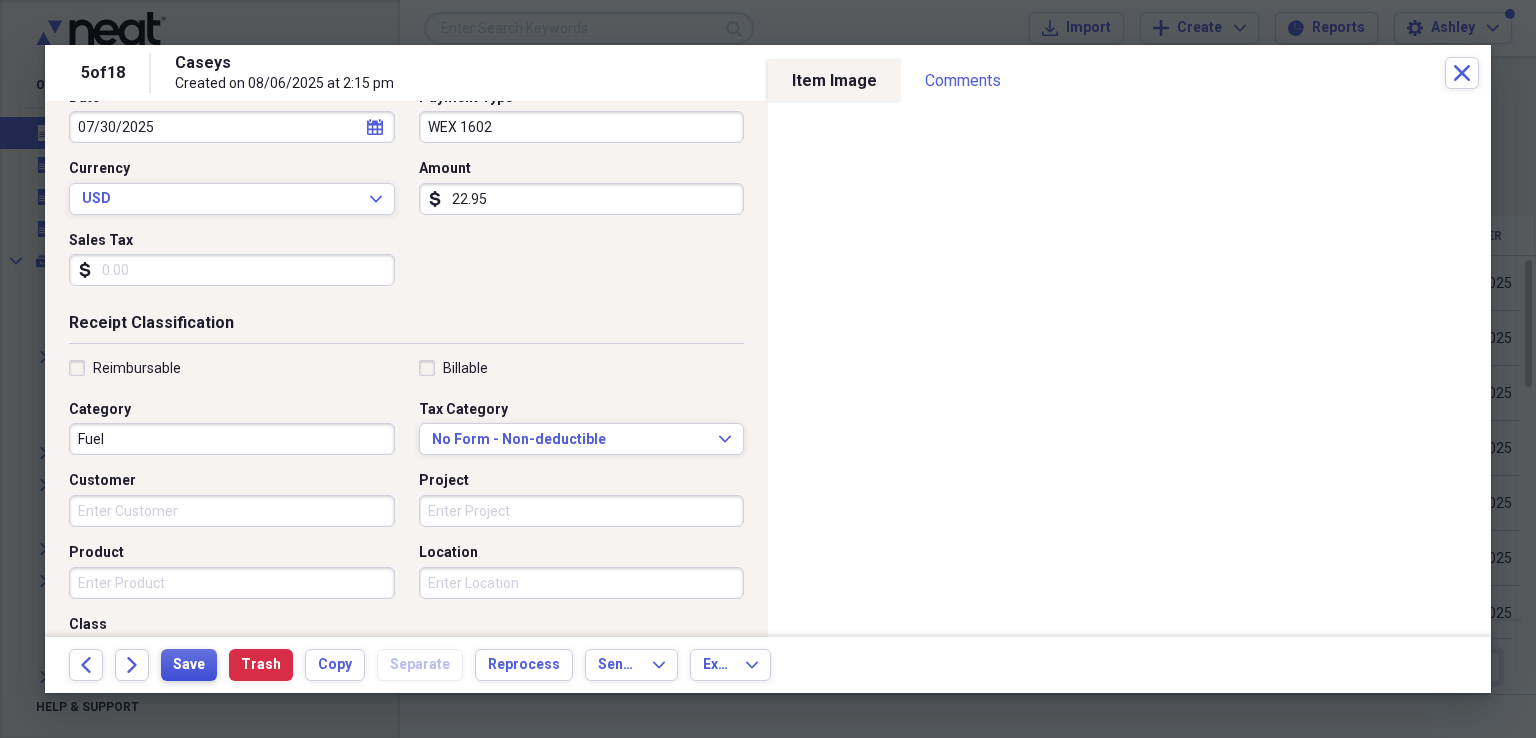 click on "Save" at bounding box center (189, 665) 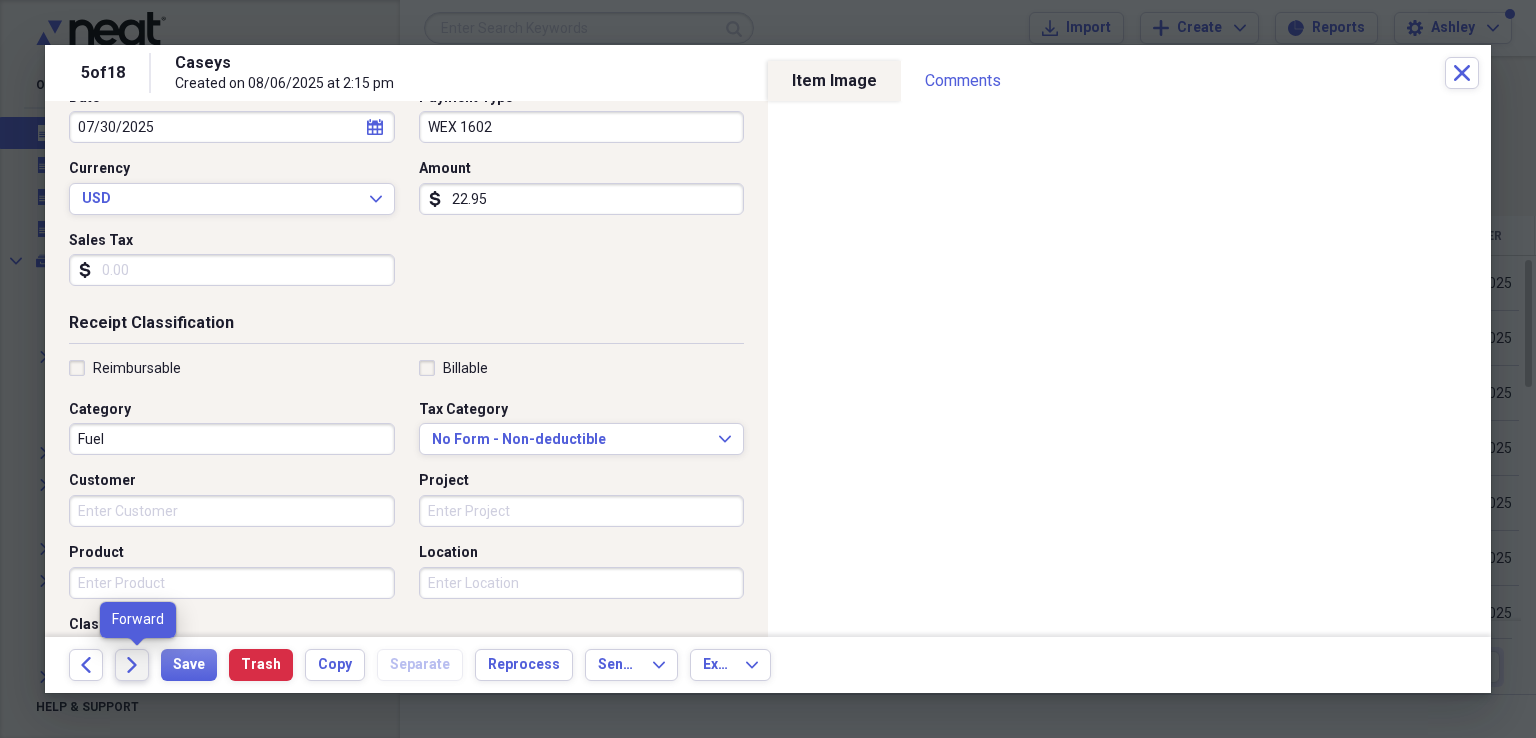 click on "Forward" 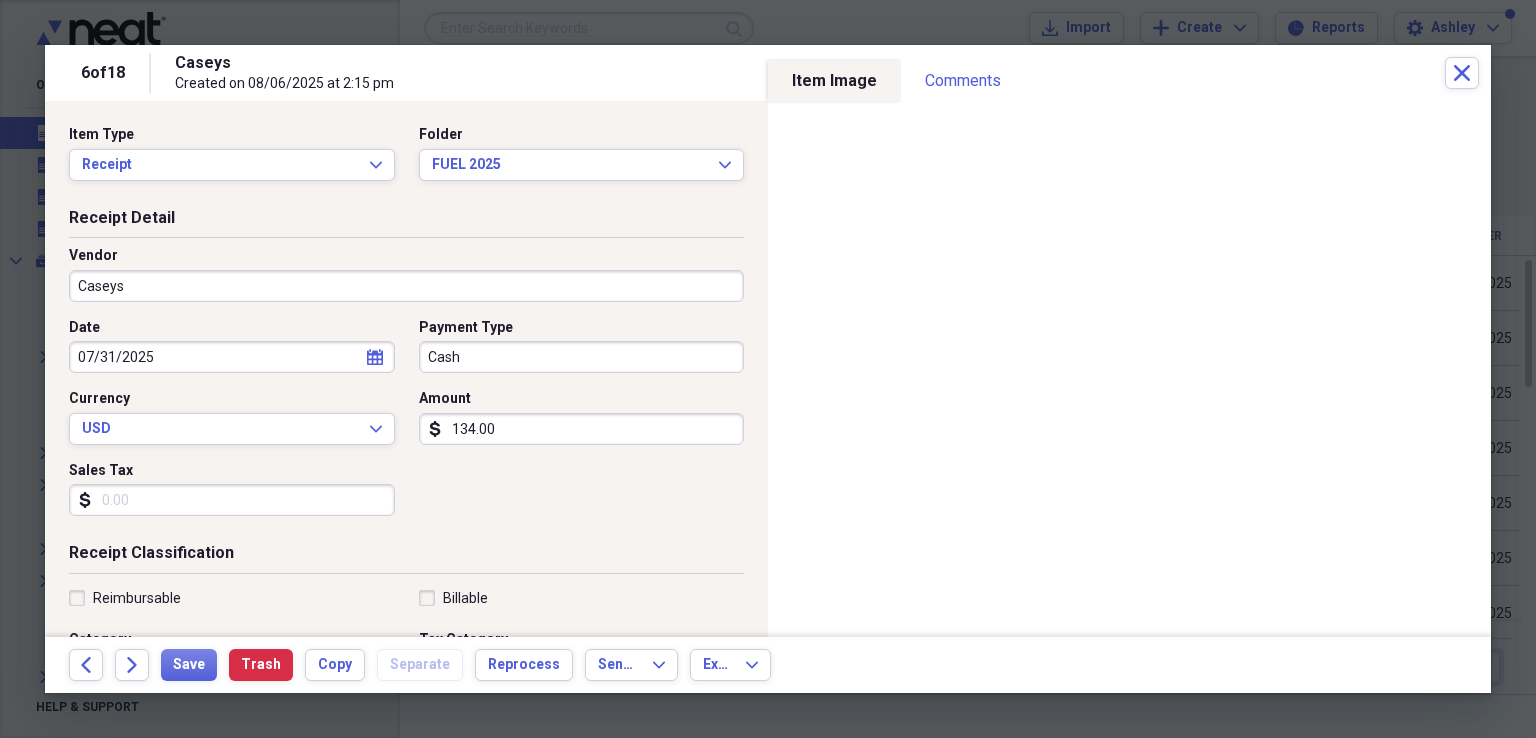 click on "Cash" at bounding box center [582, 357] 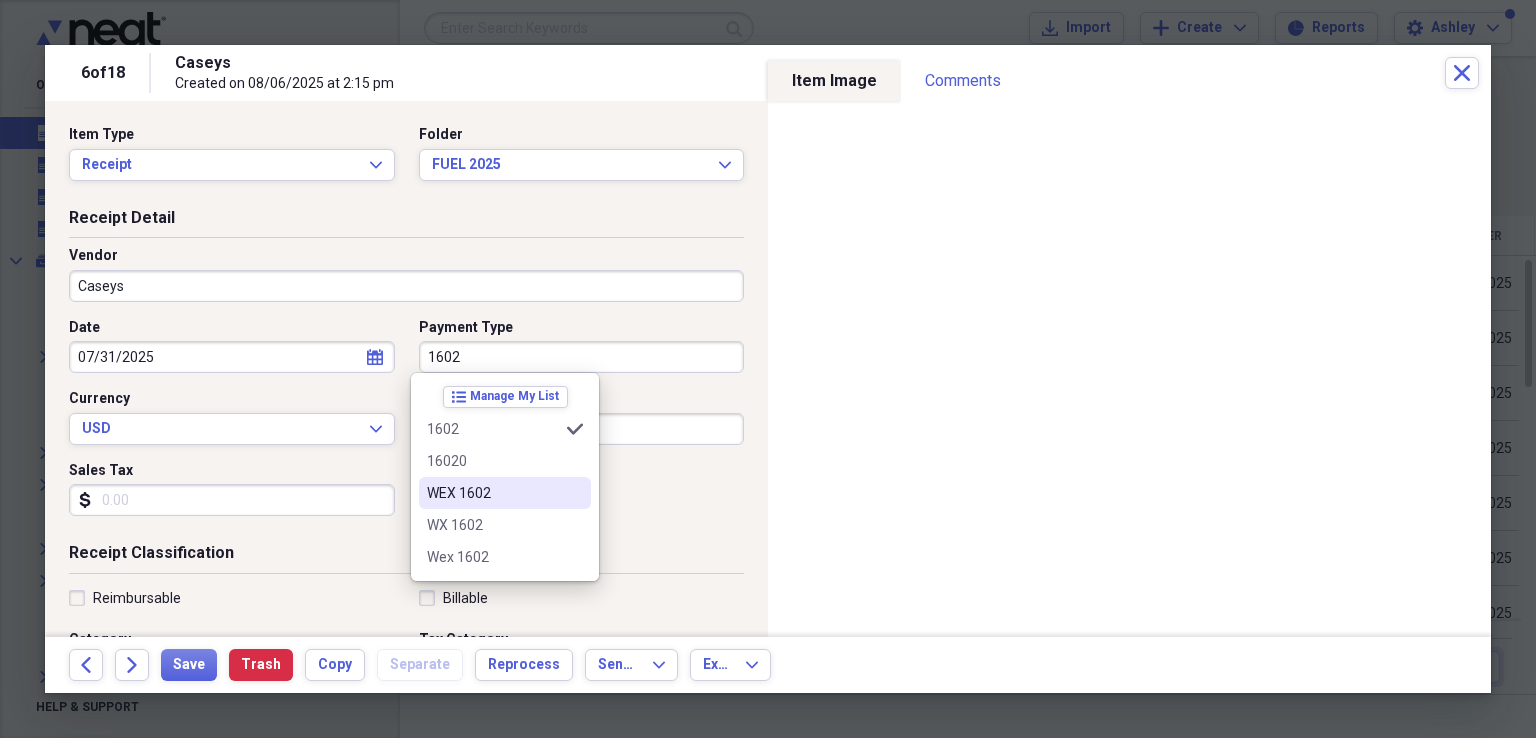 click on "WEX 1602" at bounding box center [493, 493] 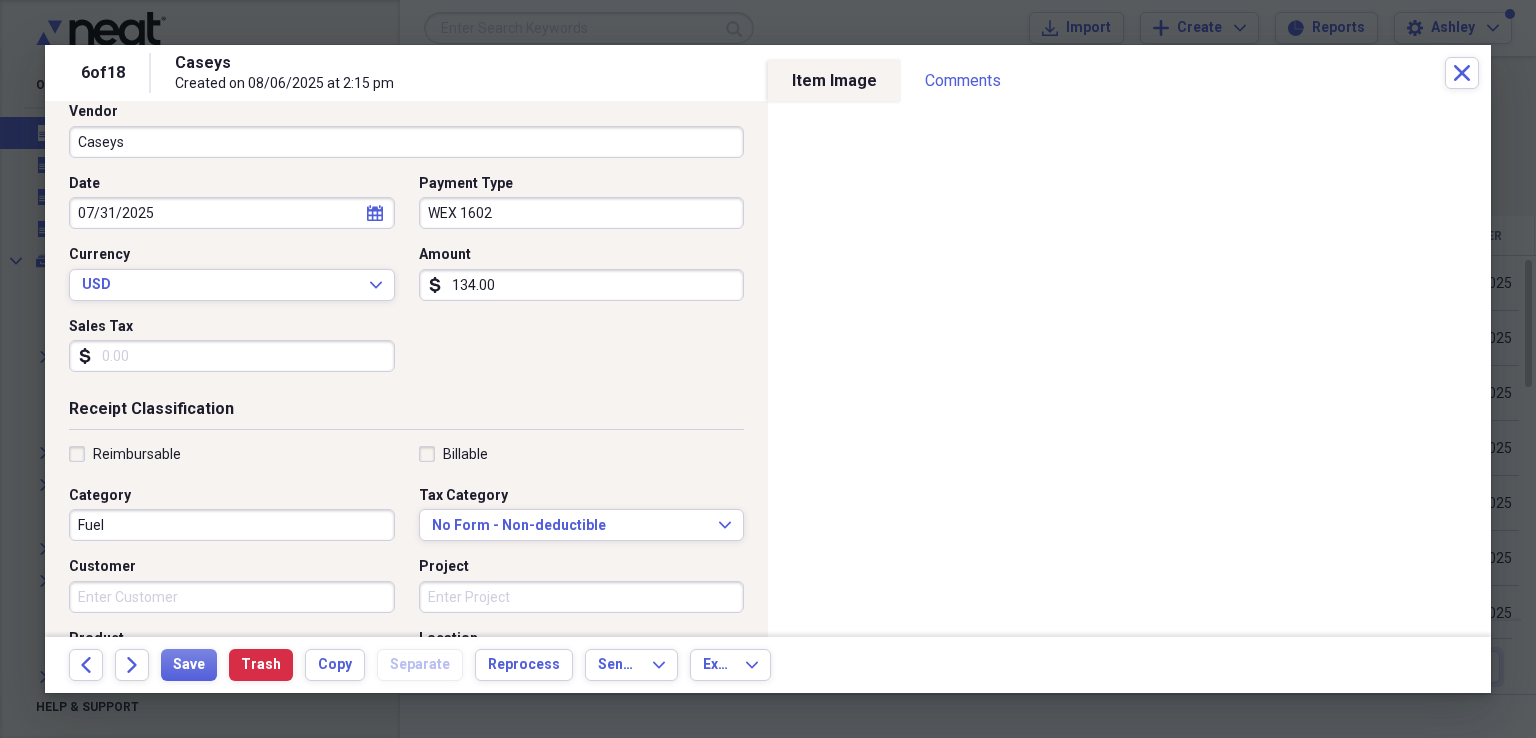 scroll, scrollTop: 197, scrollLeft: 0, axis: vertical 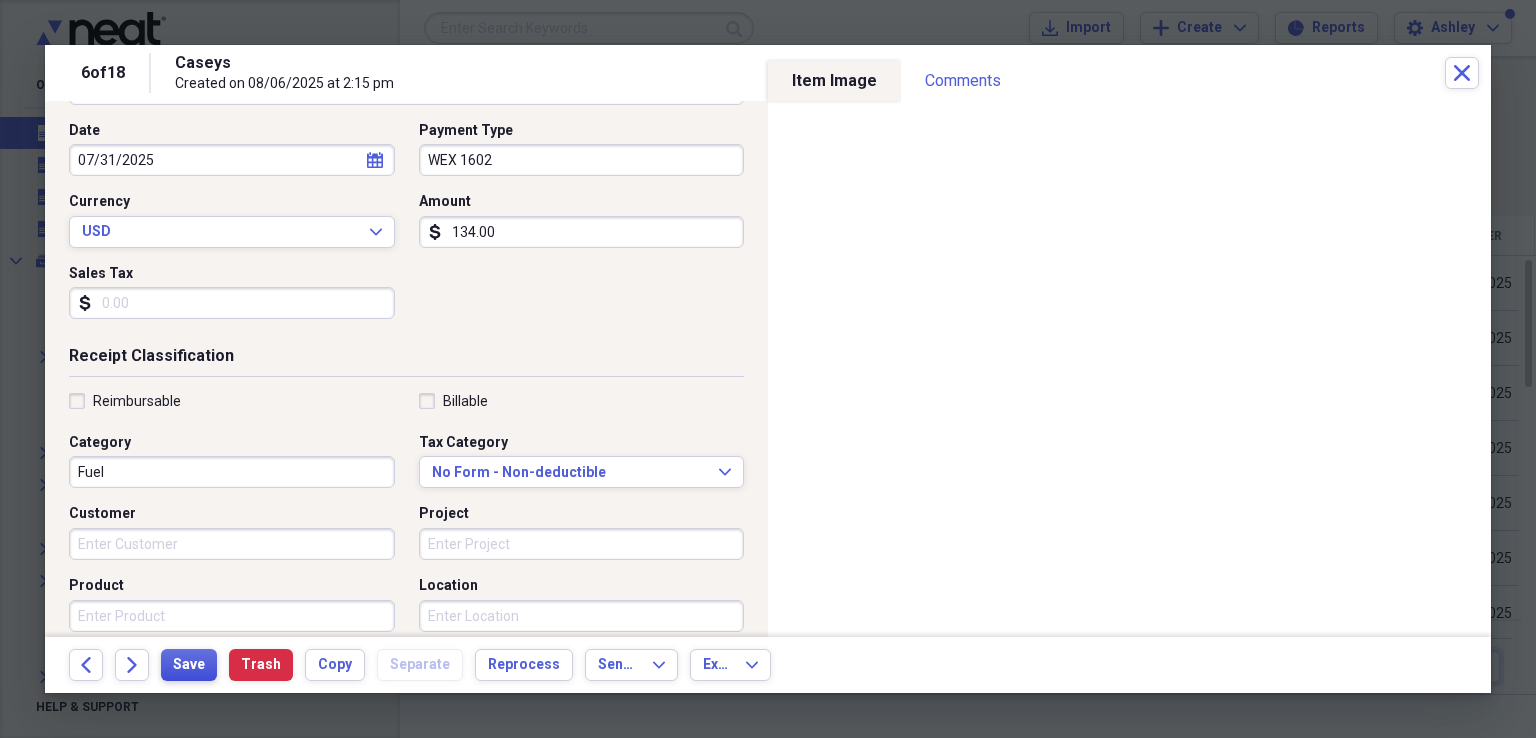 click on "Save" at bounding box center (189, 665) 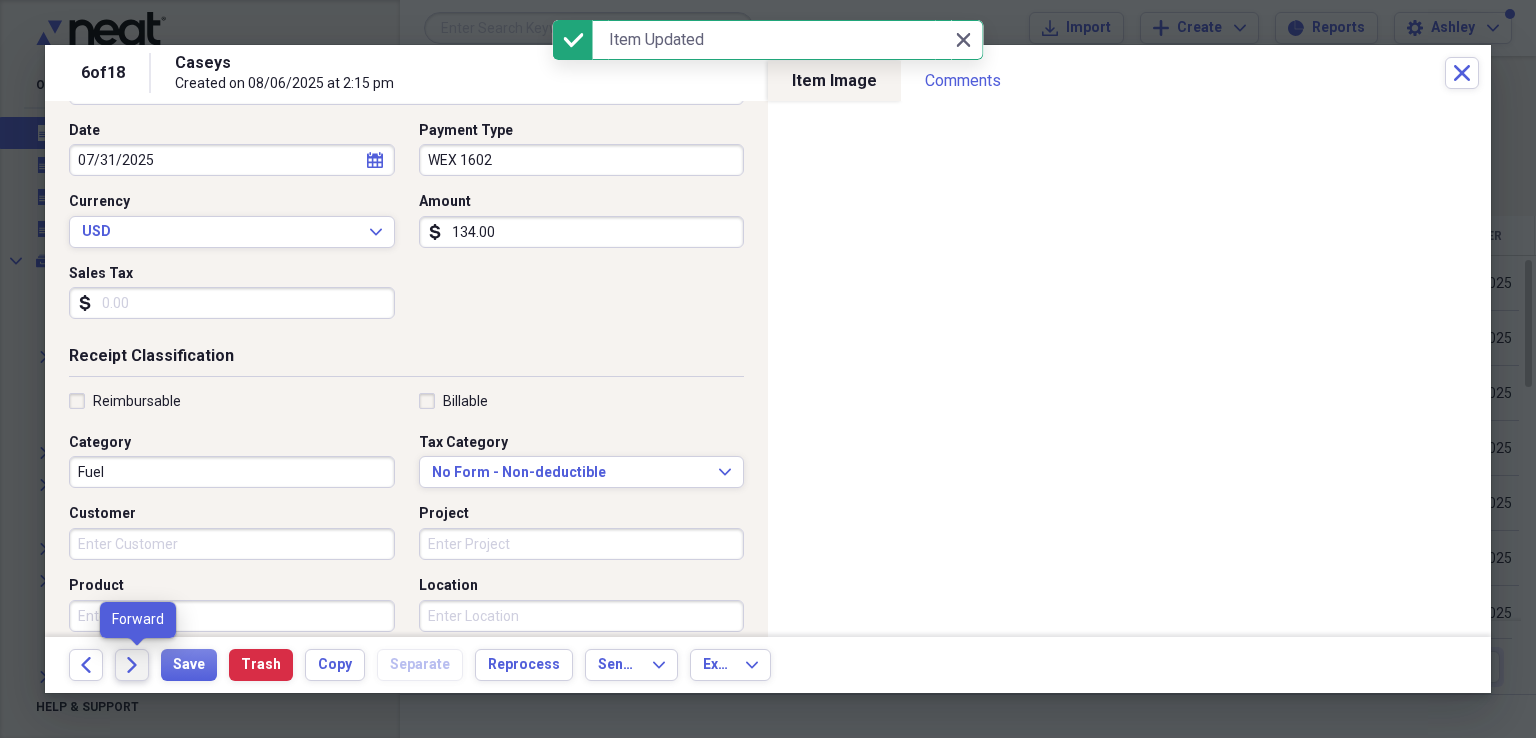 click 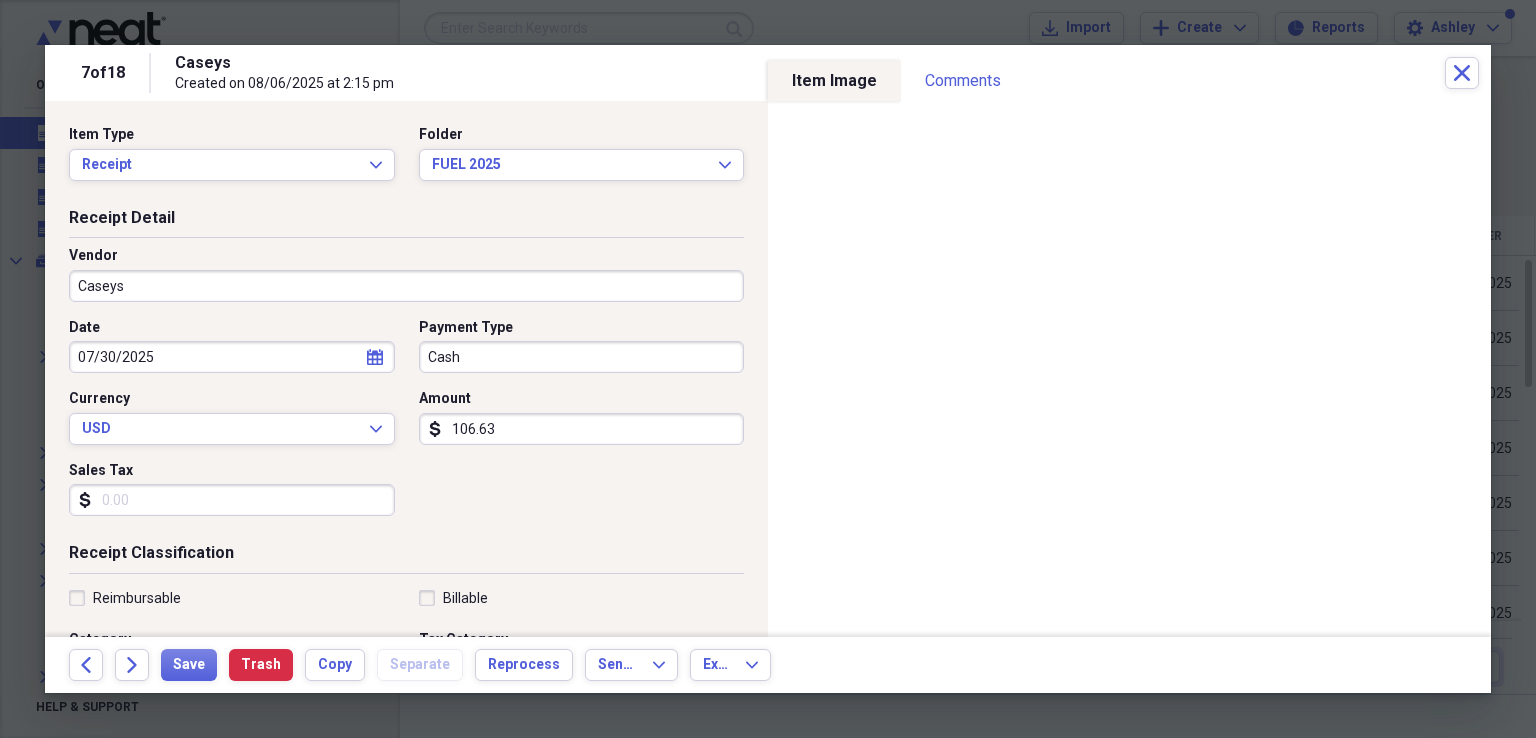 click on "Cash" at bounding box center [582, 357] 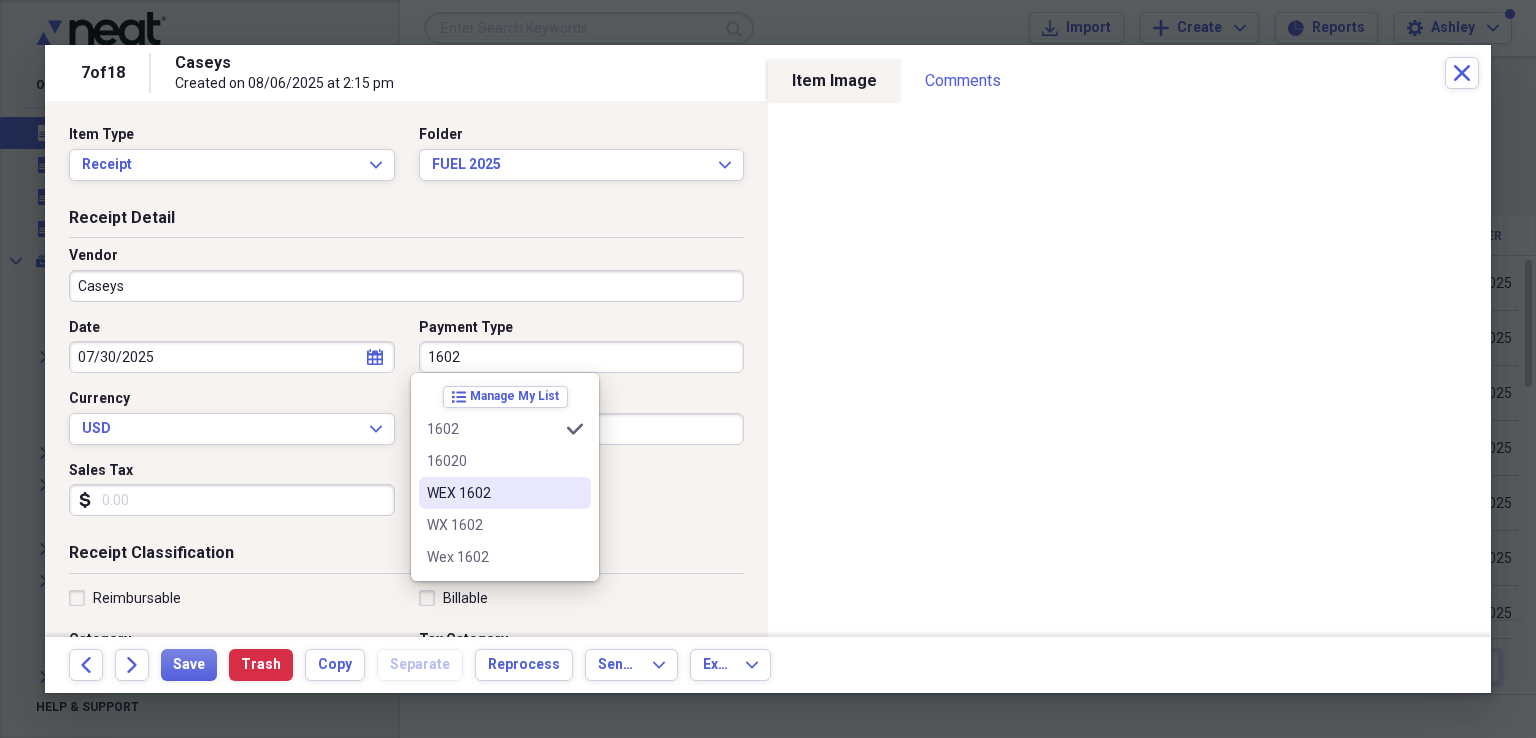 click on "WEX 1602" at bounding box center [493, 493] 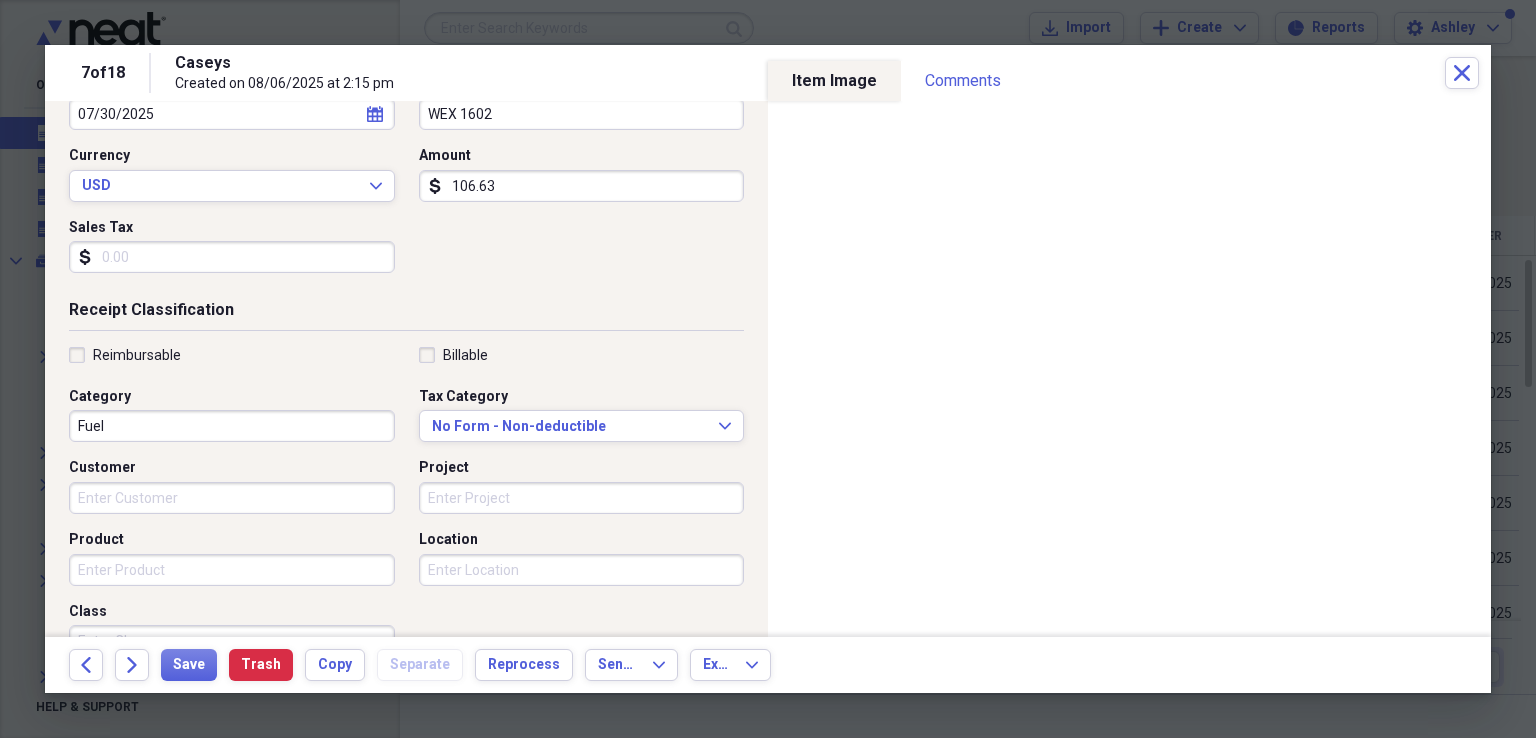 scroll, scrollTop: 257, scrollLeft: 0, axis: vertical 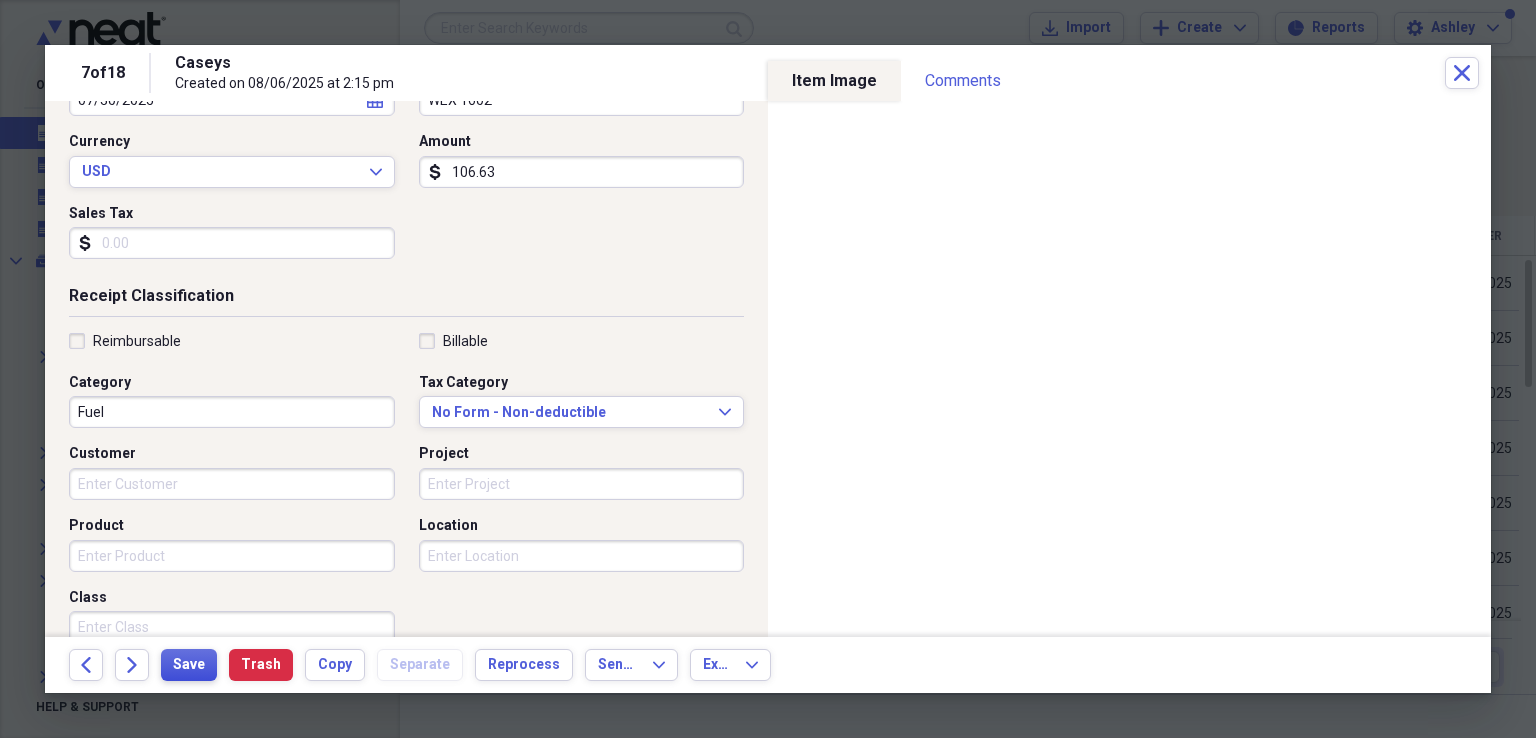click on "Save" at bounding box center (189, 665) 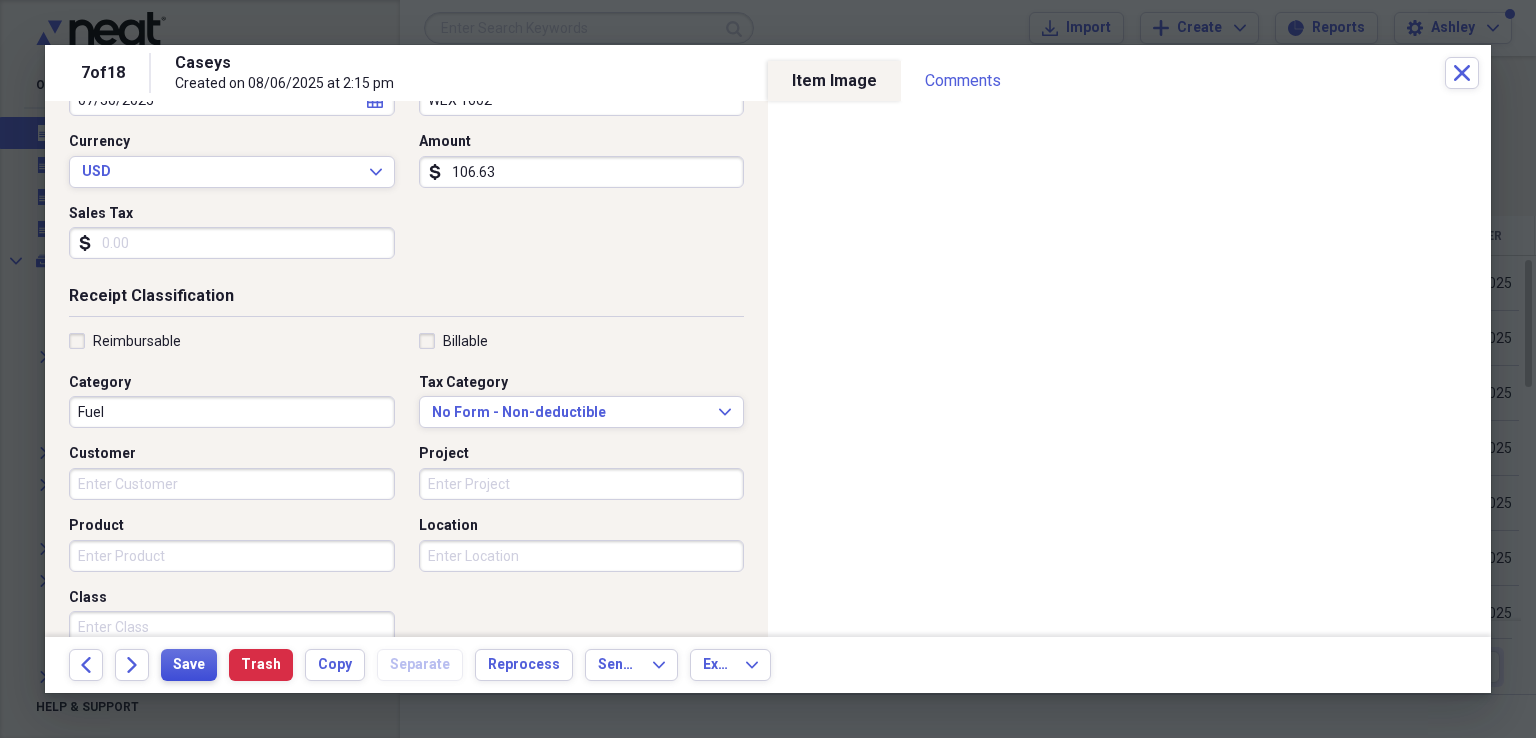 click on "Save" at bounding box center [189, 665] 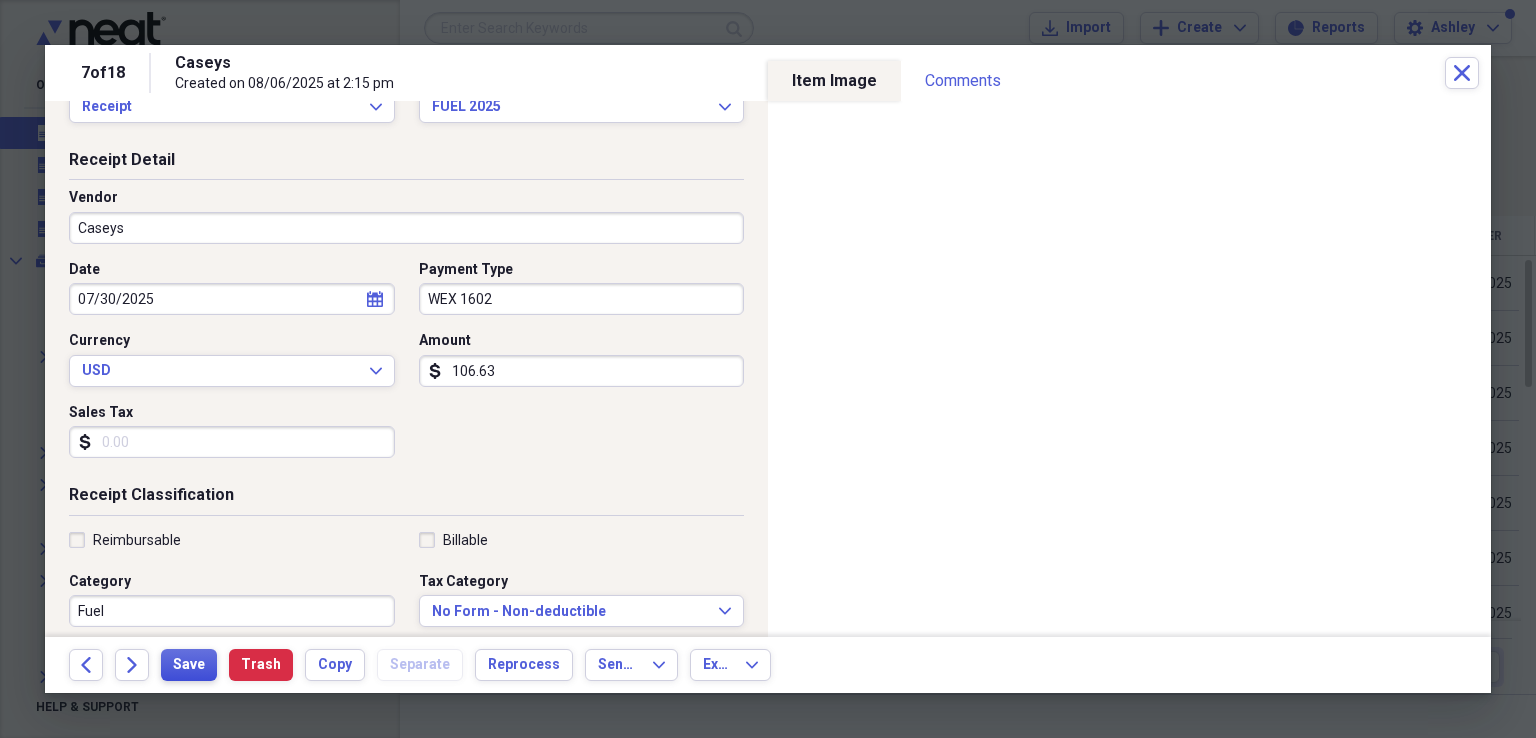 scroll, scrollTop: 0, scrollLeft: 0, axis: both 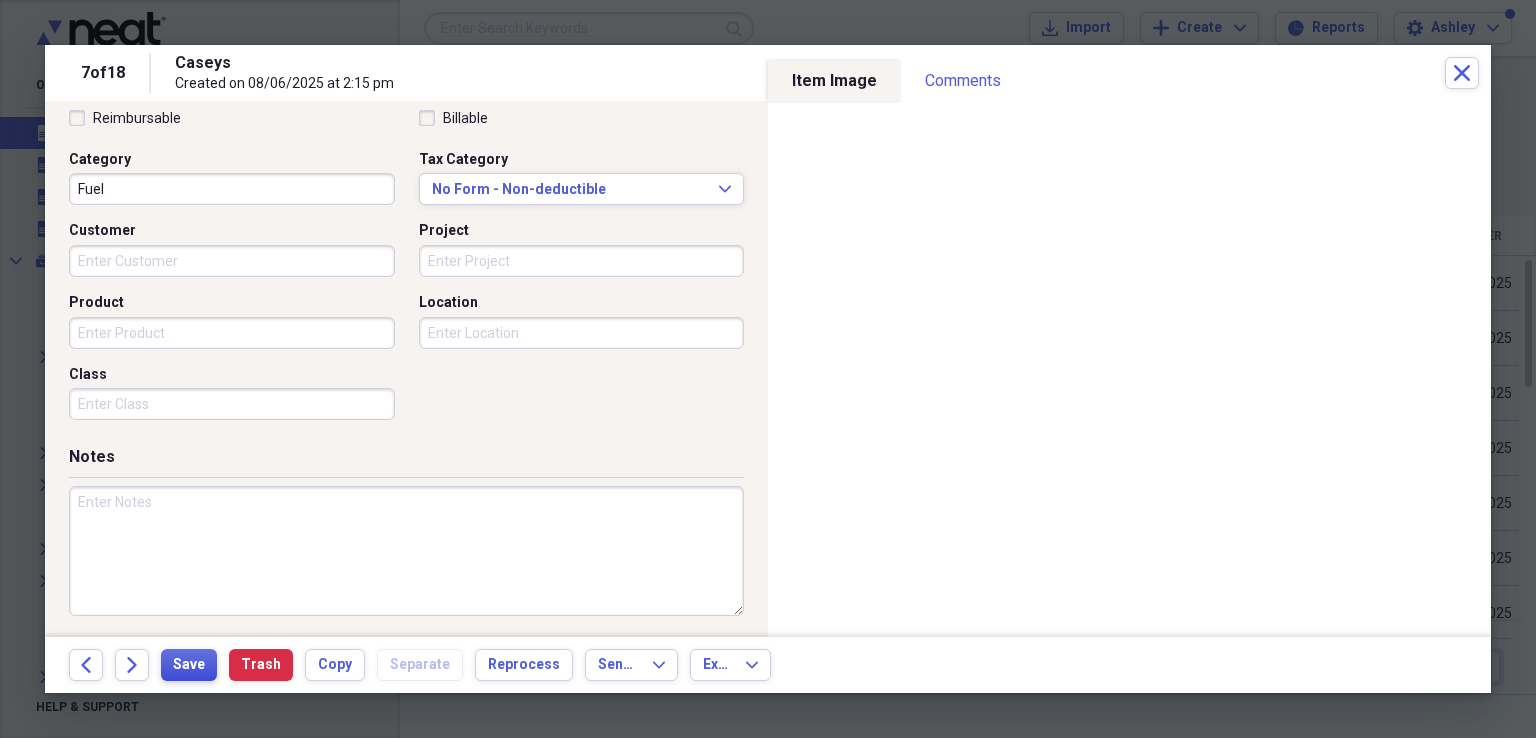 click on "Save" at bounding box center [189, 665] 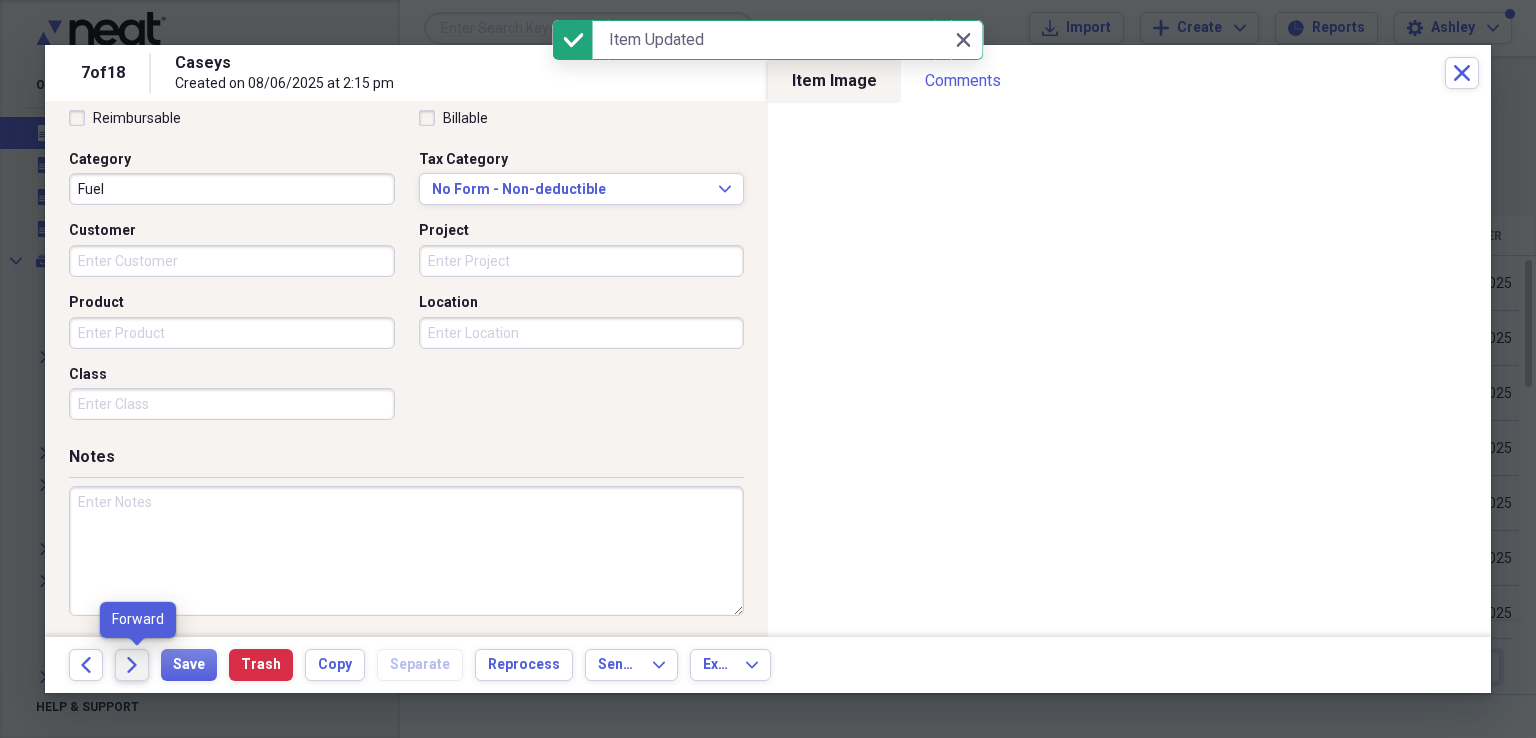click on "Forward" 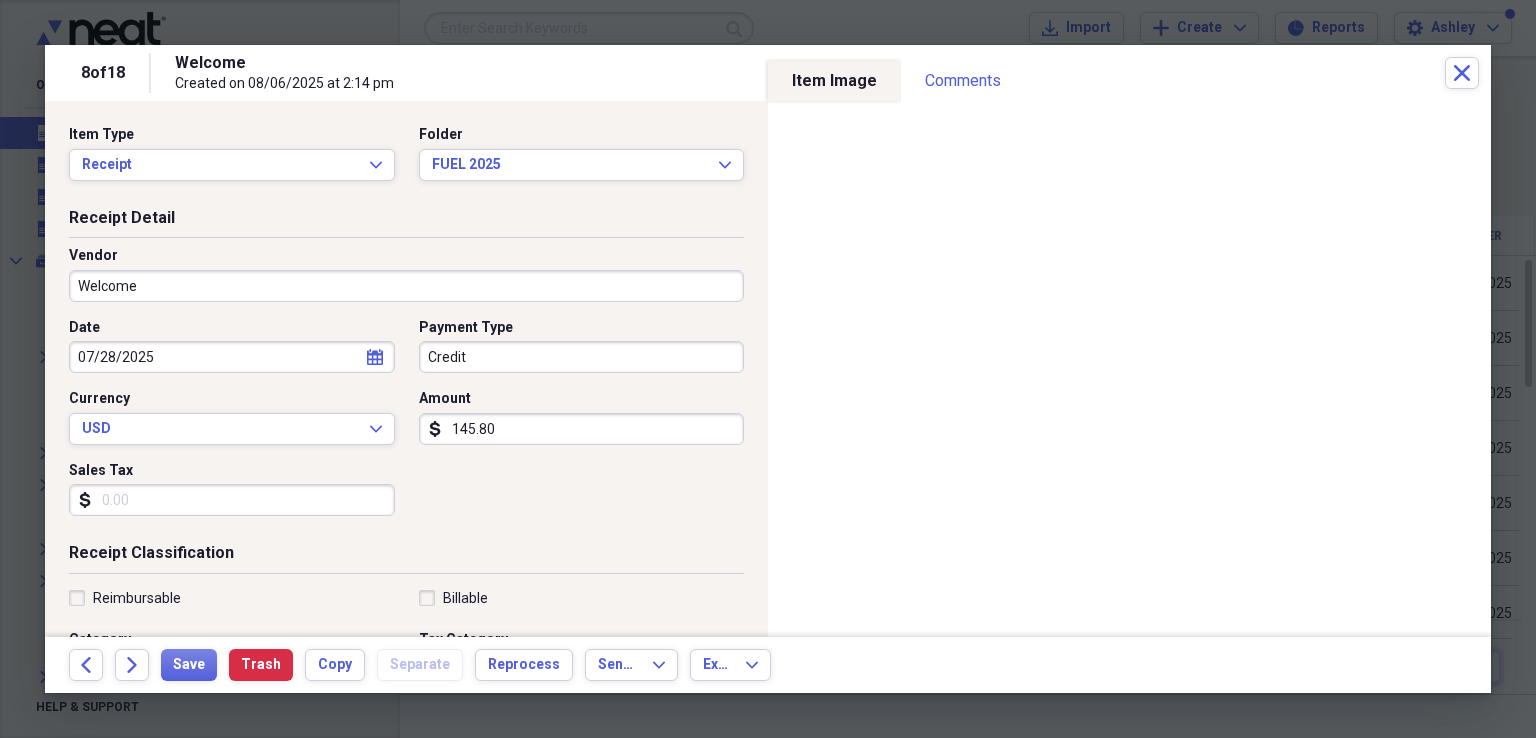 click on "Welcome" at bounding box center [406, 286] 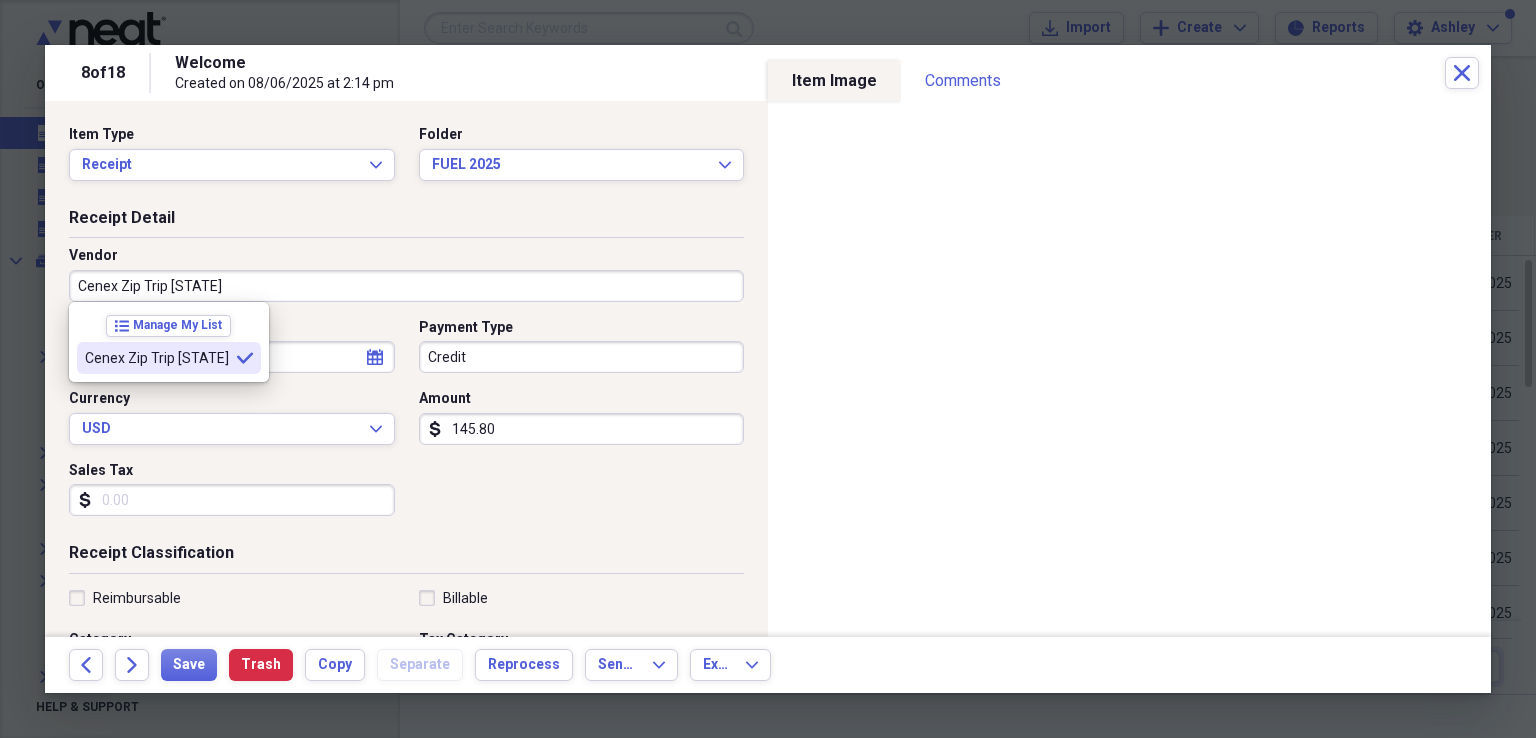 type on "Cenex Zip Trip [STATE]" 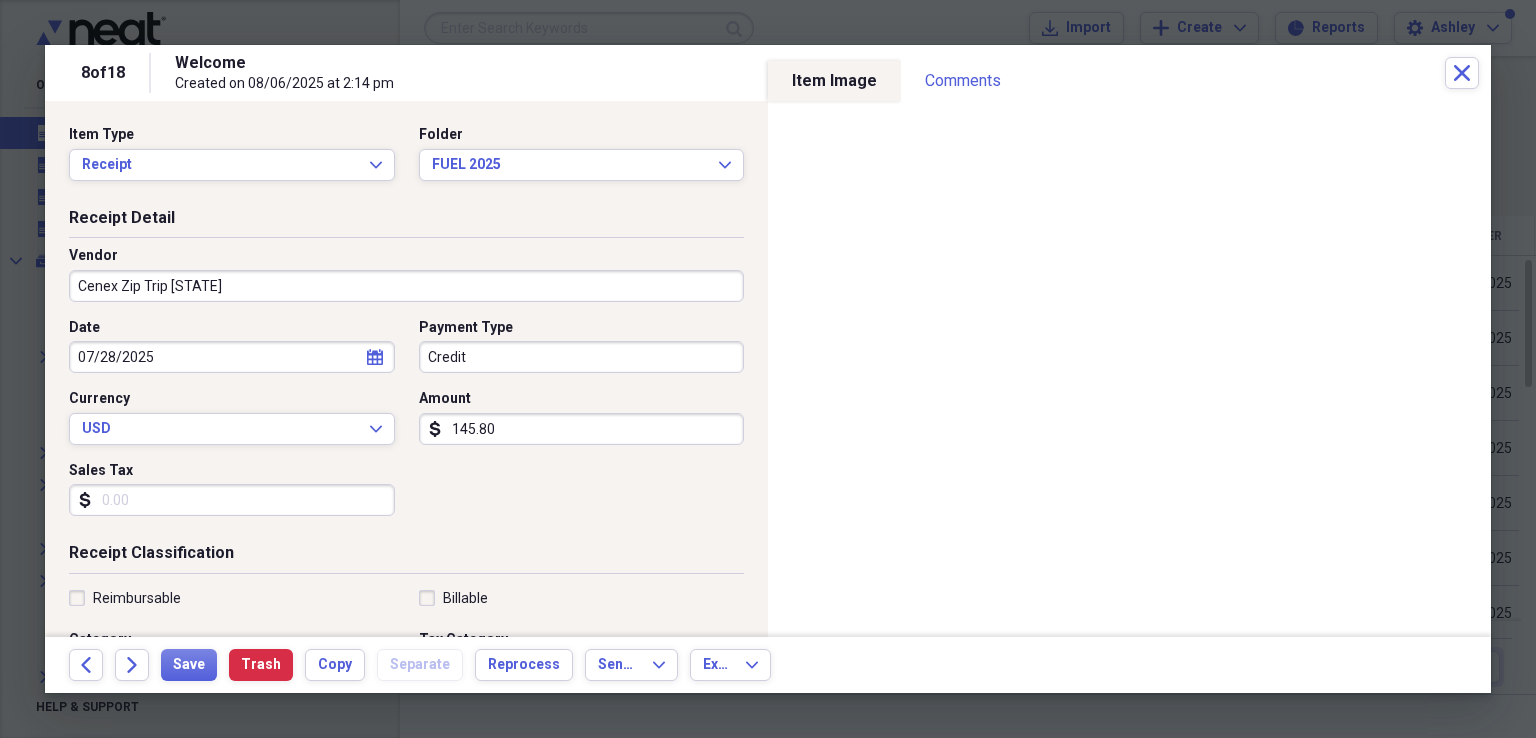 click on "Credit" at bounding box center [582, 357] 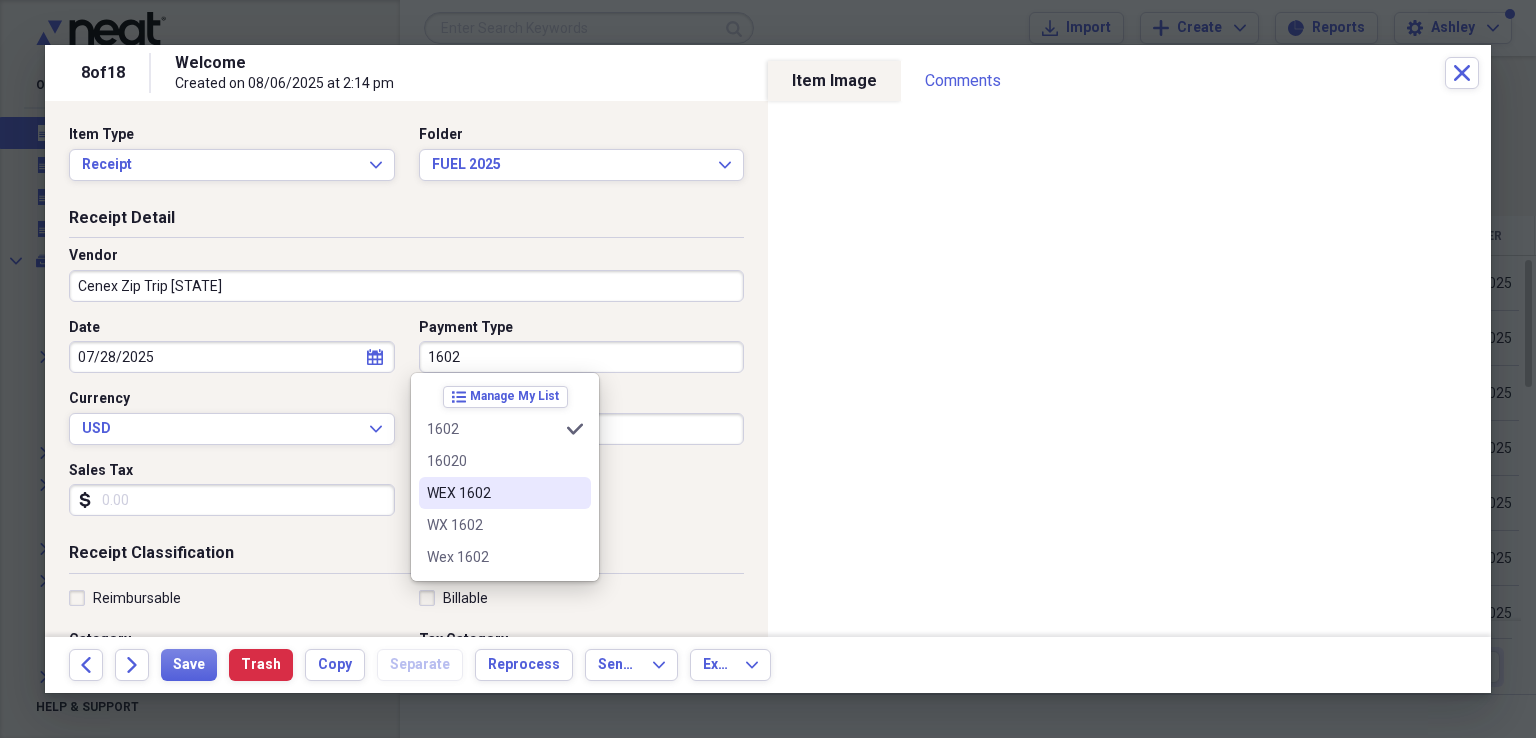 click on "WEX 1602" at bounding box center [493, 493] 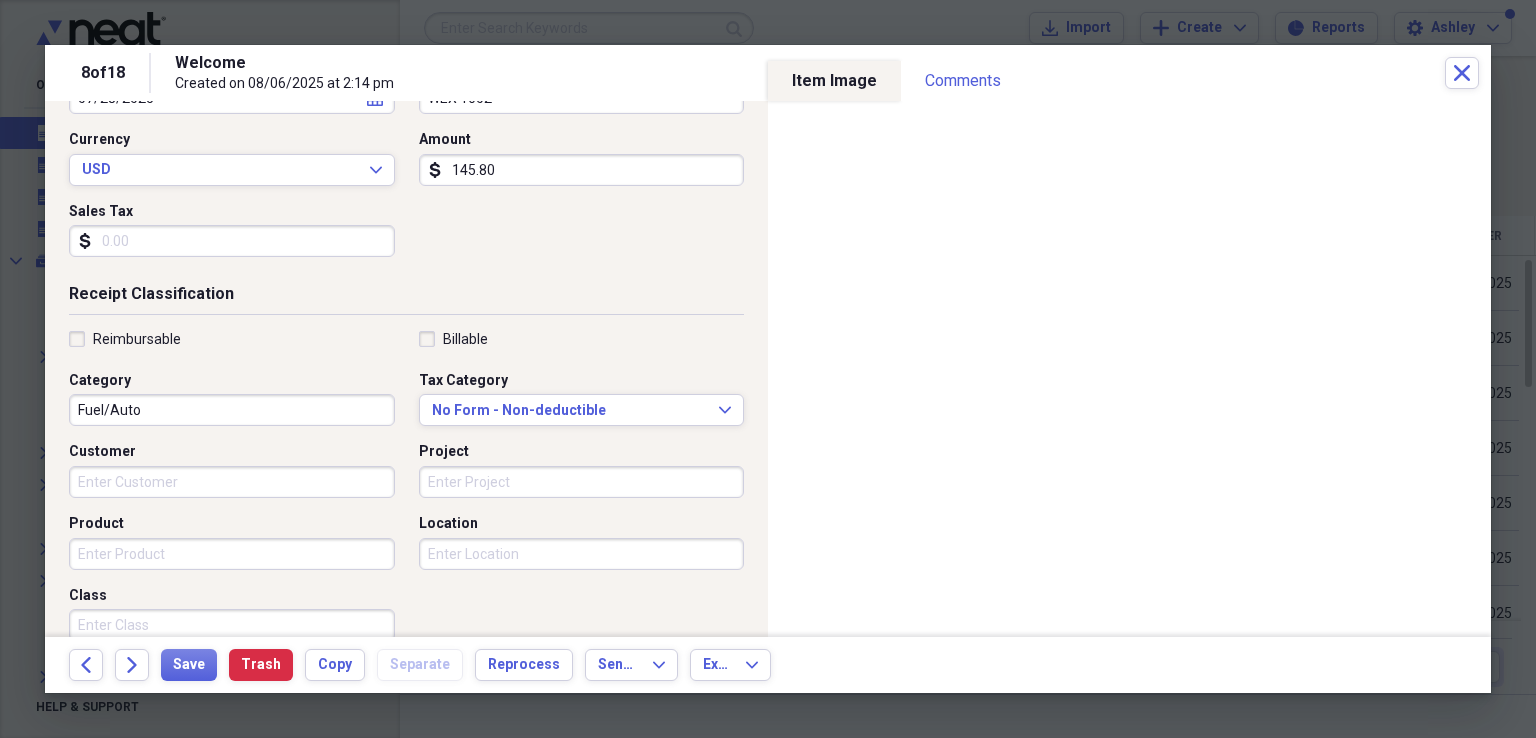 scroll, scrollTop: 266, scrollLeft: 0, axis: vertical 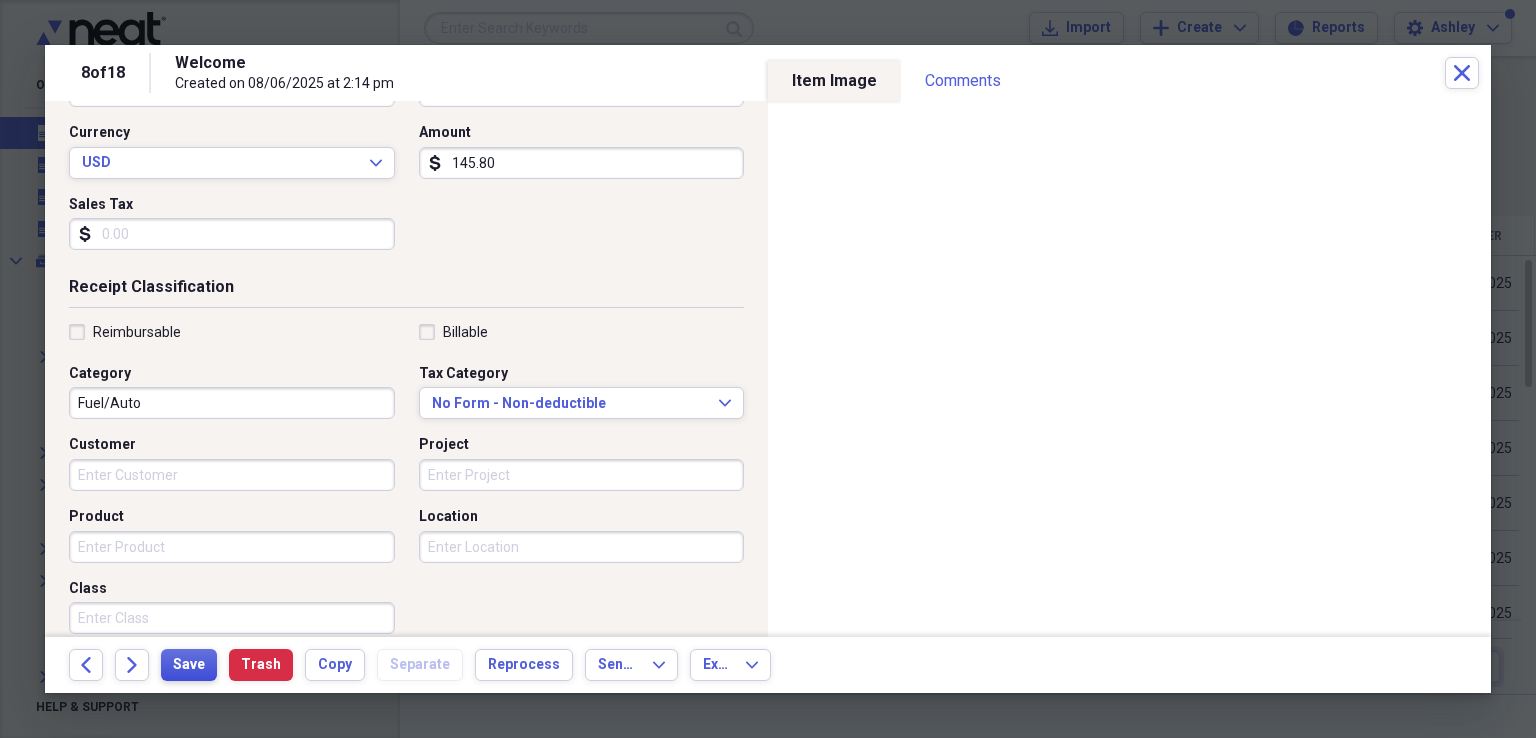 click on "Save" at bounding box center [189, 665] 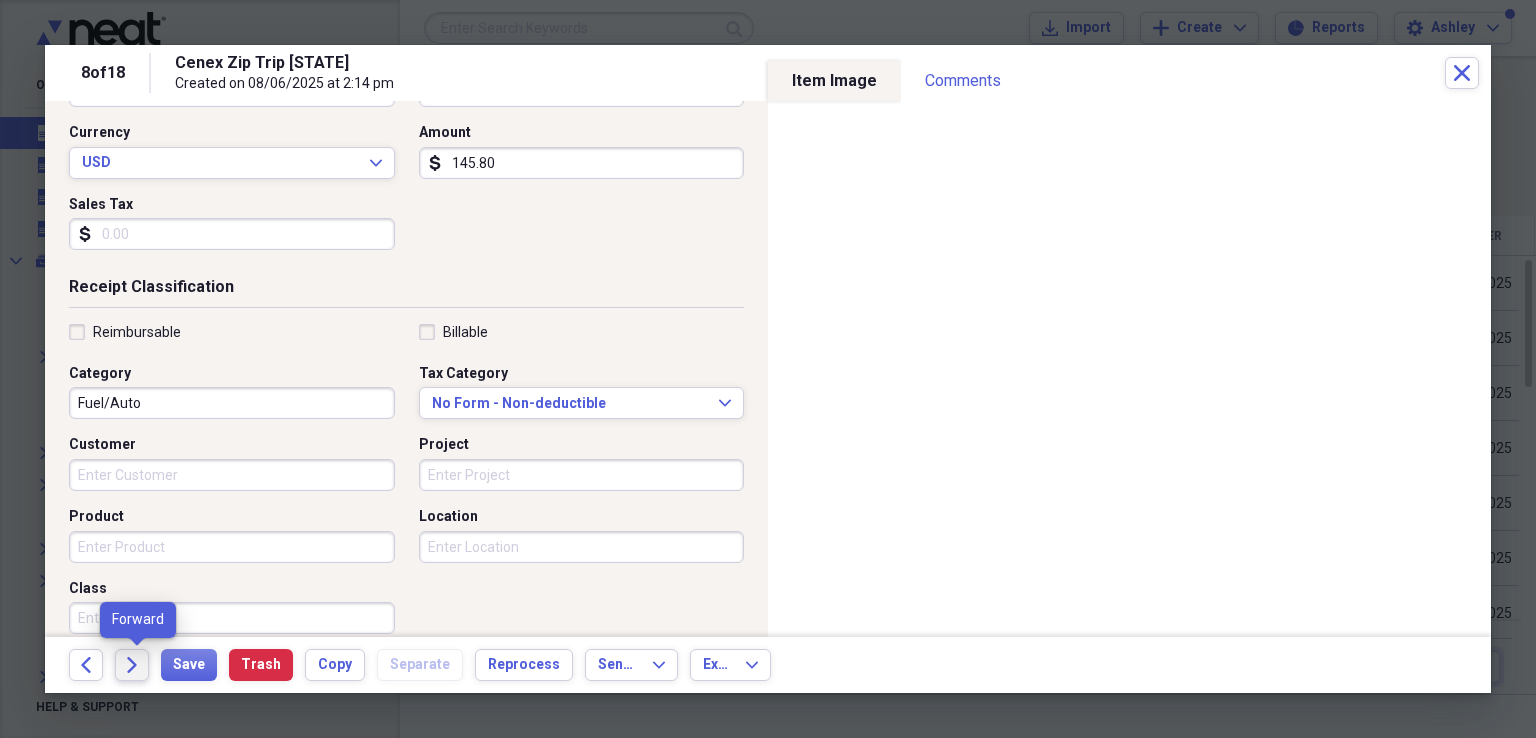 click on "Forward" 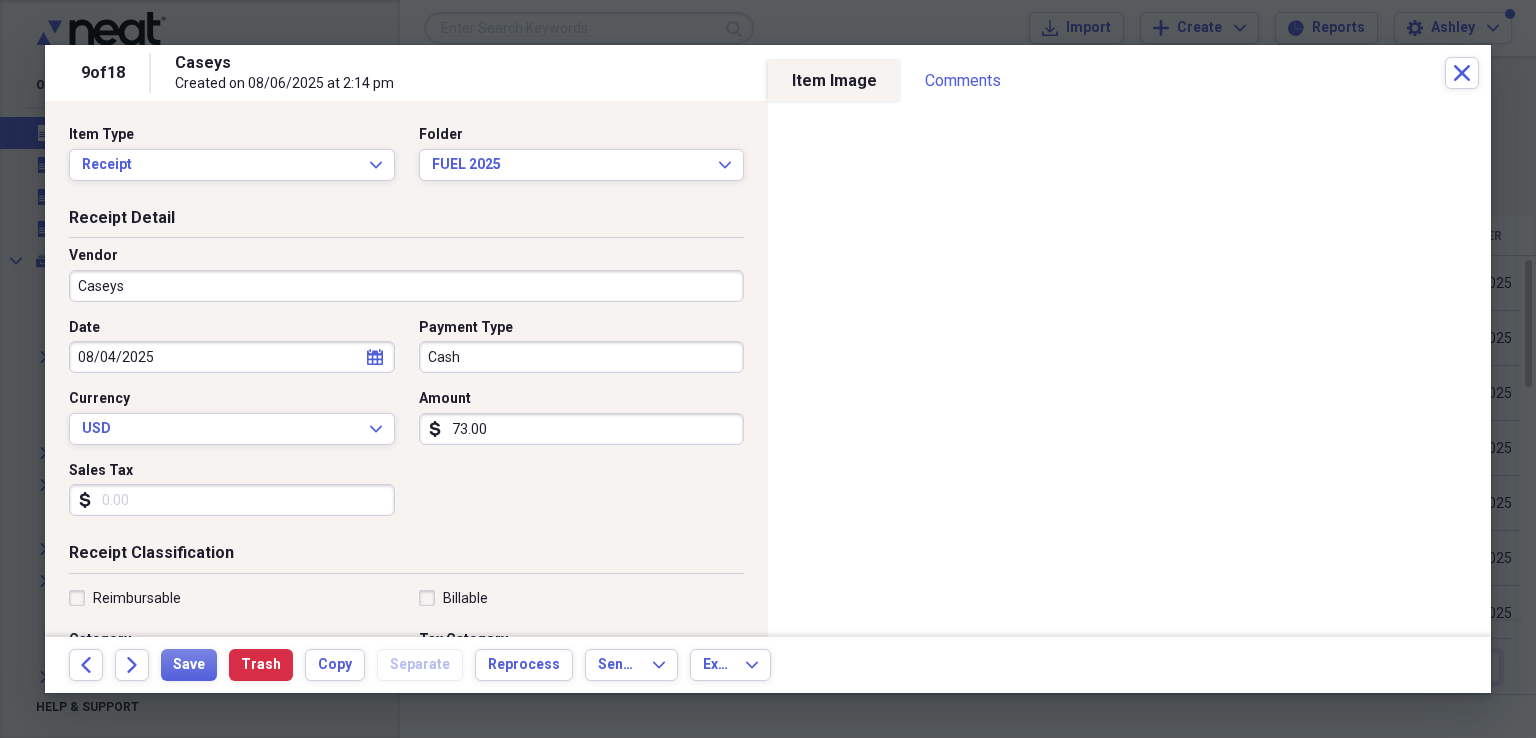click on "Cash" at bounding box center [582, 357] 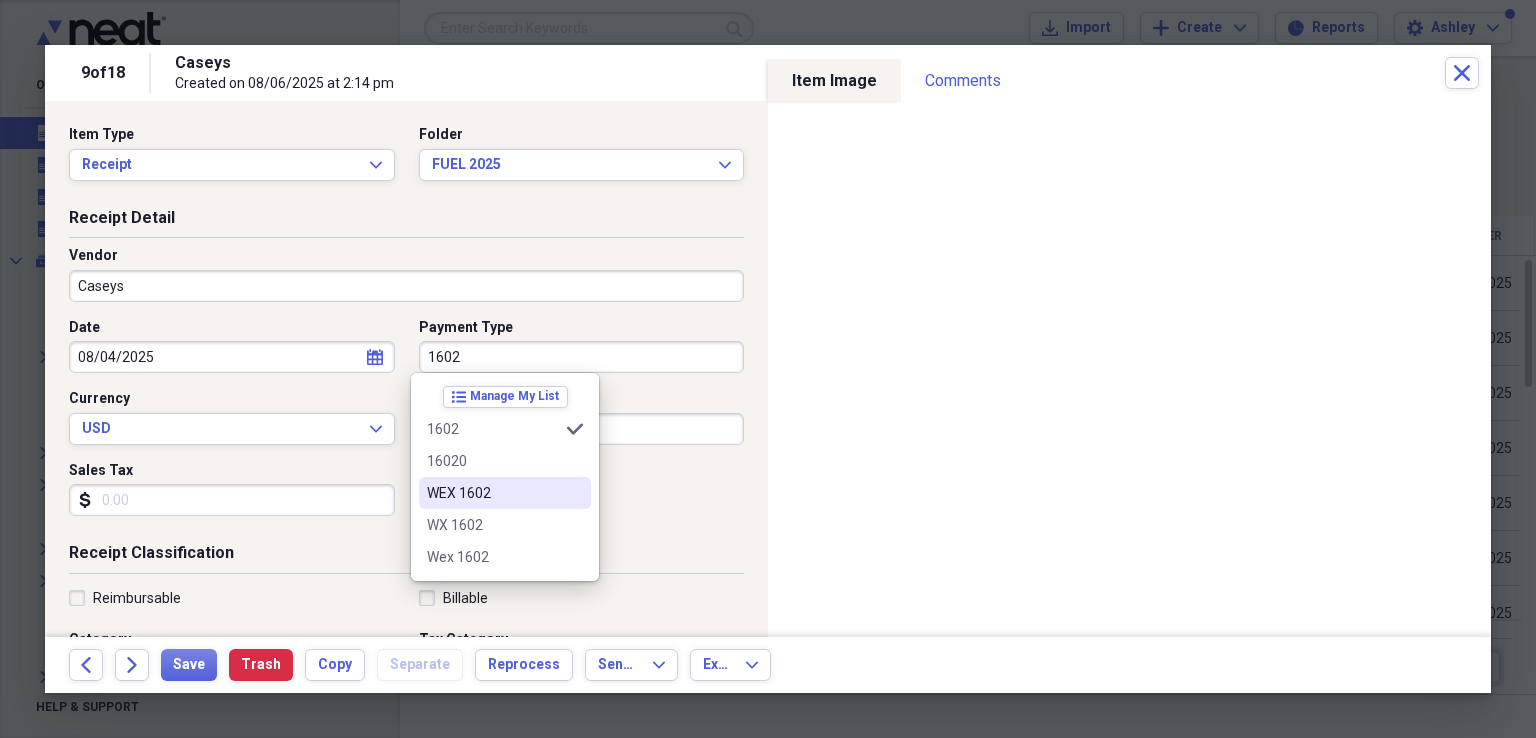 click on "WEX 1602" at bounding box center [493, 493] 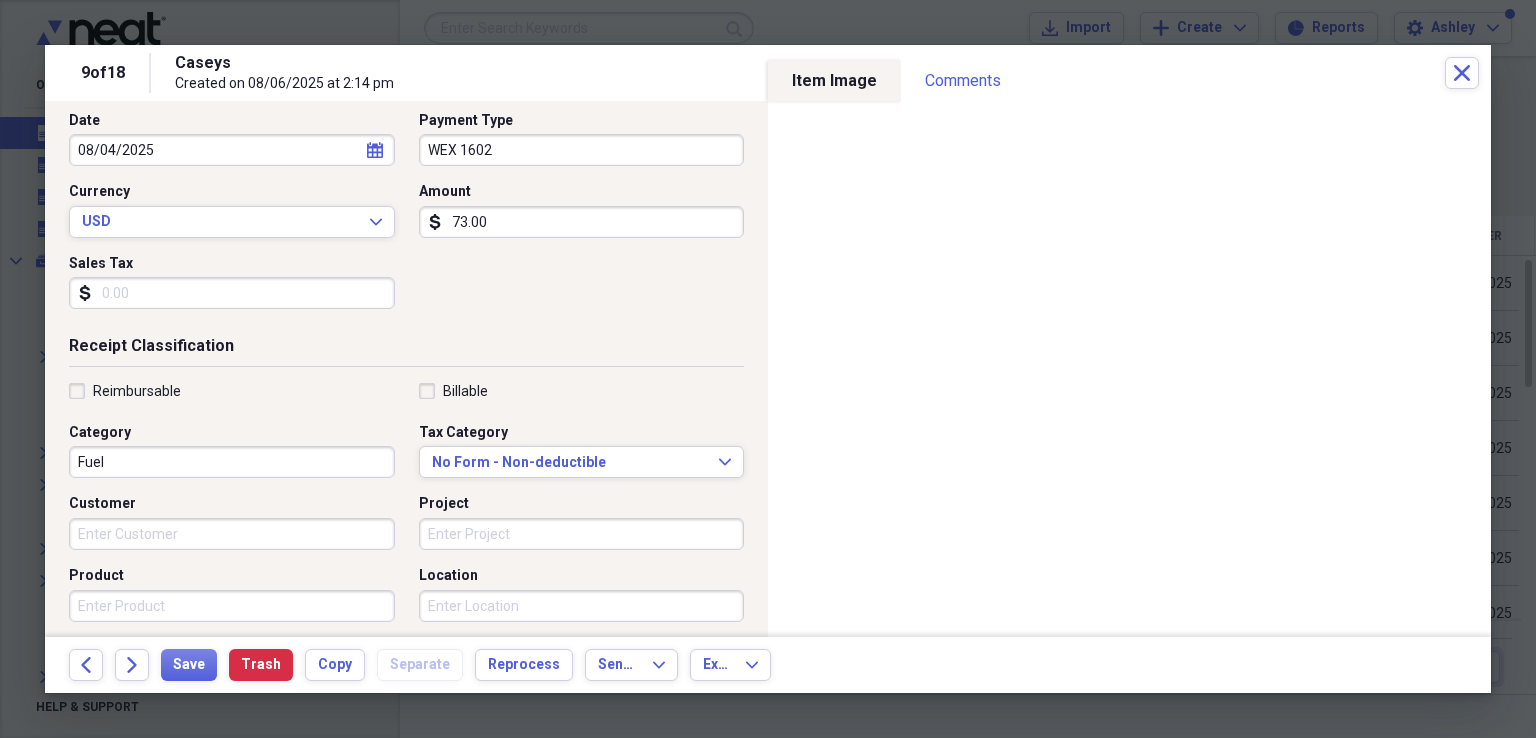 scroll, scrollTop: 279, scrollLeft: 0, axis: vertical 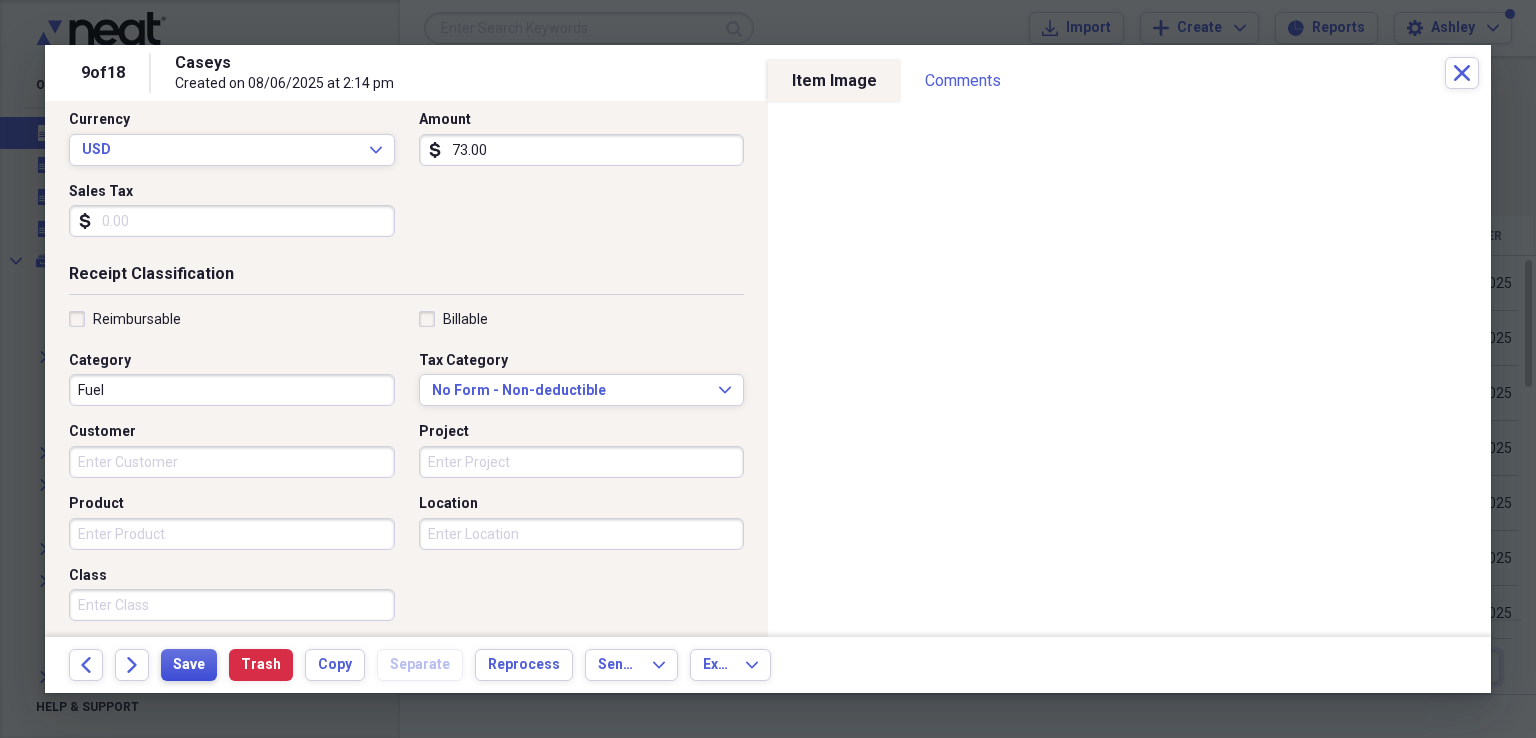 click on "Save" at bounding box center (189, 665) 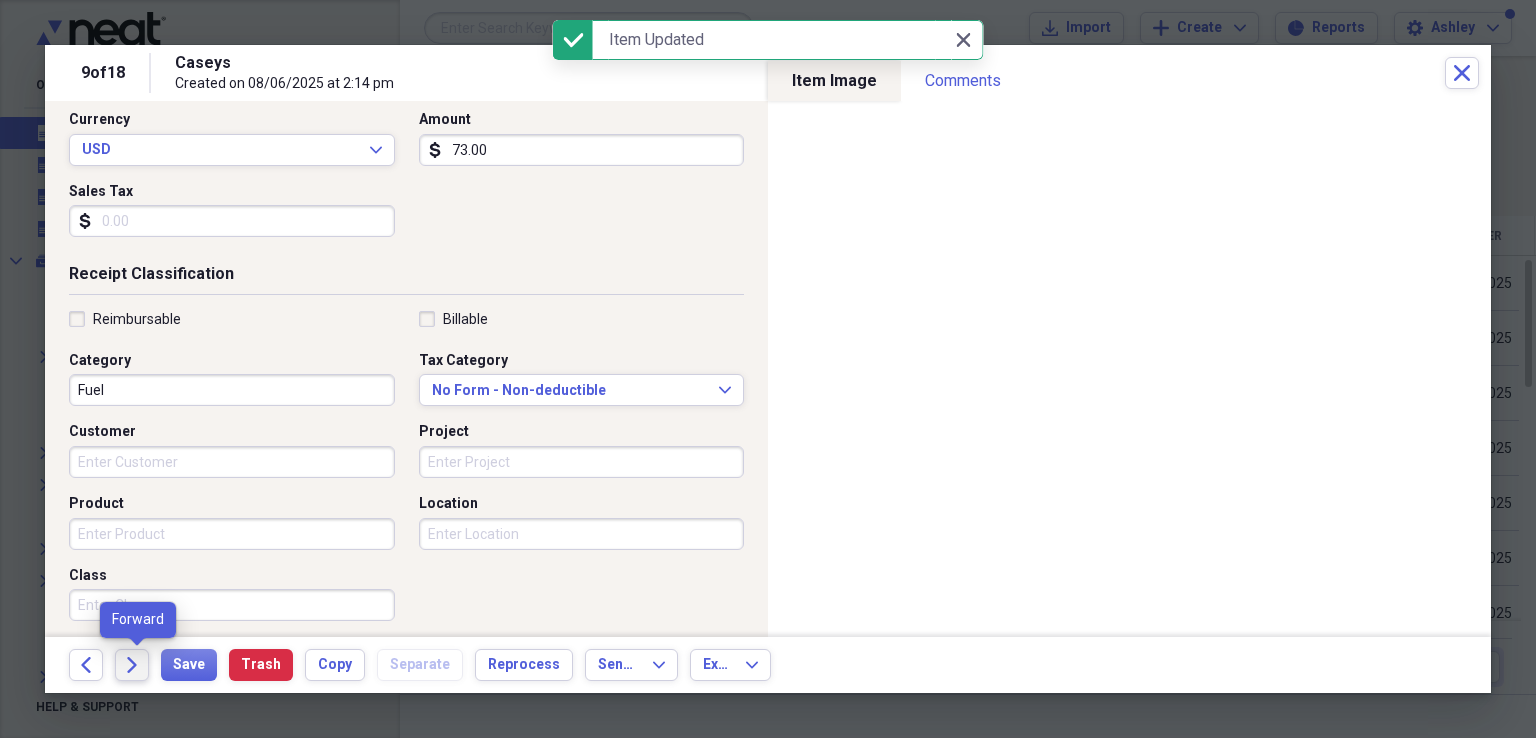 click on "Forward" at bounding box center [132, 665] 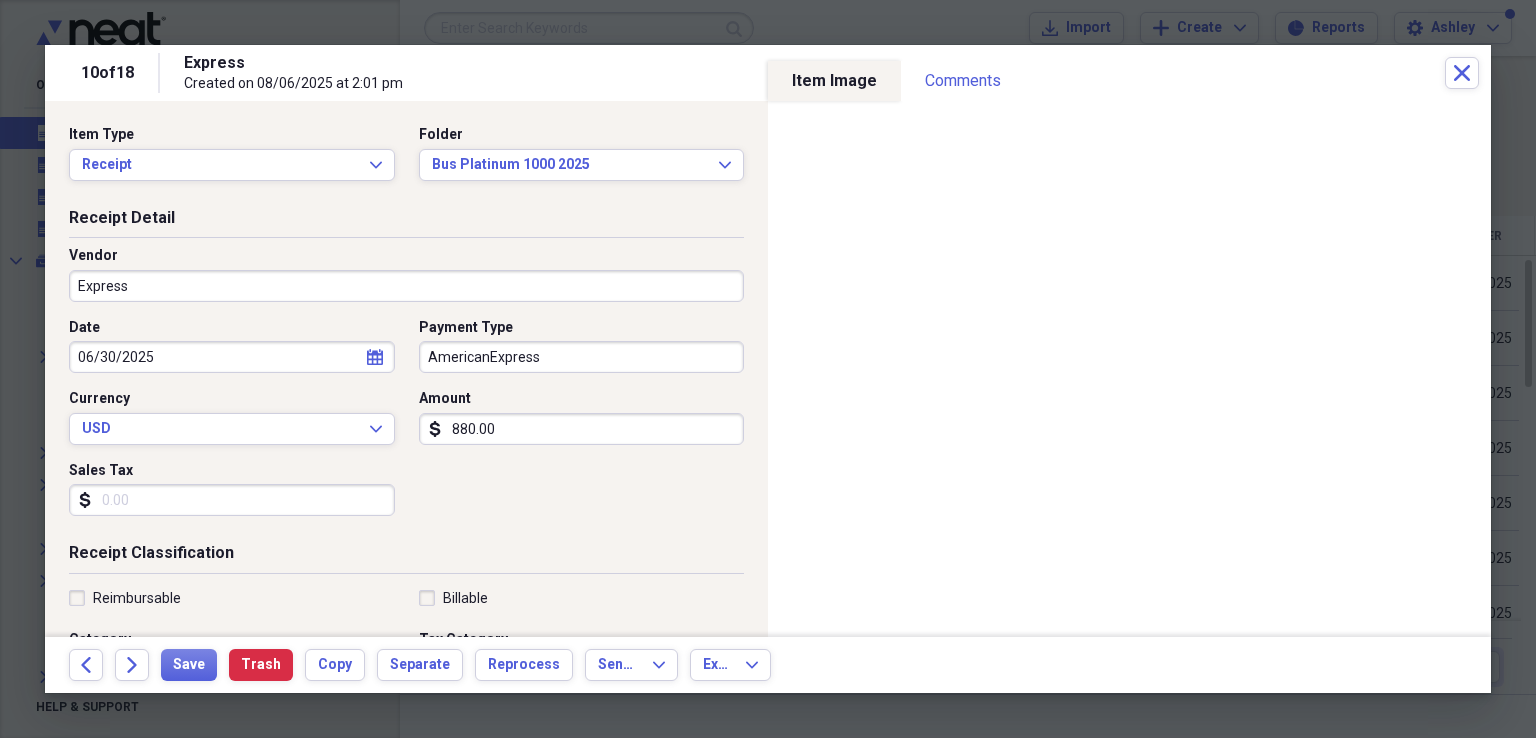 click on "Express" at bounding box center [406, 286] 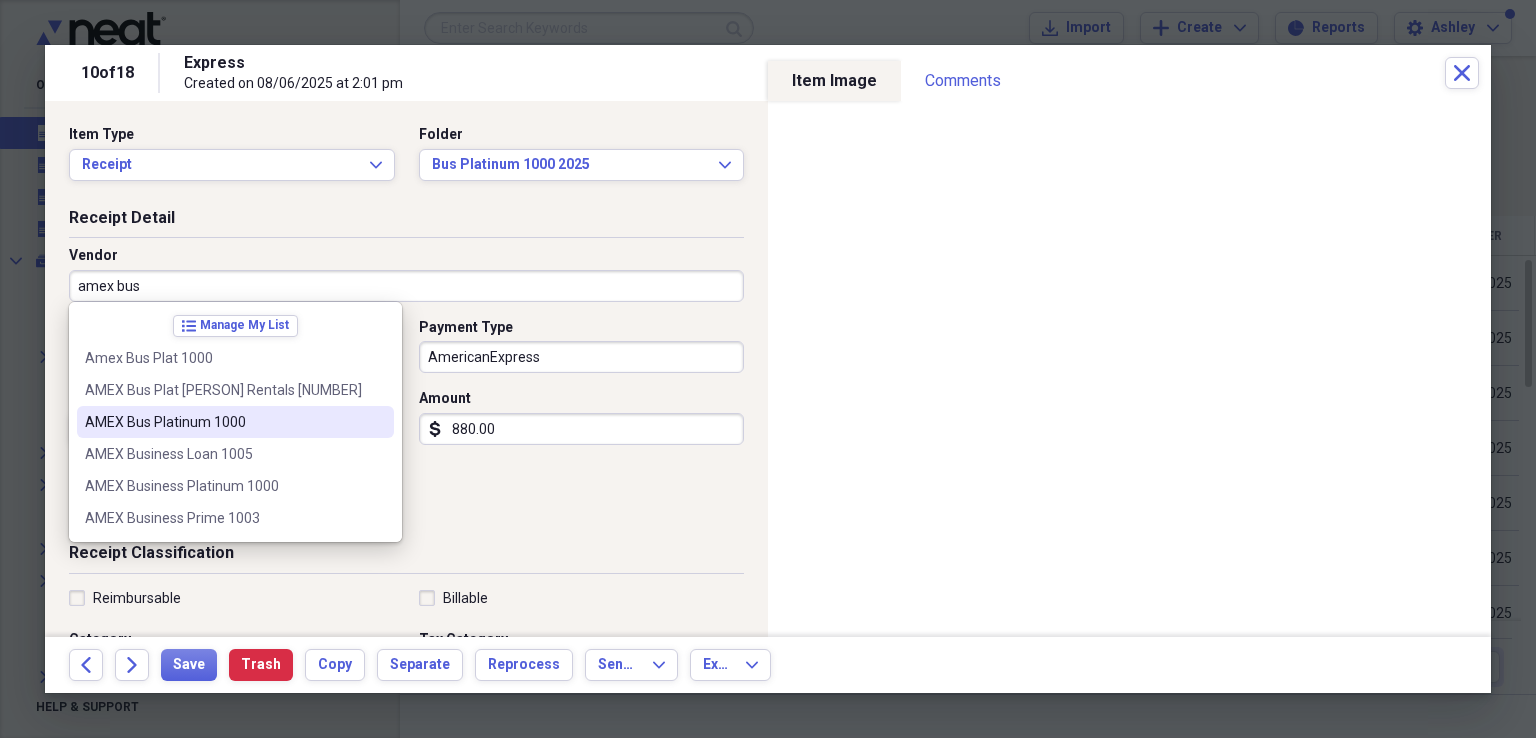 click on "AMEX Bus Platinum 1000" at bounding box center [223, 422] 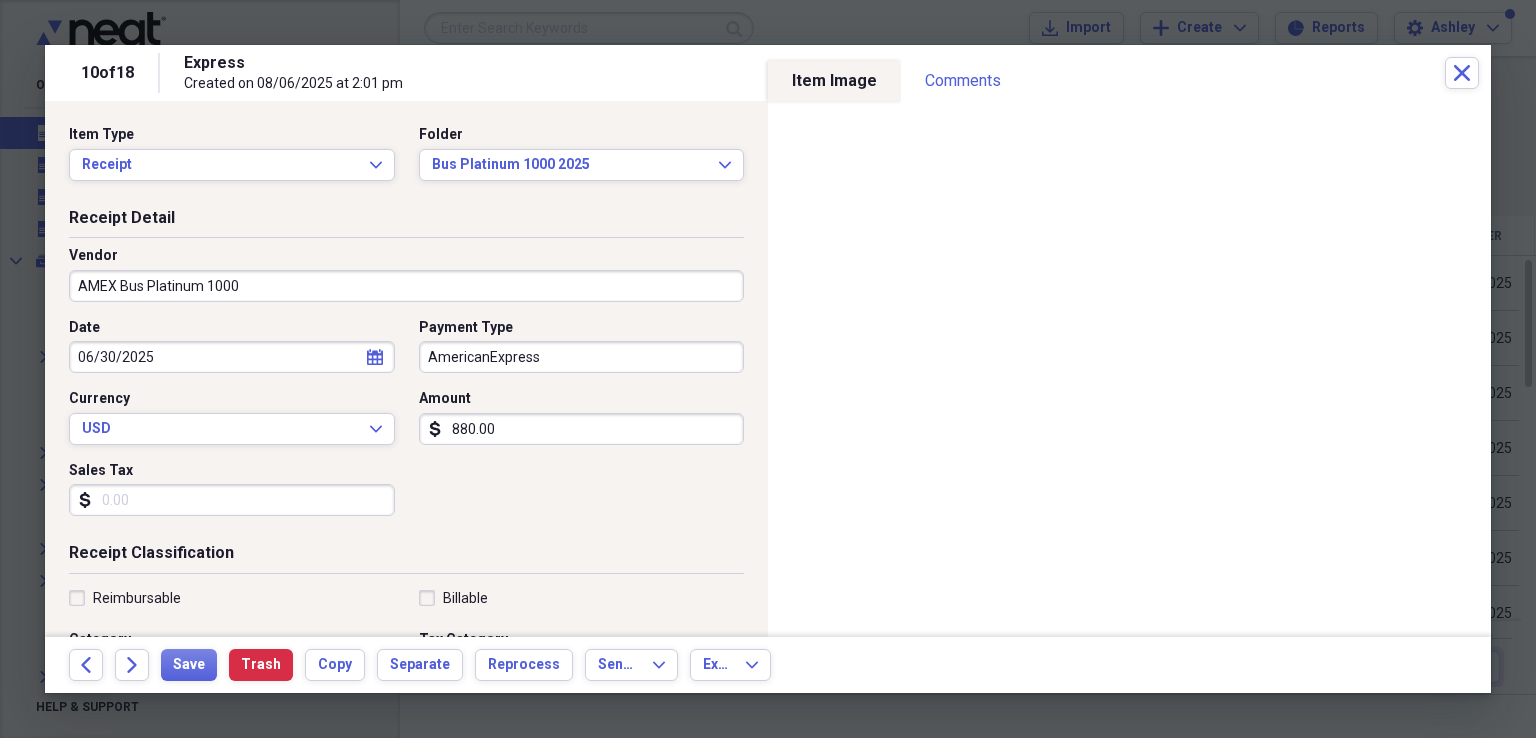 type on "Credit Card" 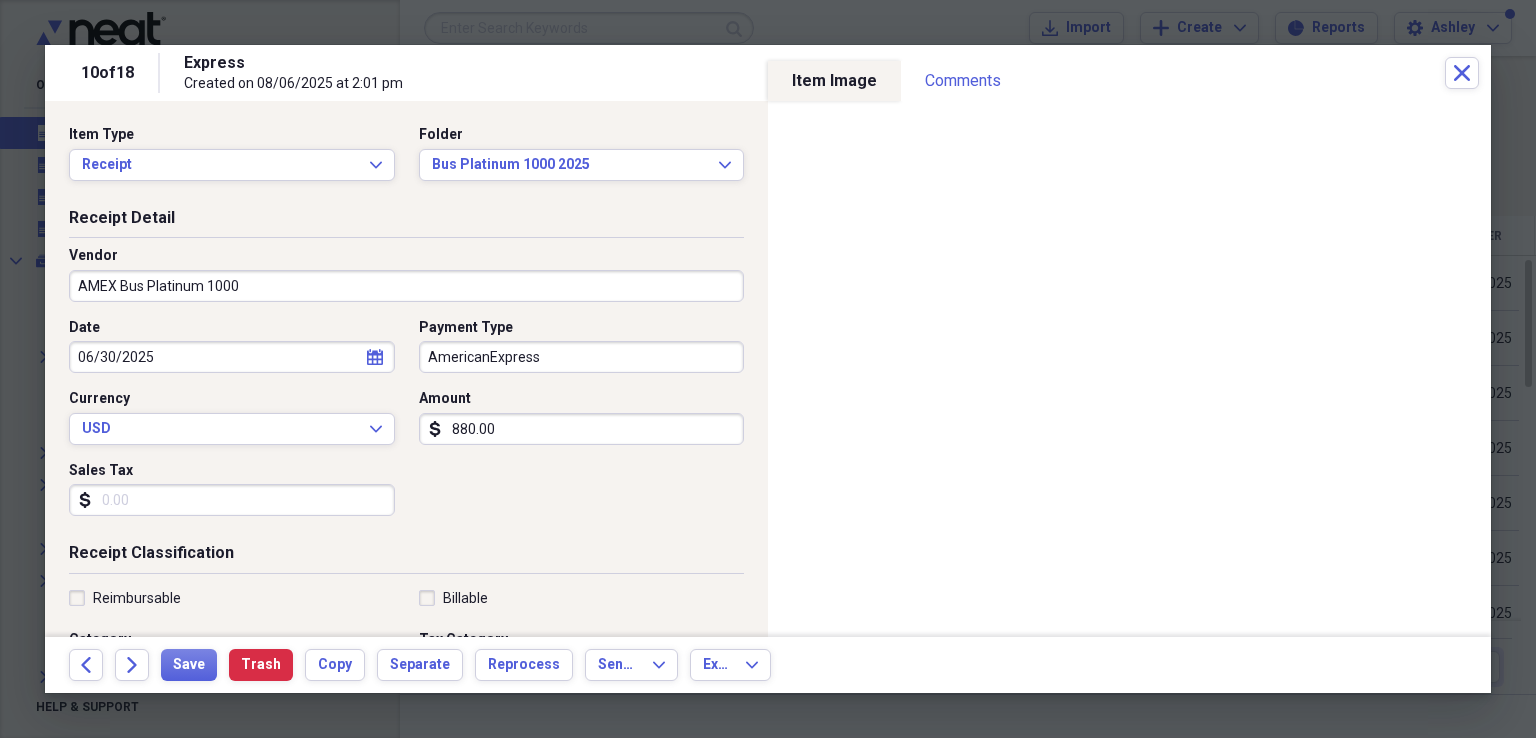click on "06/30/2025" at bounding box center (232, 357) 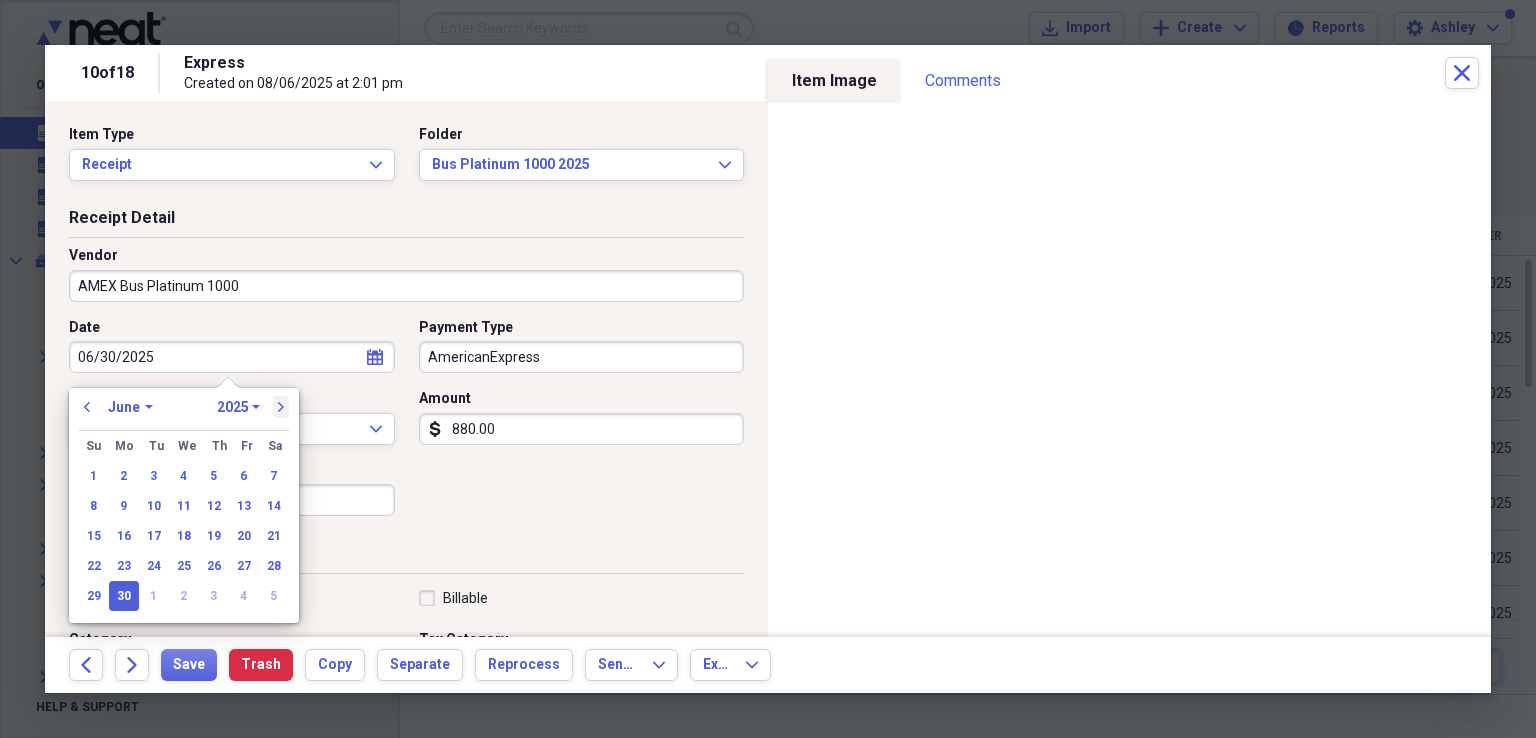 click on "next" at bounding box center [281, 407] 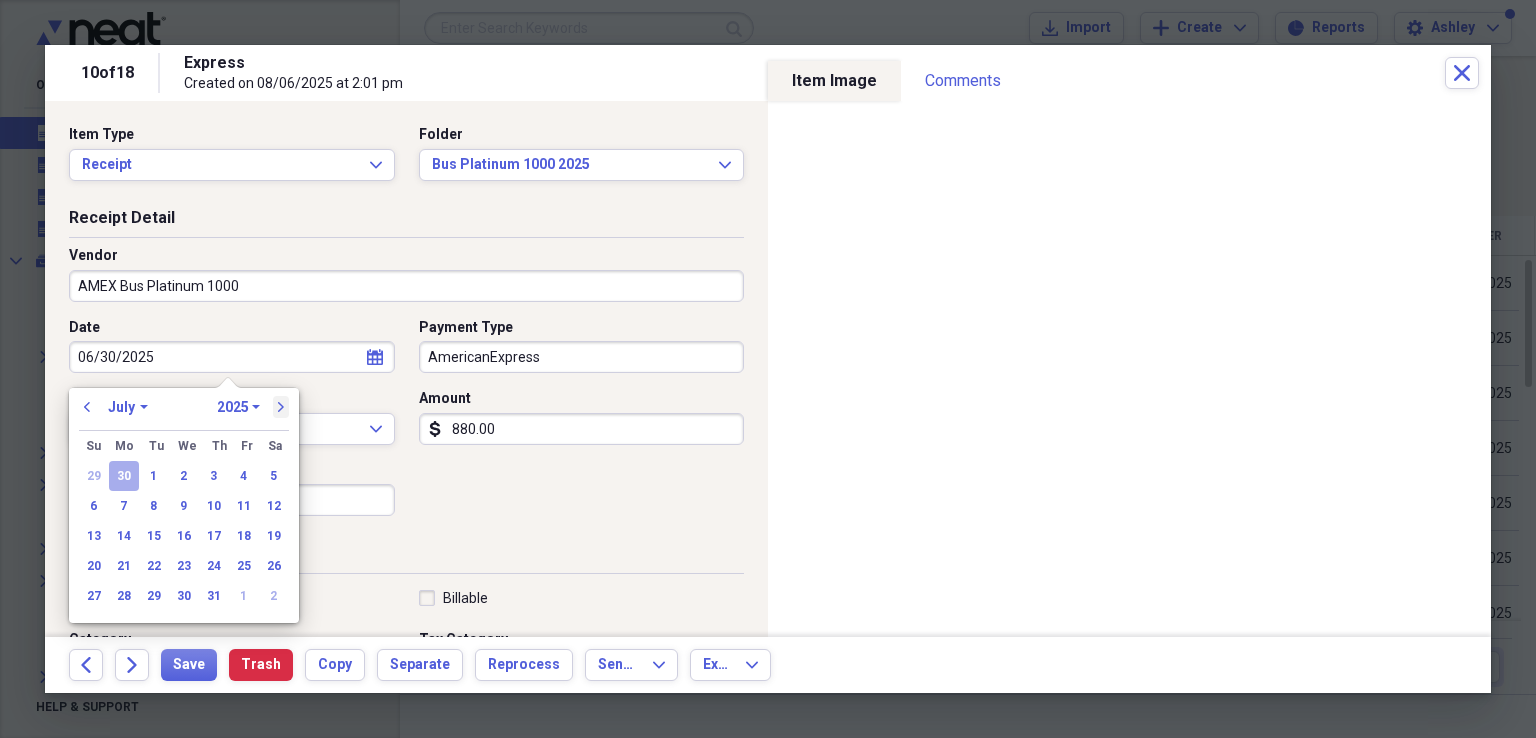 click on "next" at bounding box center [281, 407] 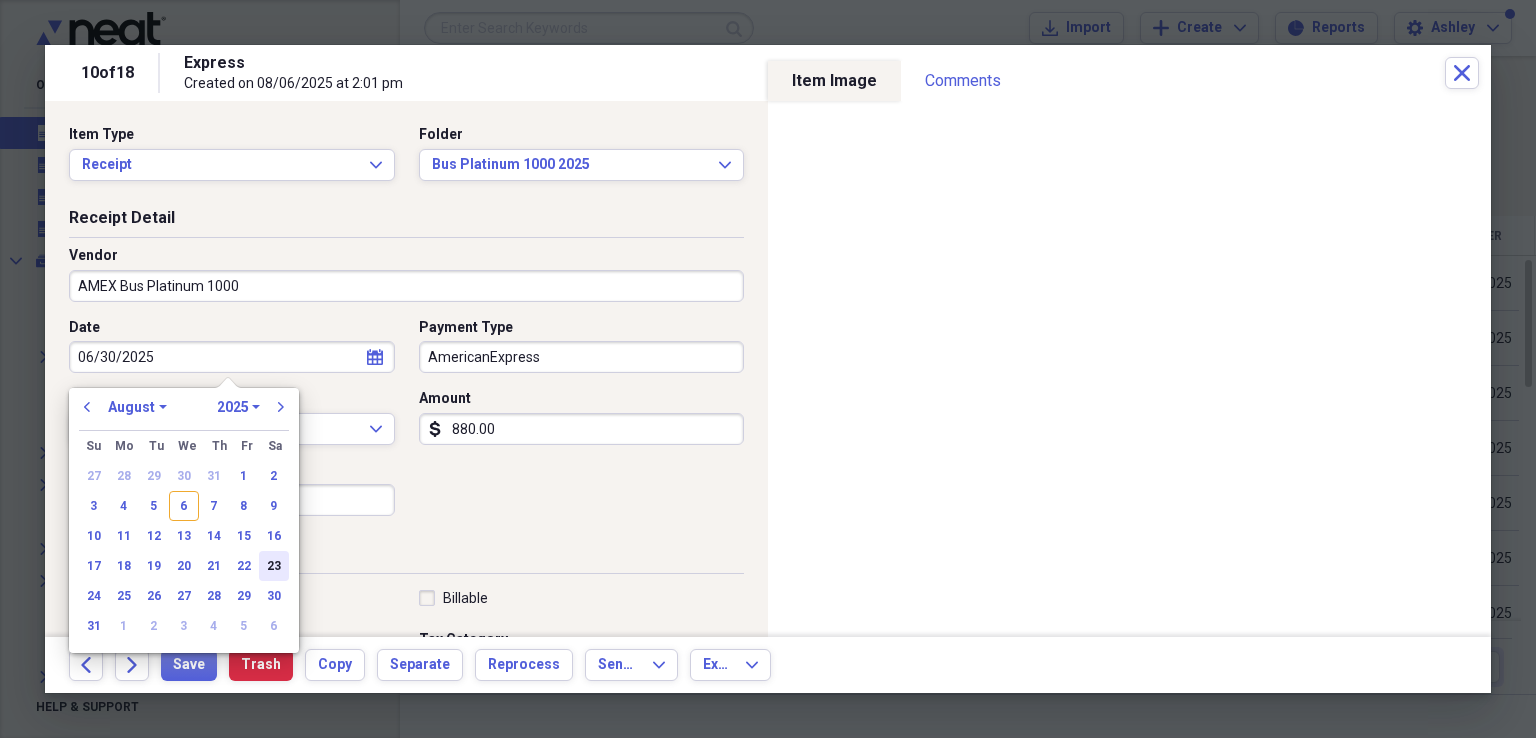 click on "23" at bounding box center (274, 566) 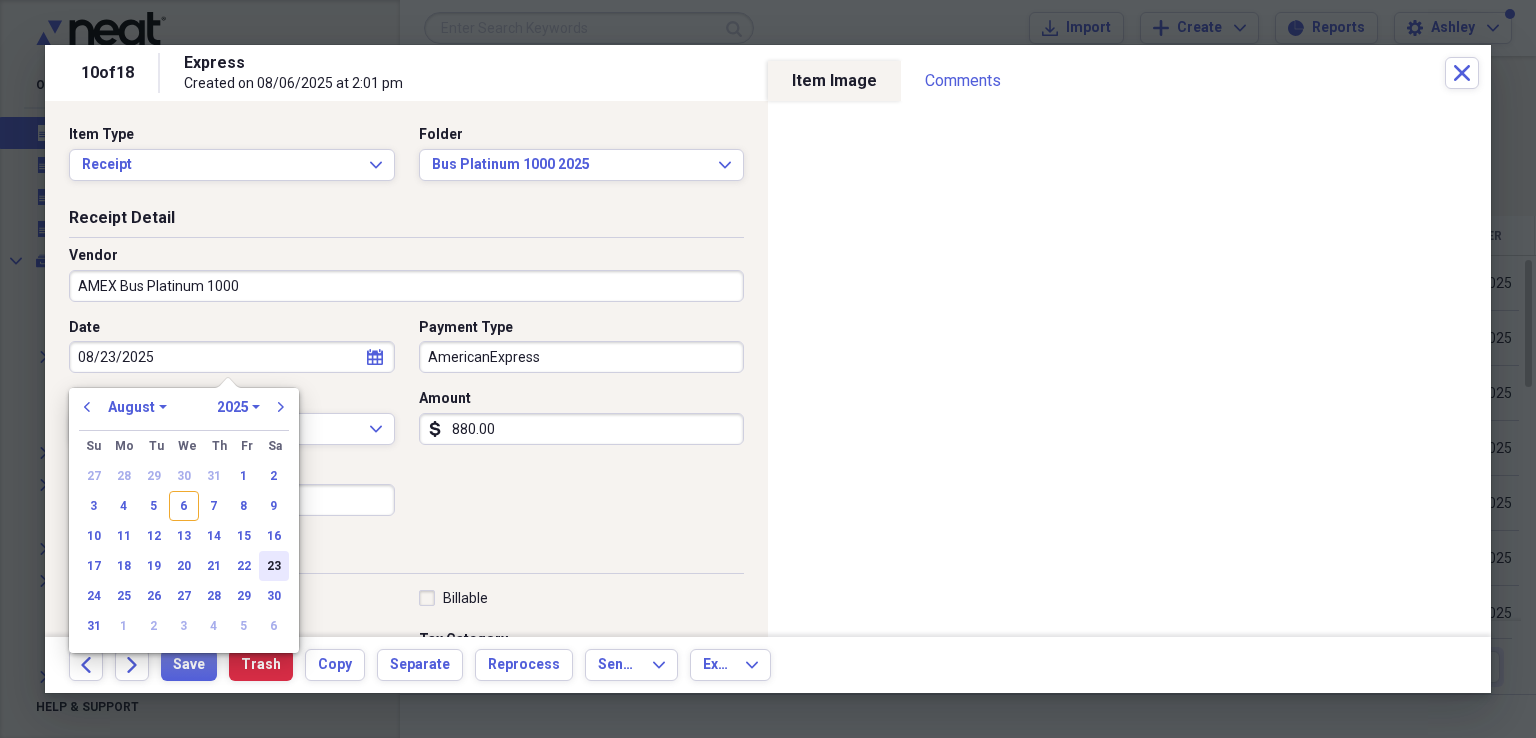type on "08/23/2025" 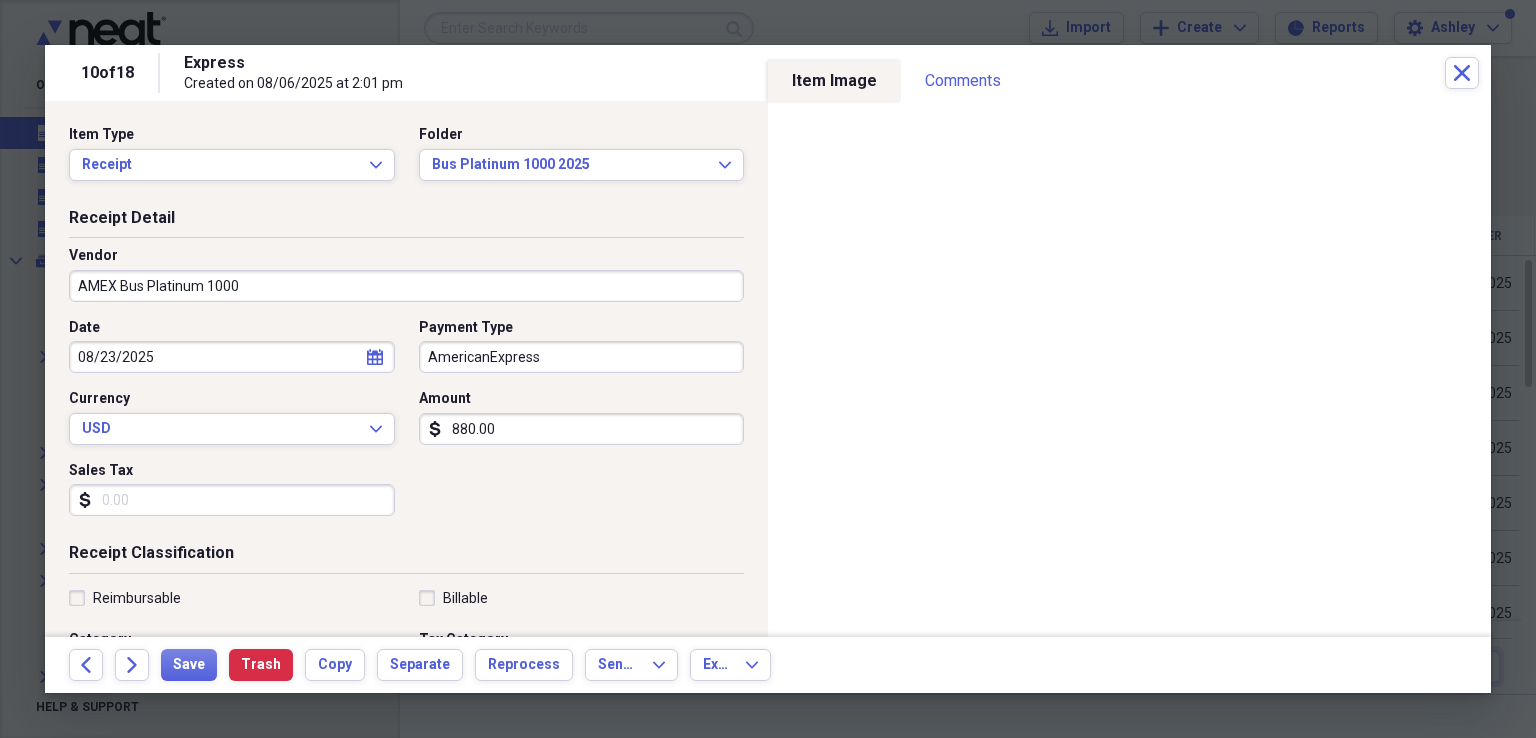 click on "AmericanExpress" at bounding box center [582, 357] 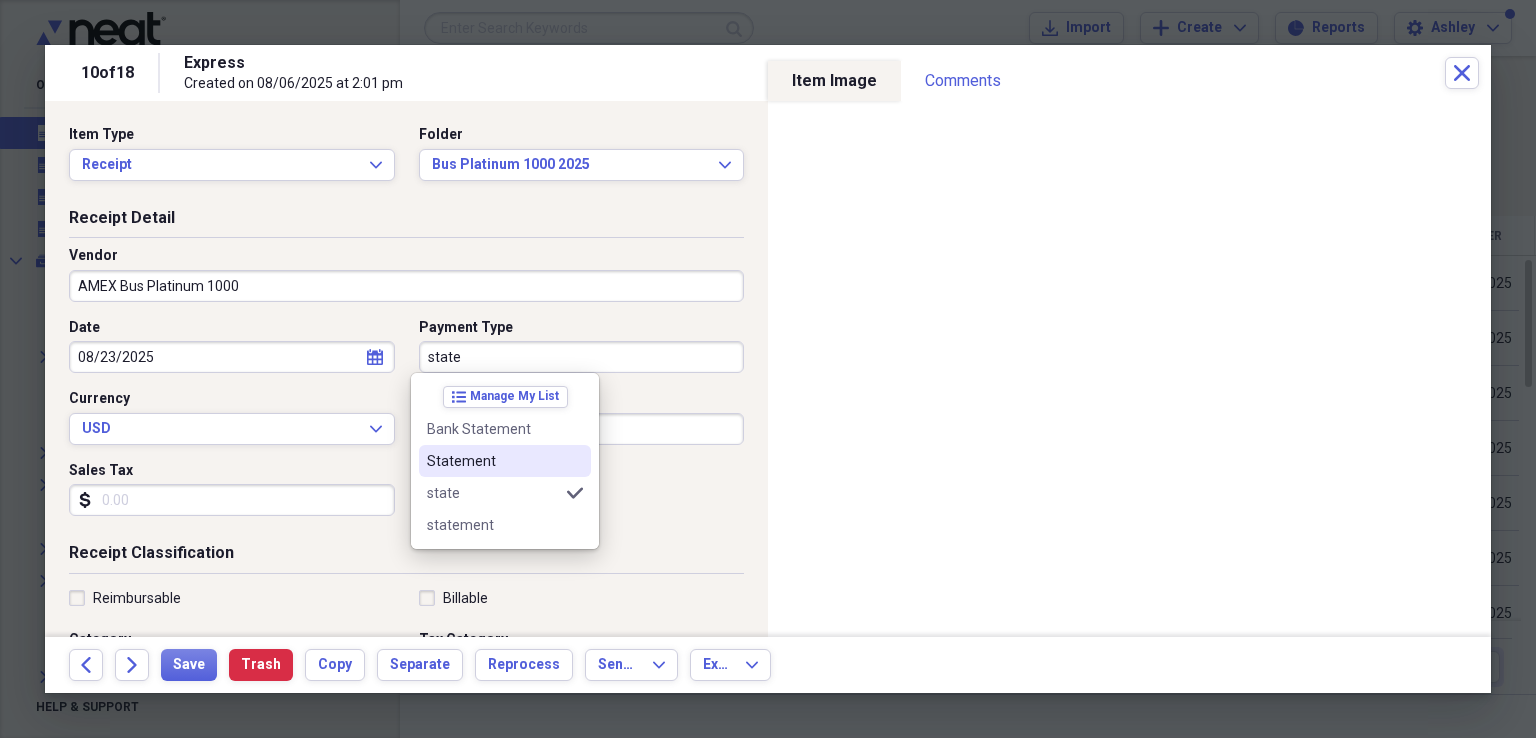 click on "Statement" at bounding box center (493, 461) 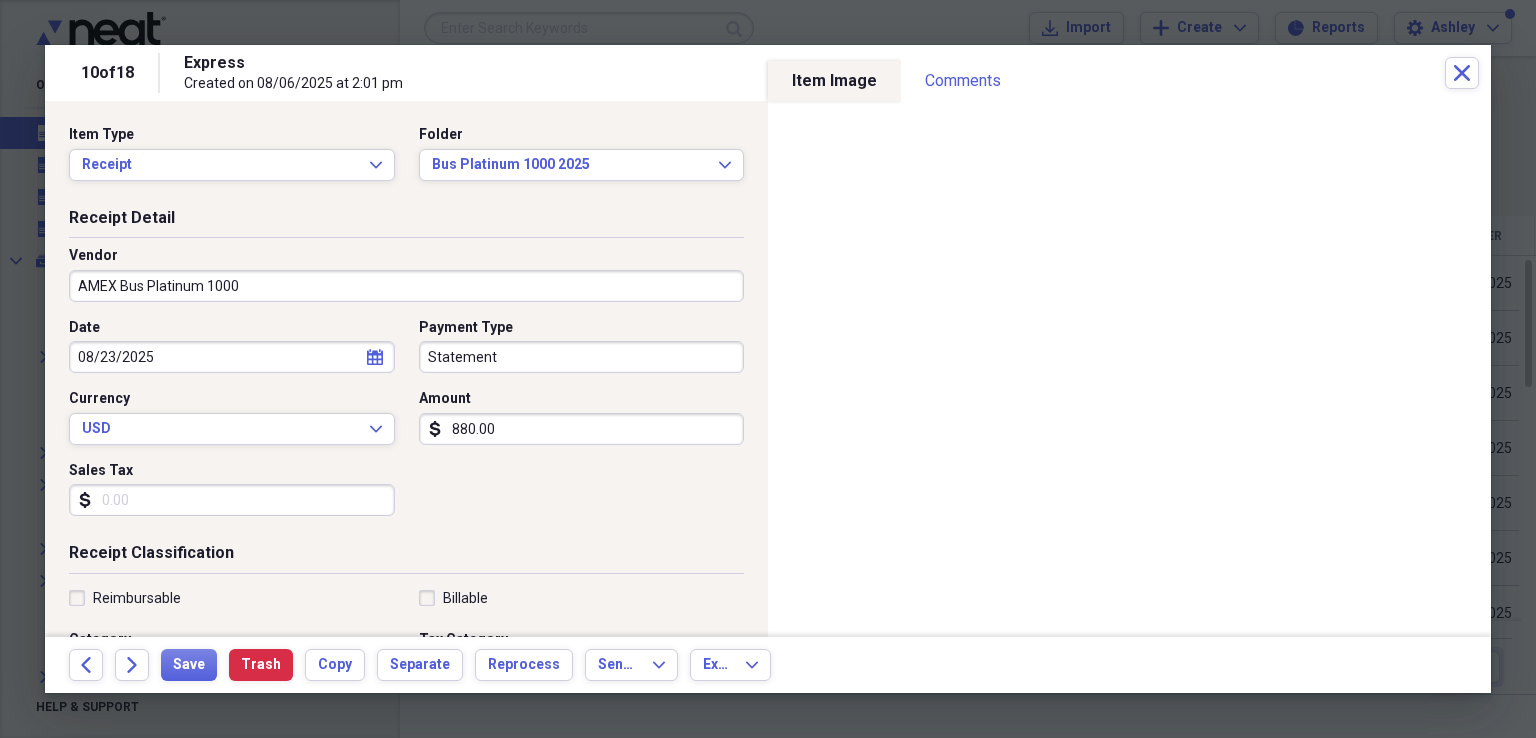 click on "880.00" at bounding box center (582, 429) 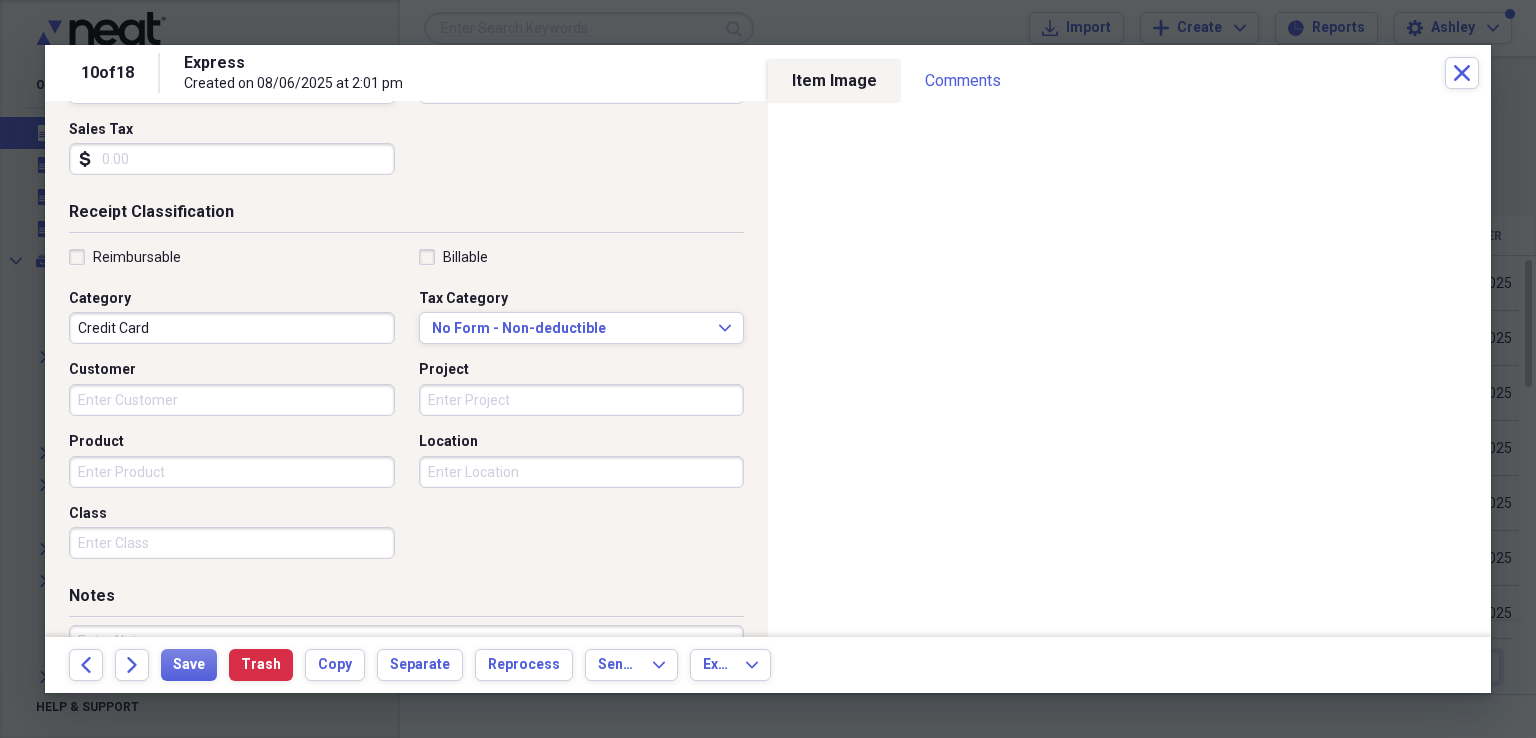 scroll, scrollTop: 357, scrollLeft: 0, axis: vertical 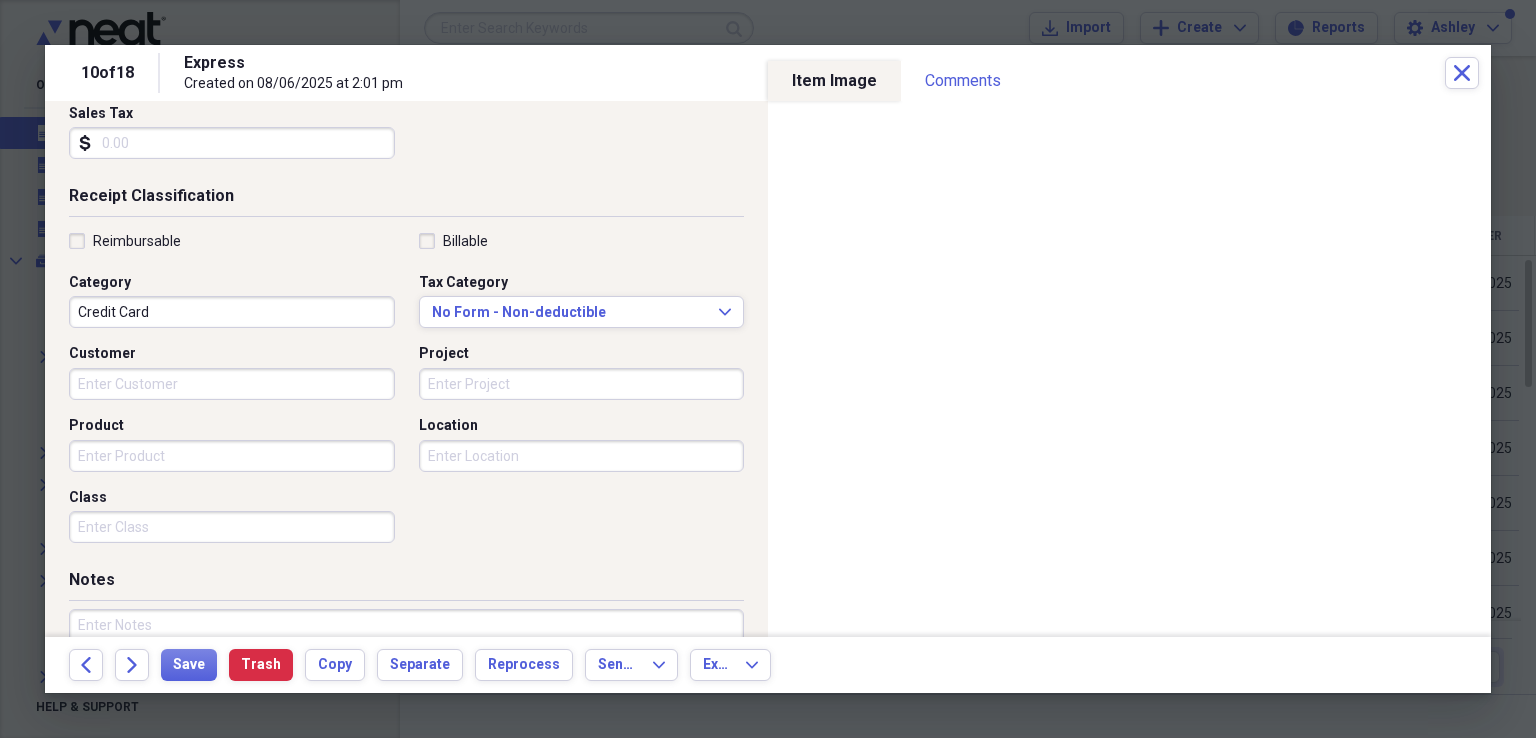 type on "0.00" 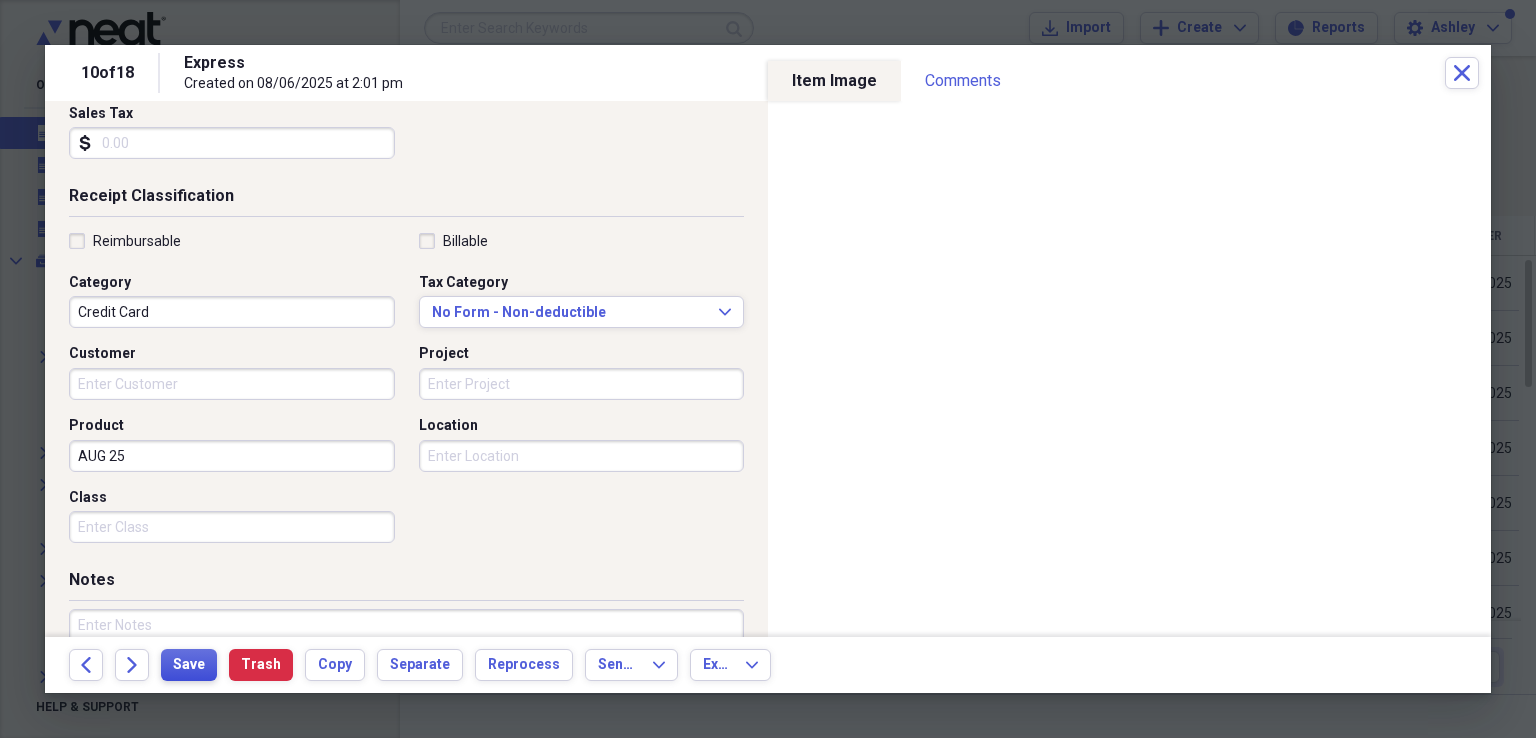 type on "AUG 25" 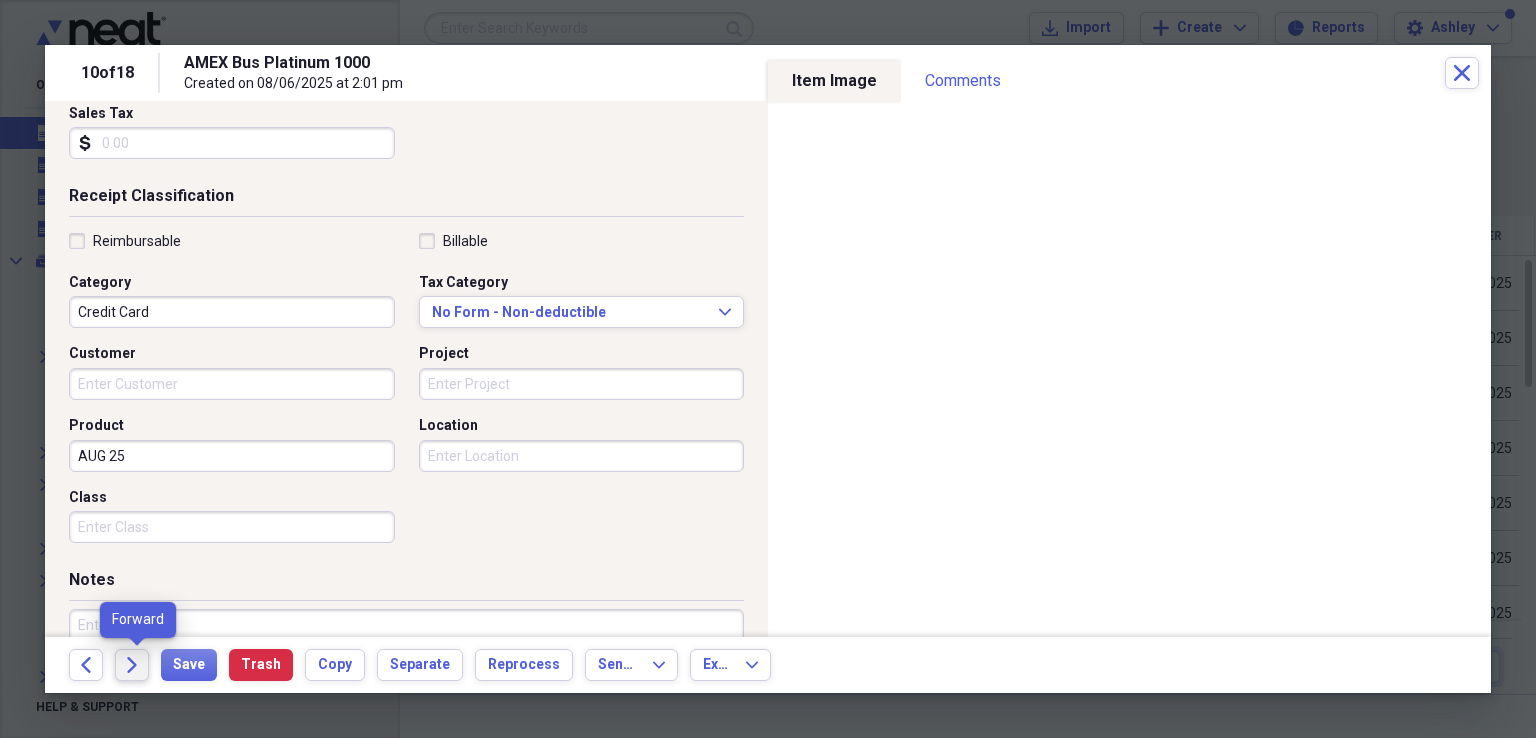 click on "Forward" 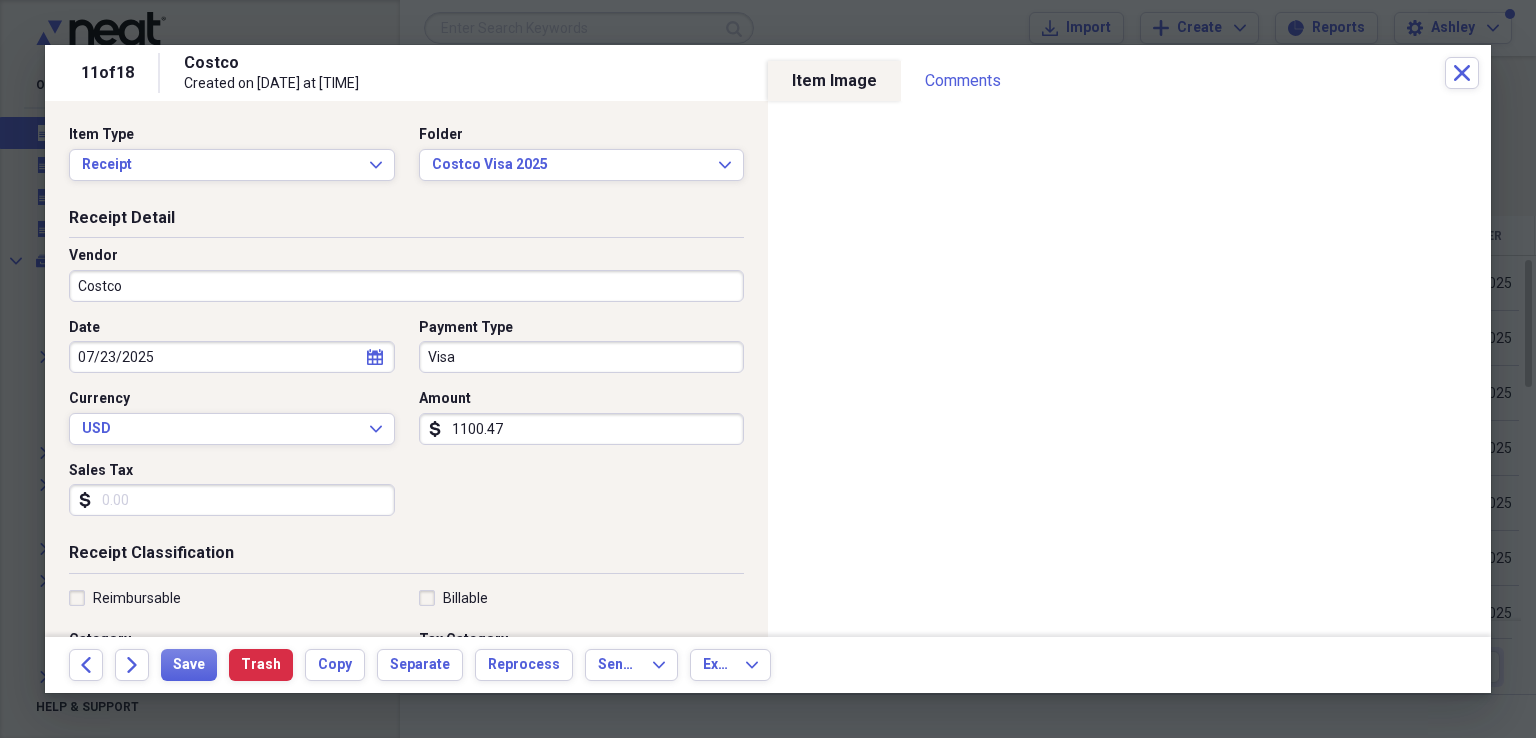 click on "07/23/2025" at bounding box center (232, 357) 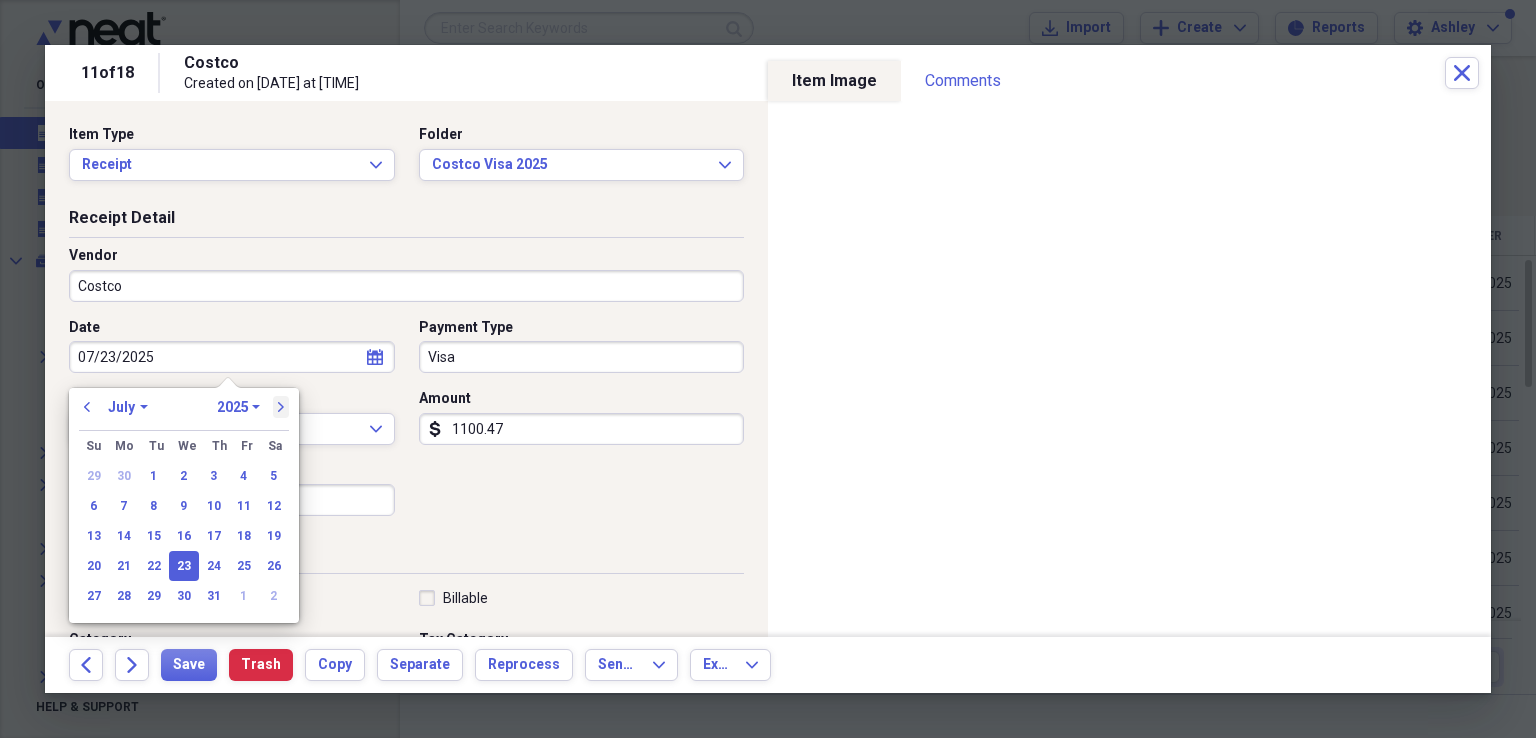 click on "next" at bounding box center (281, 407) 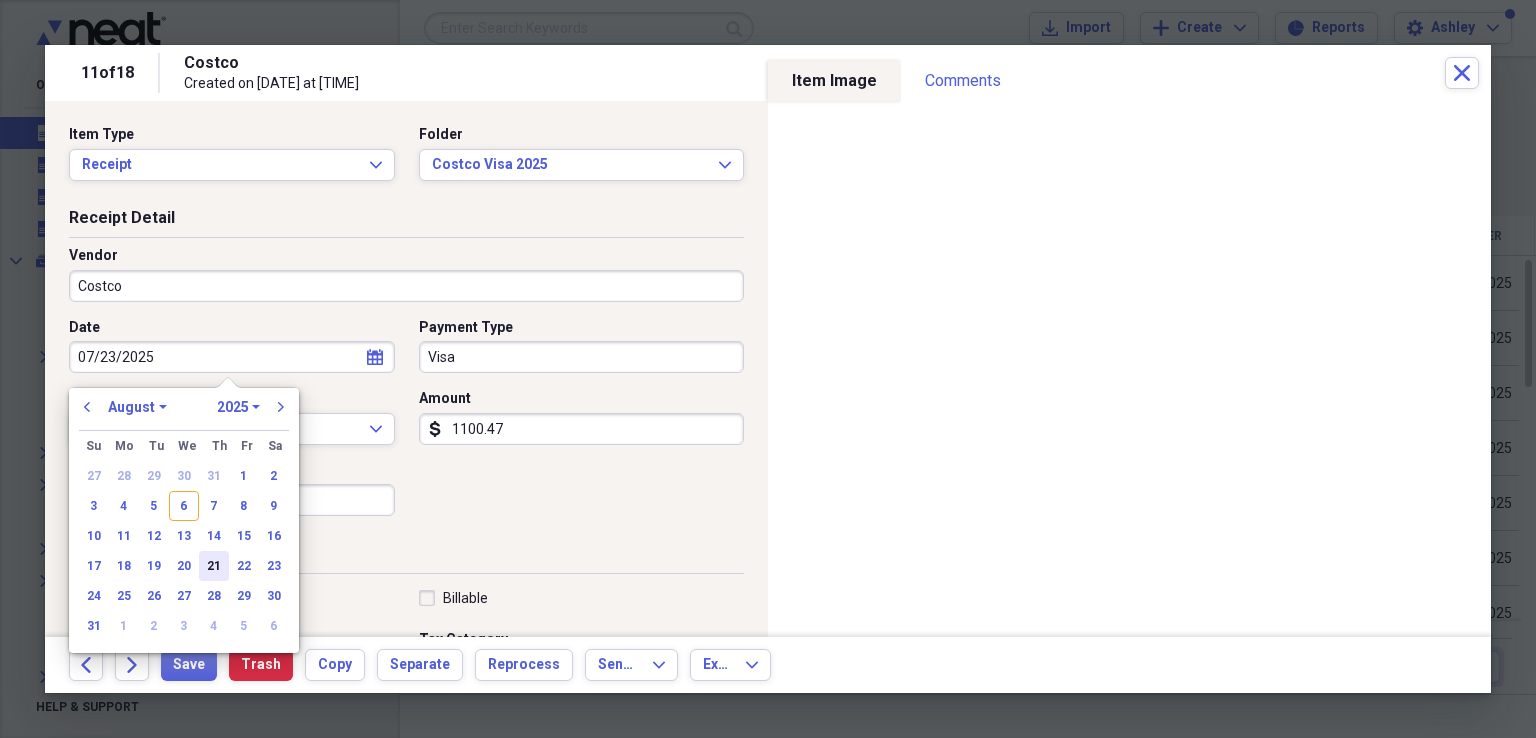 click on "21" at bounding box center (214, 566) 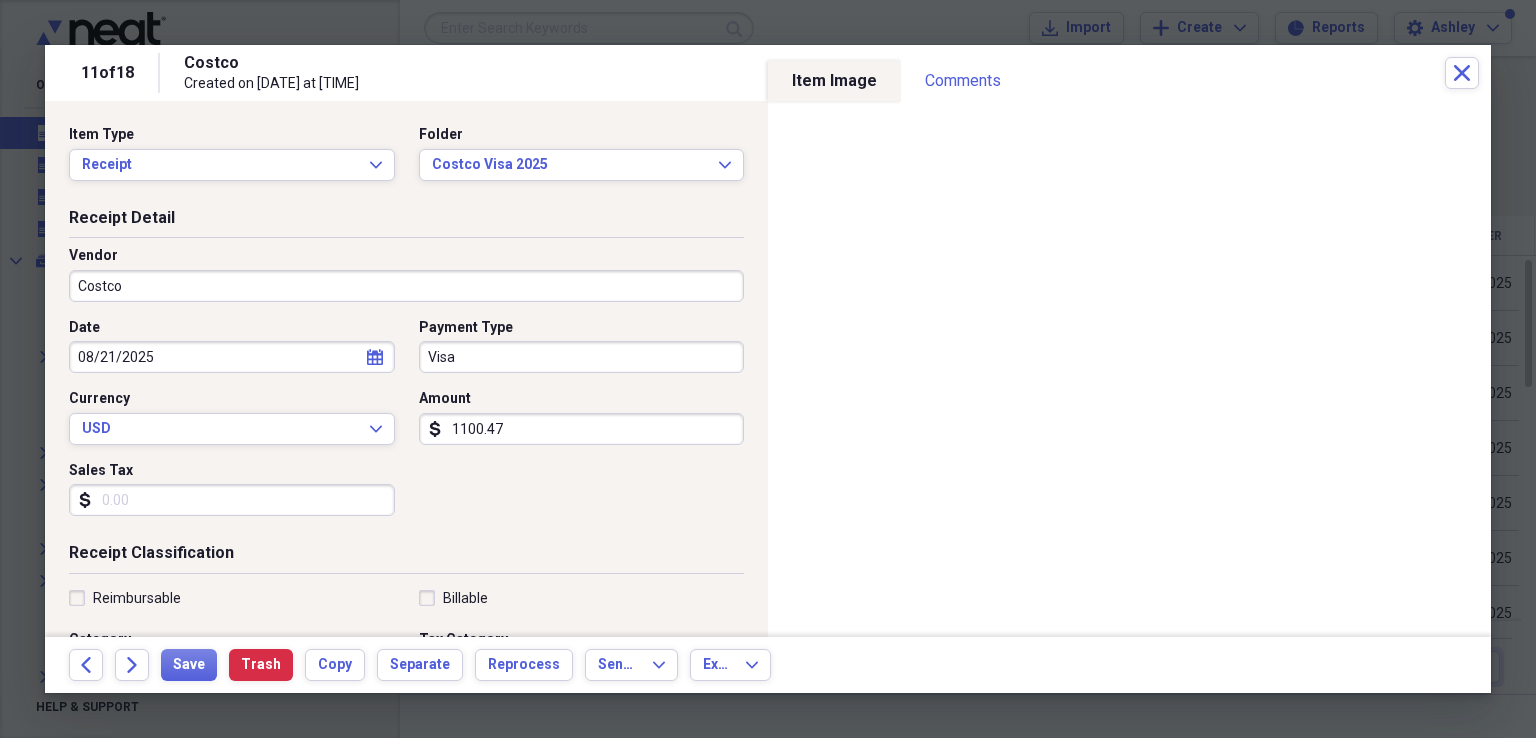 click on "Visa" at bounding box center [582, 357] 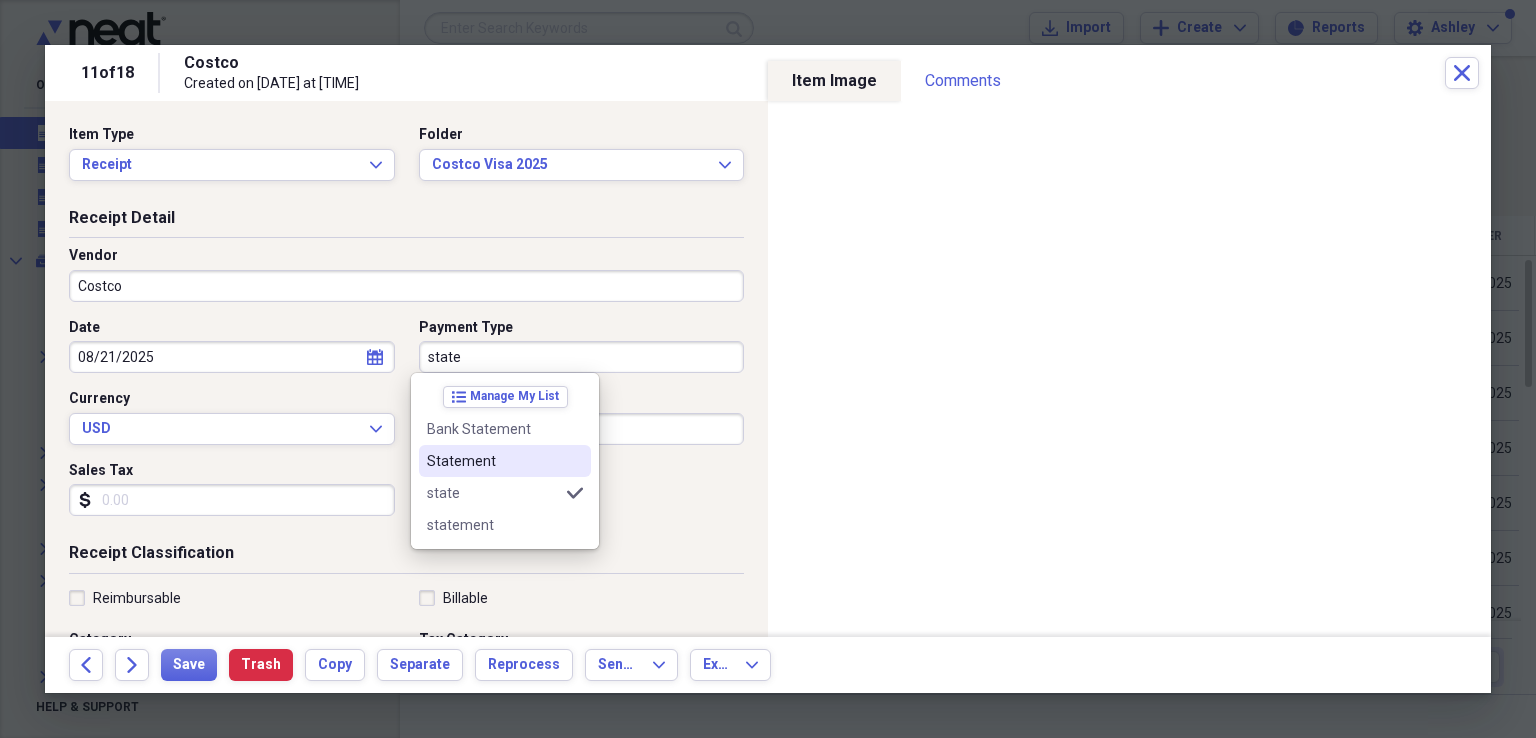 click on "Statement" at bounding box center (493, 461) 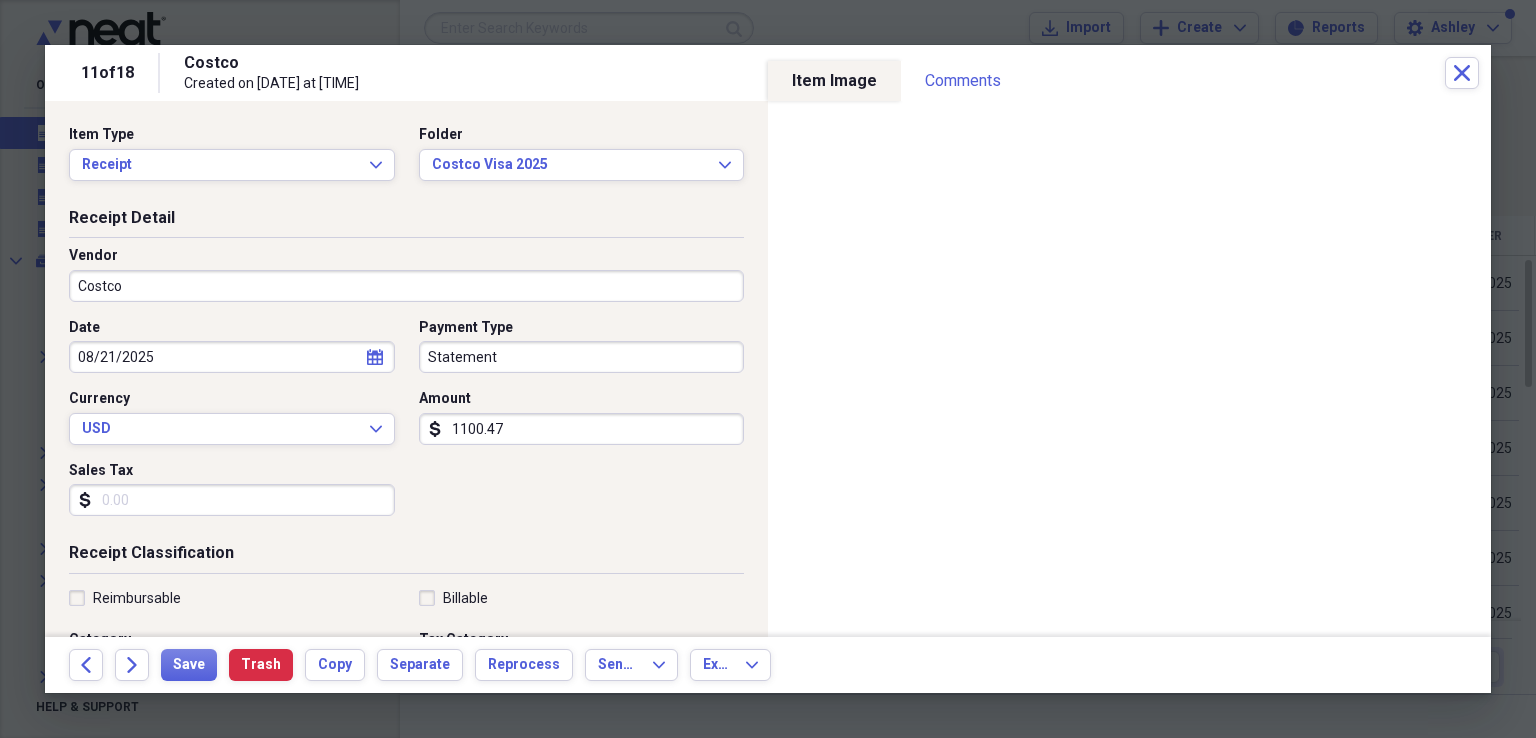 click on "1100.47" at bounding box center [582, 429] 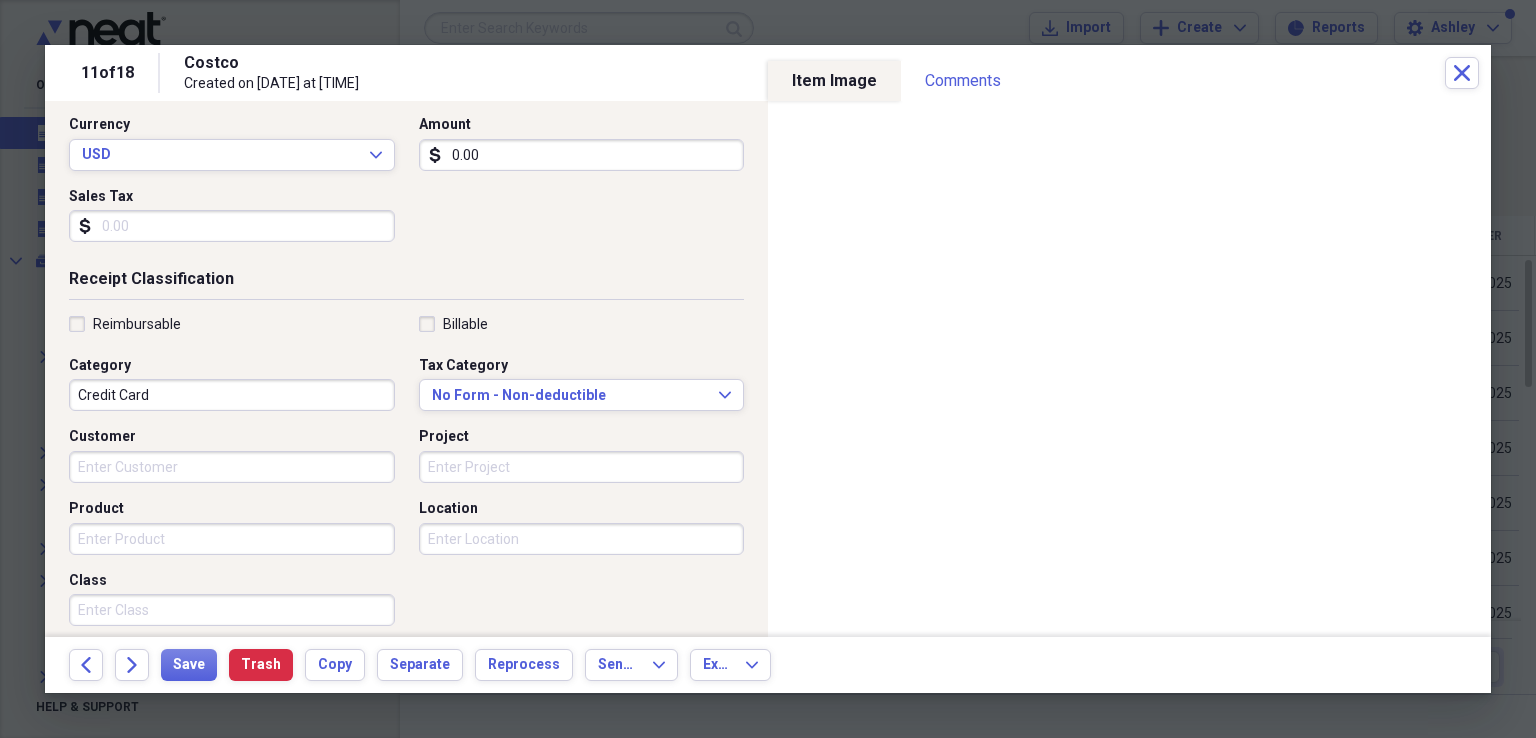 scroll, scrollTop: 277, scrollLeft: 0, axis: vertical 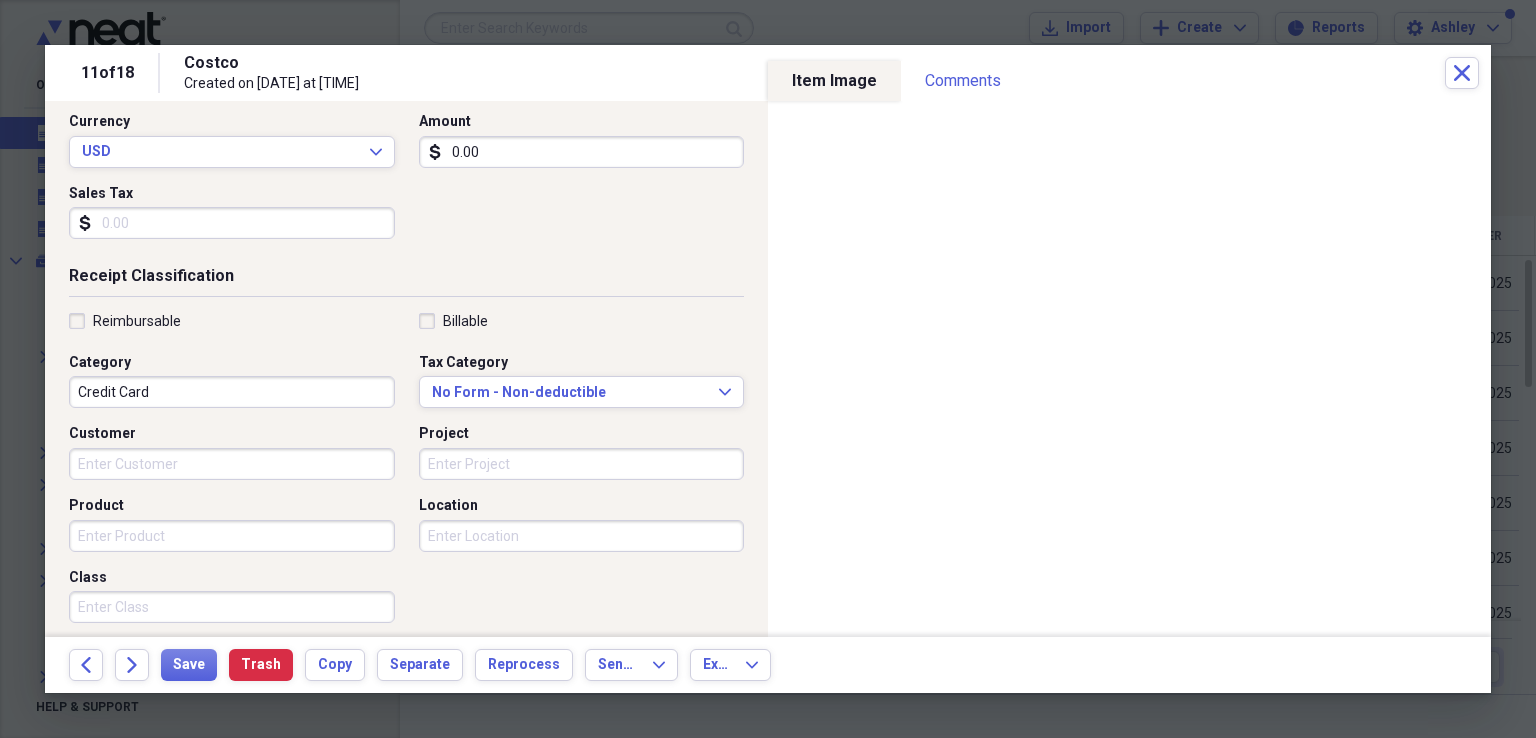 type on "0.00" 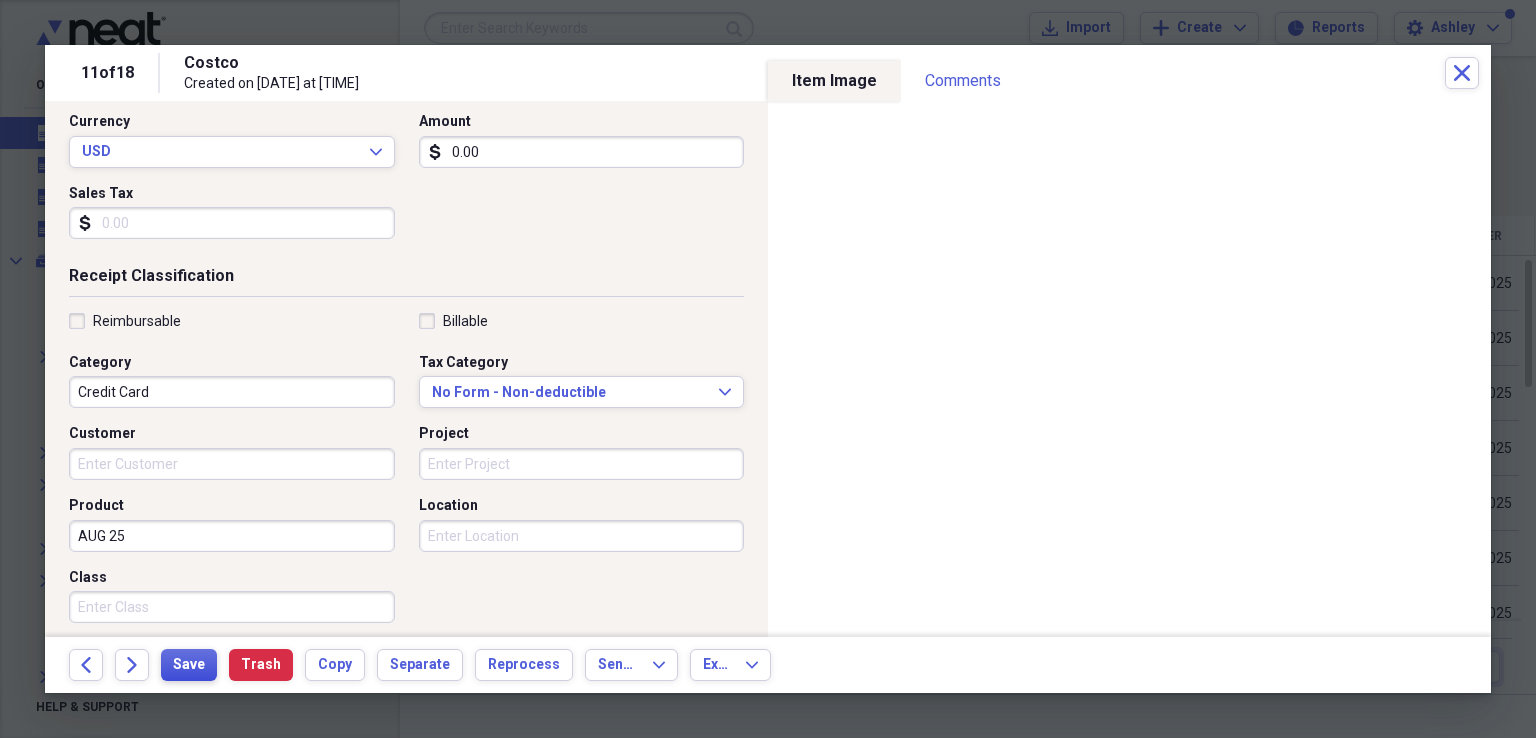 type on "AUG 25" 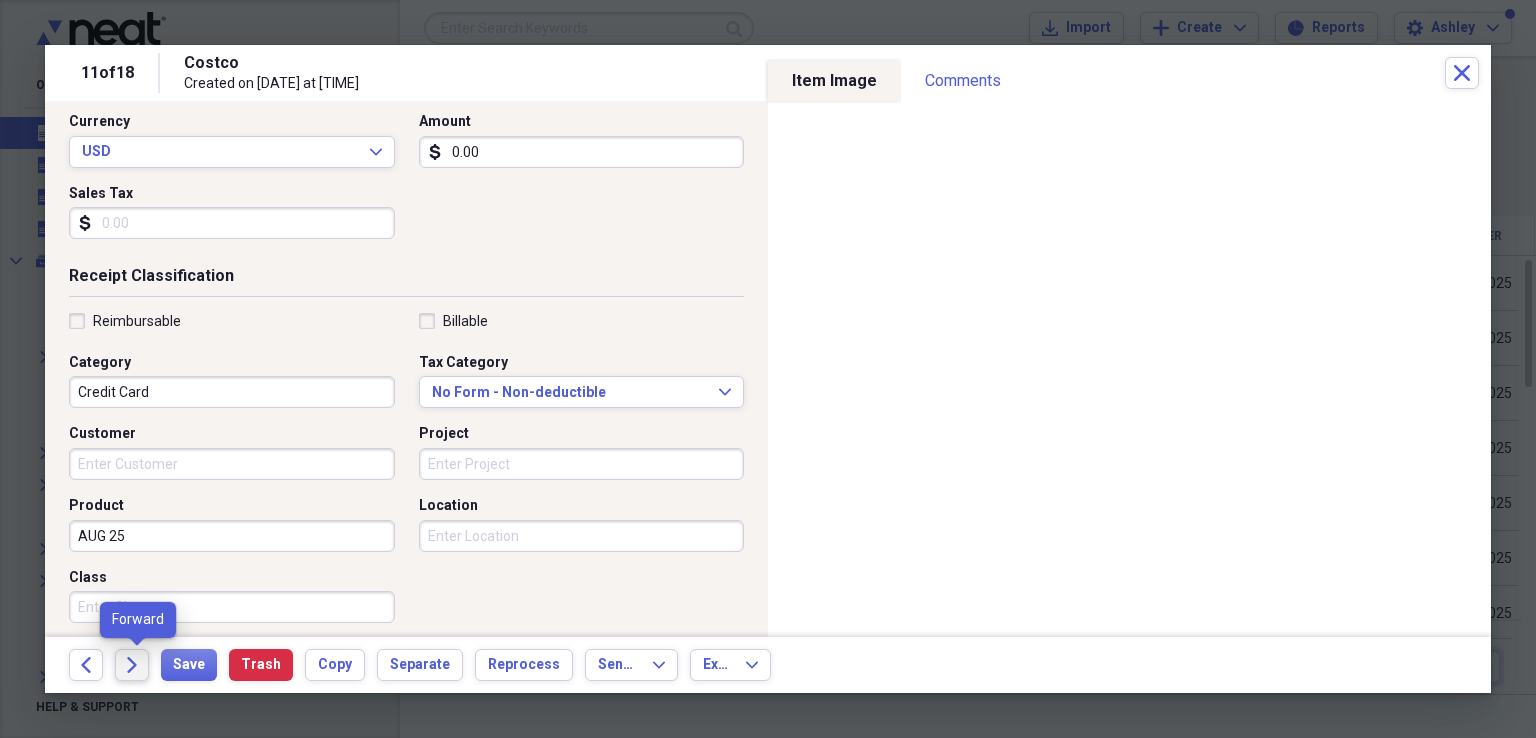 click 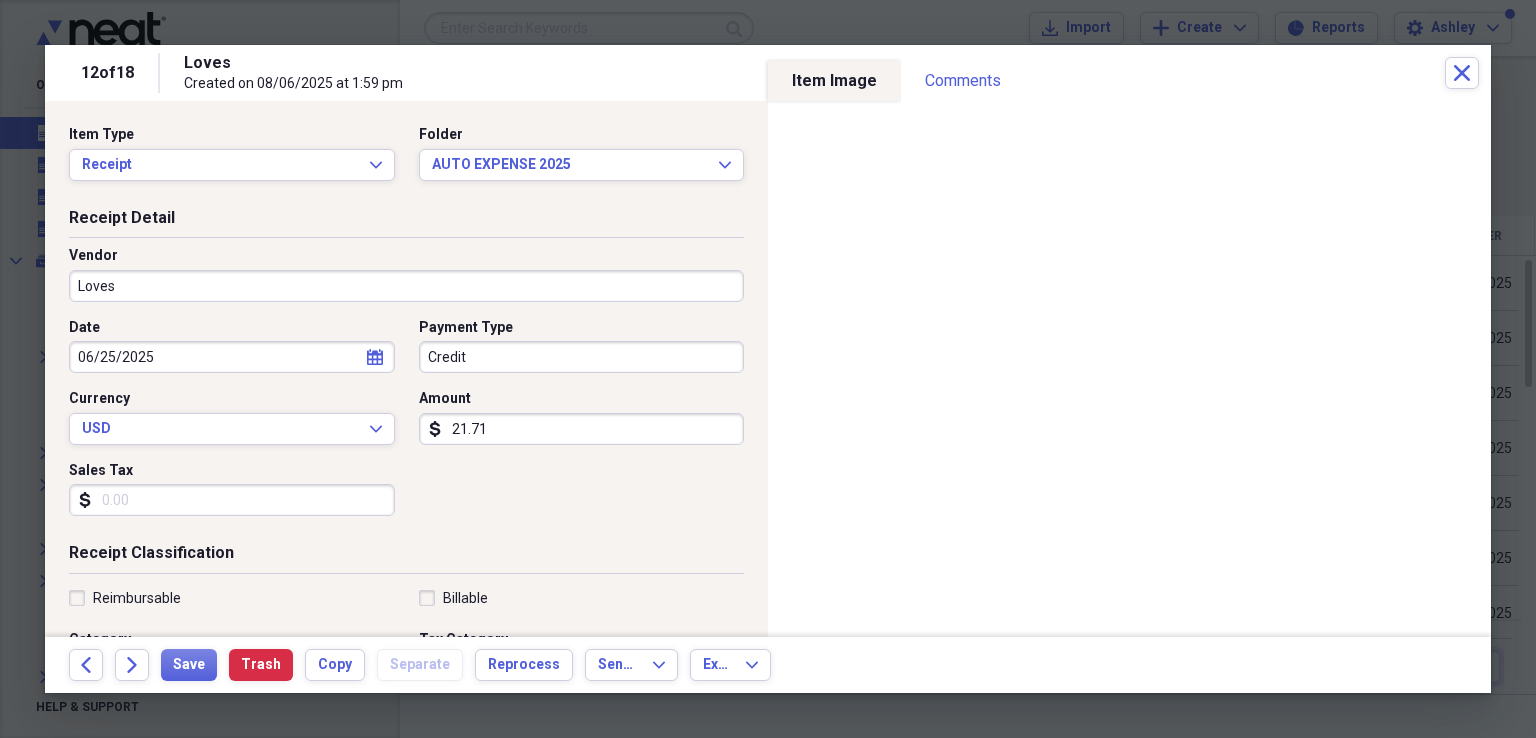 click on "Loves" at bounding box center [406, 286] 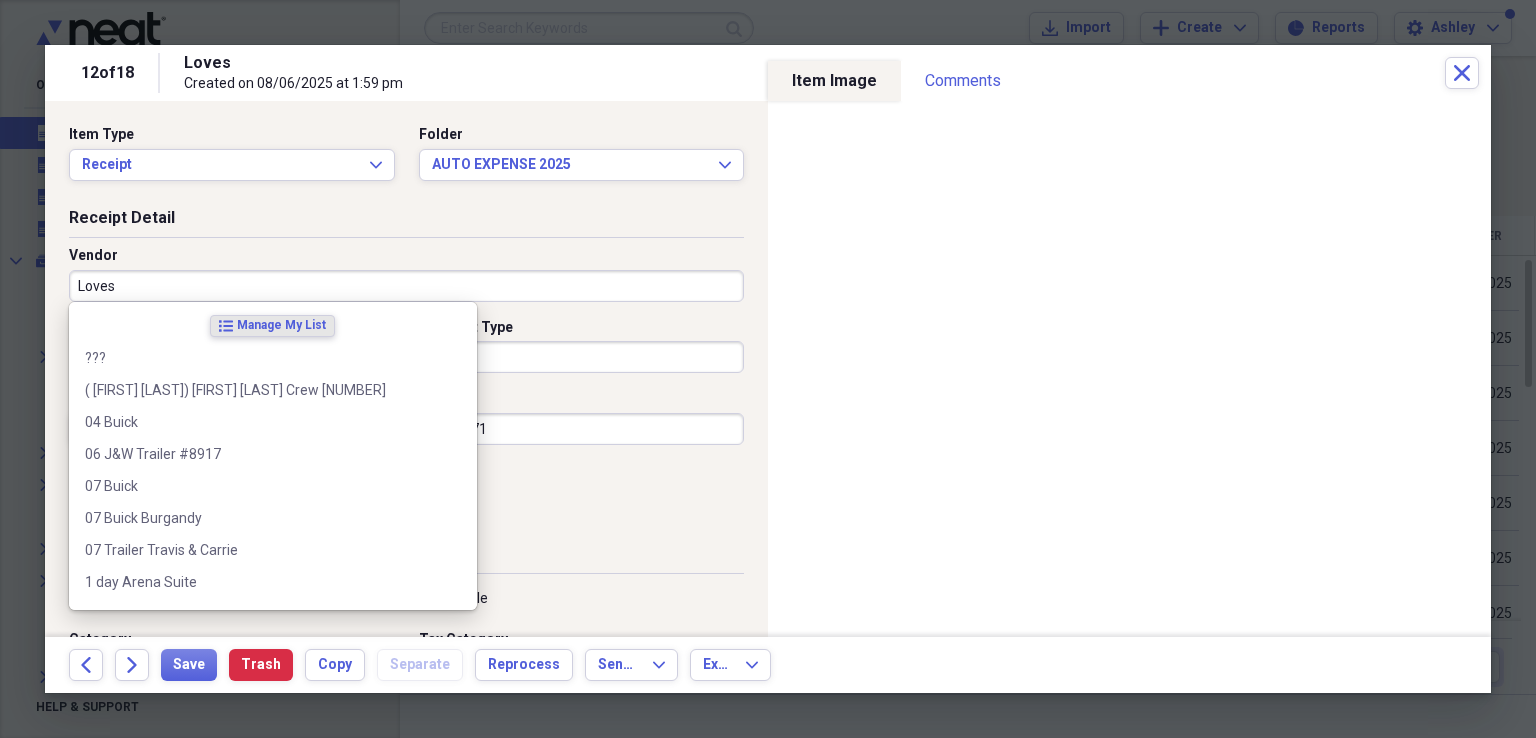 click on "Loves" at bounding box center [406, 286] 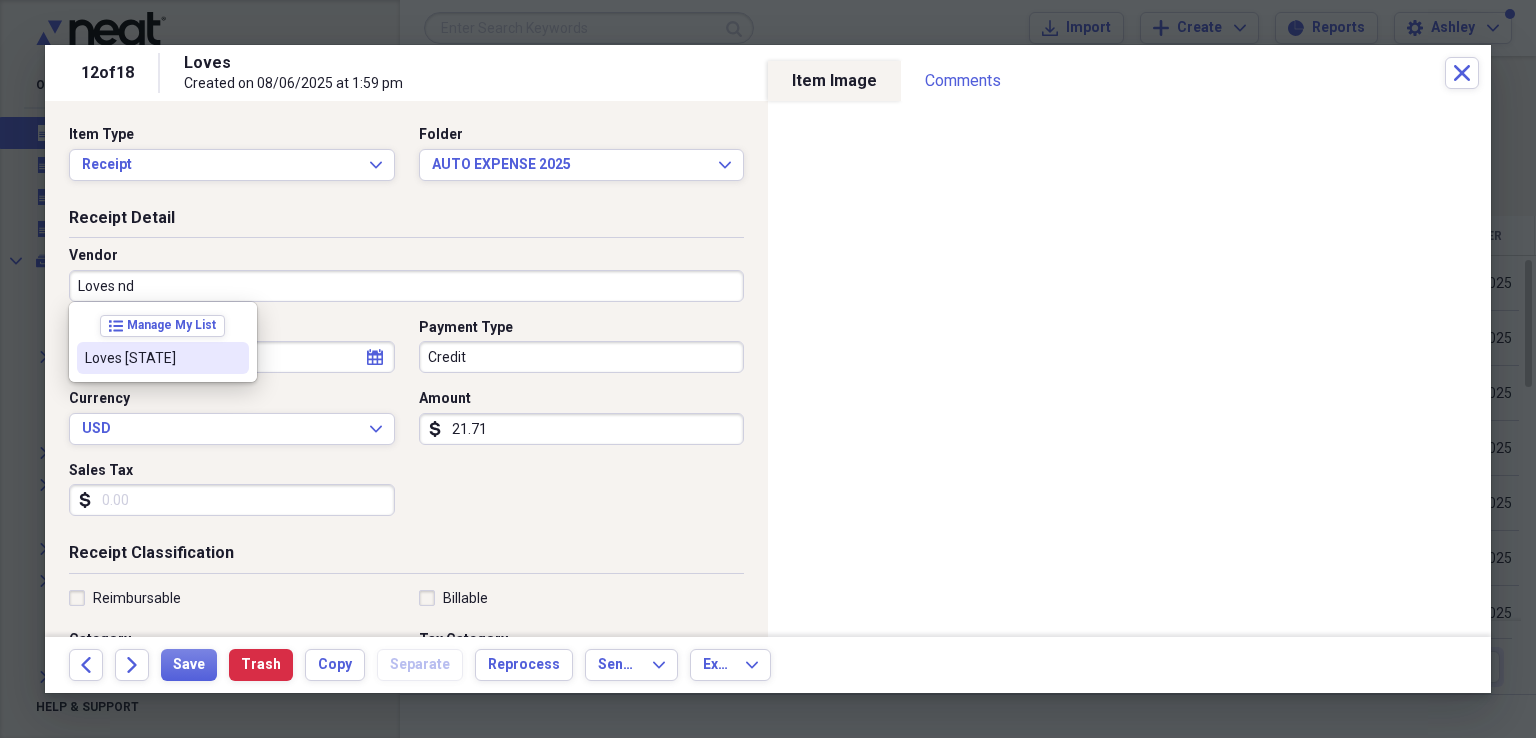 click on "Loves [STATE]" at bounding box center [151, 358] 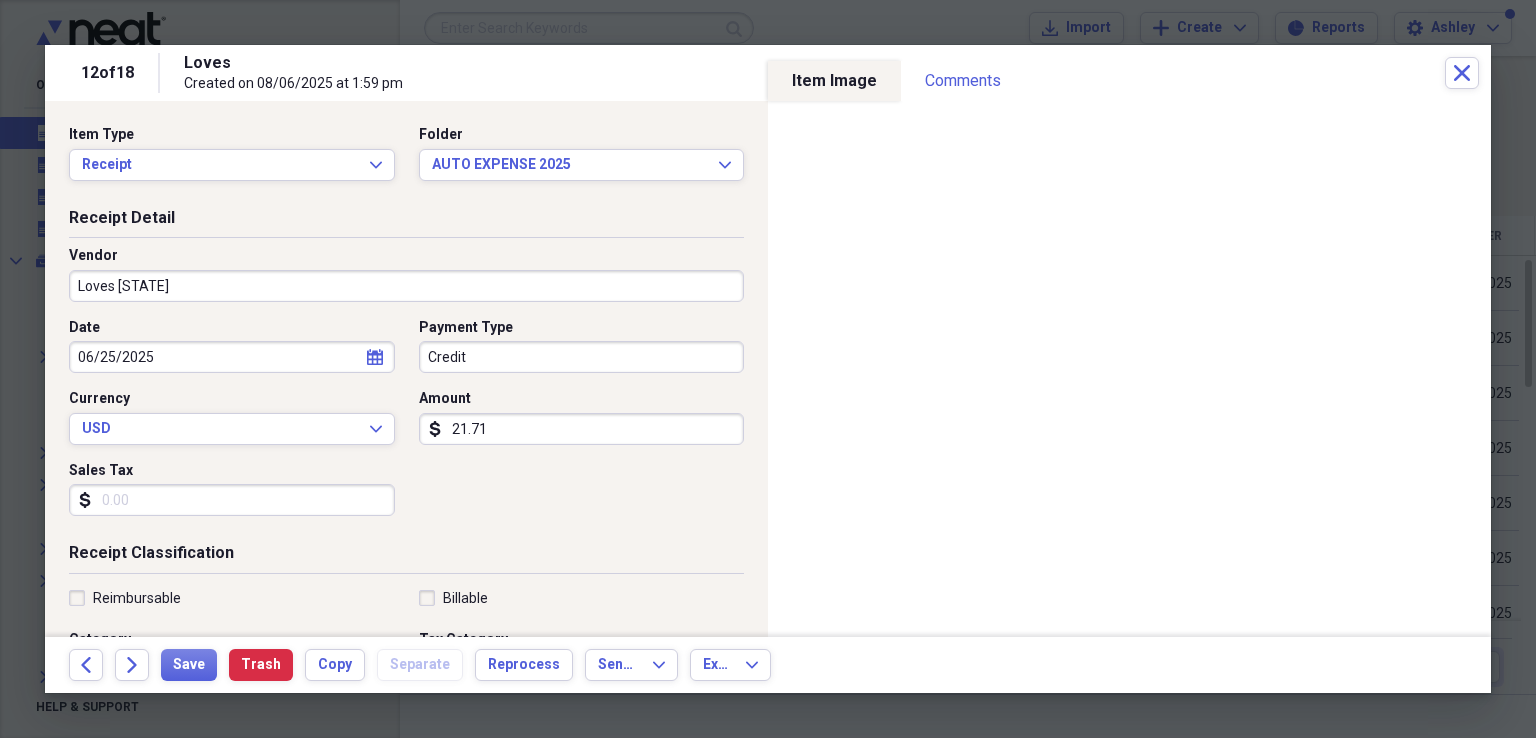 scroll, scrollTop: 0, scrollLeft: 0, axis: both 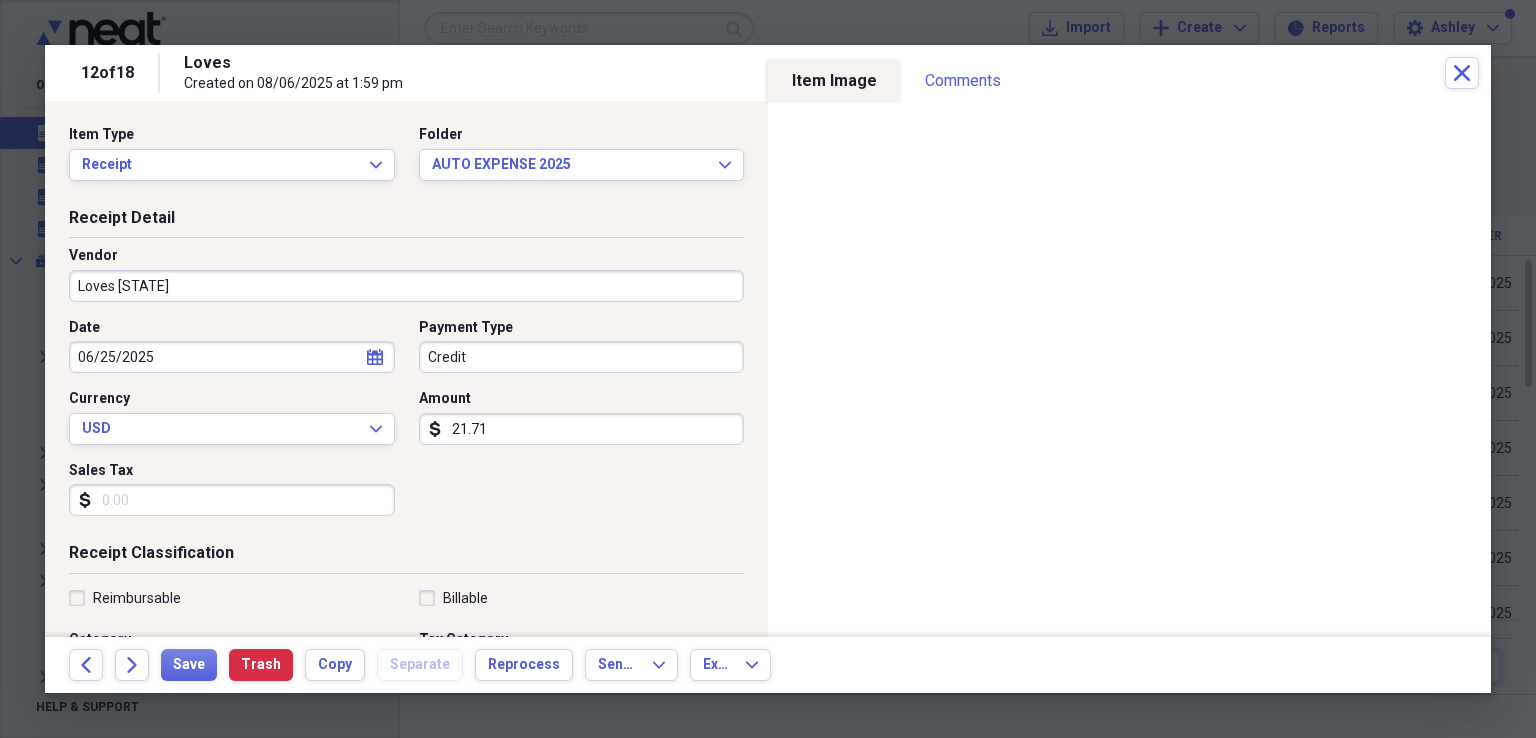 click on "Credit" at bounding box center [582, 357] 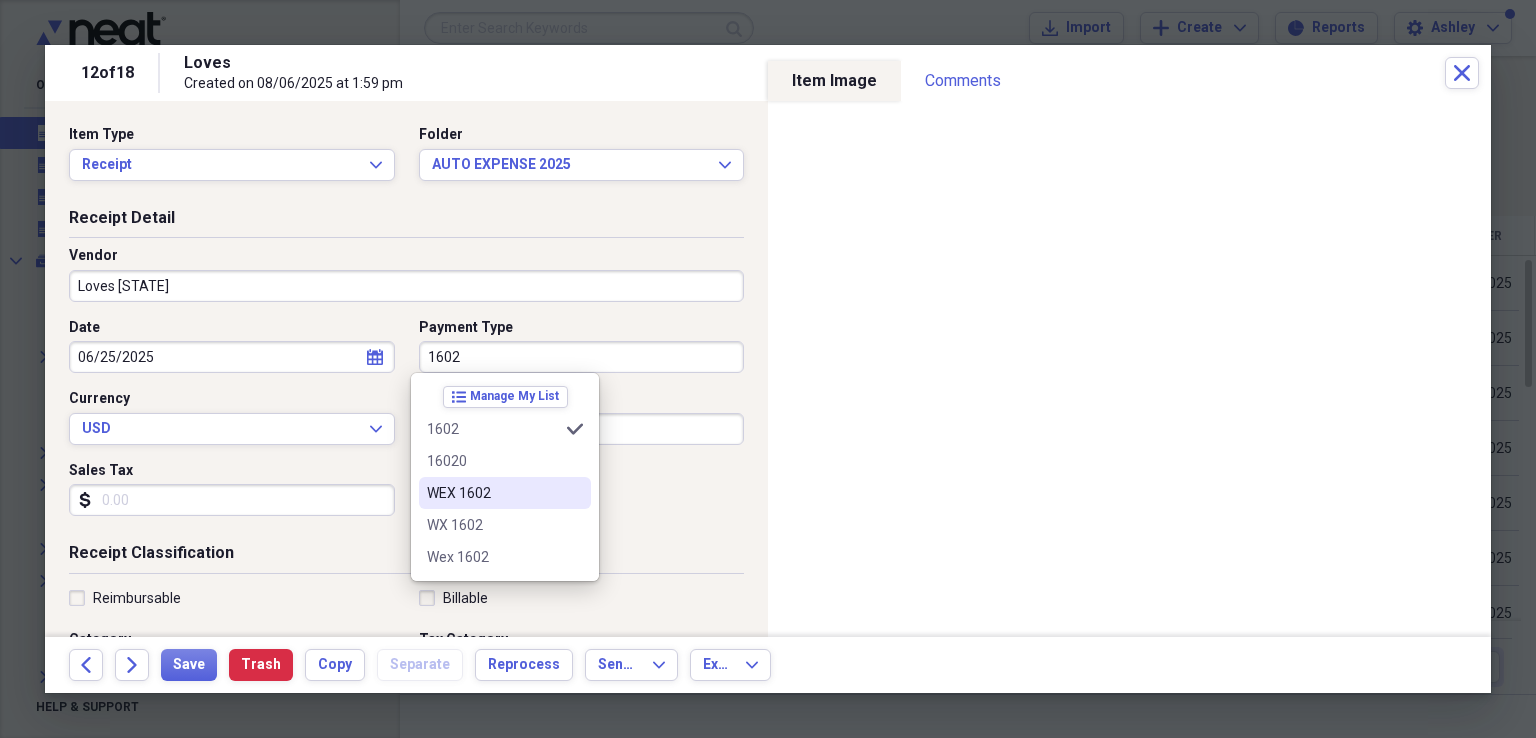 click on "WEX 1602" at bounding box center (493, 493) 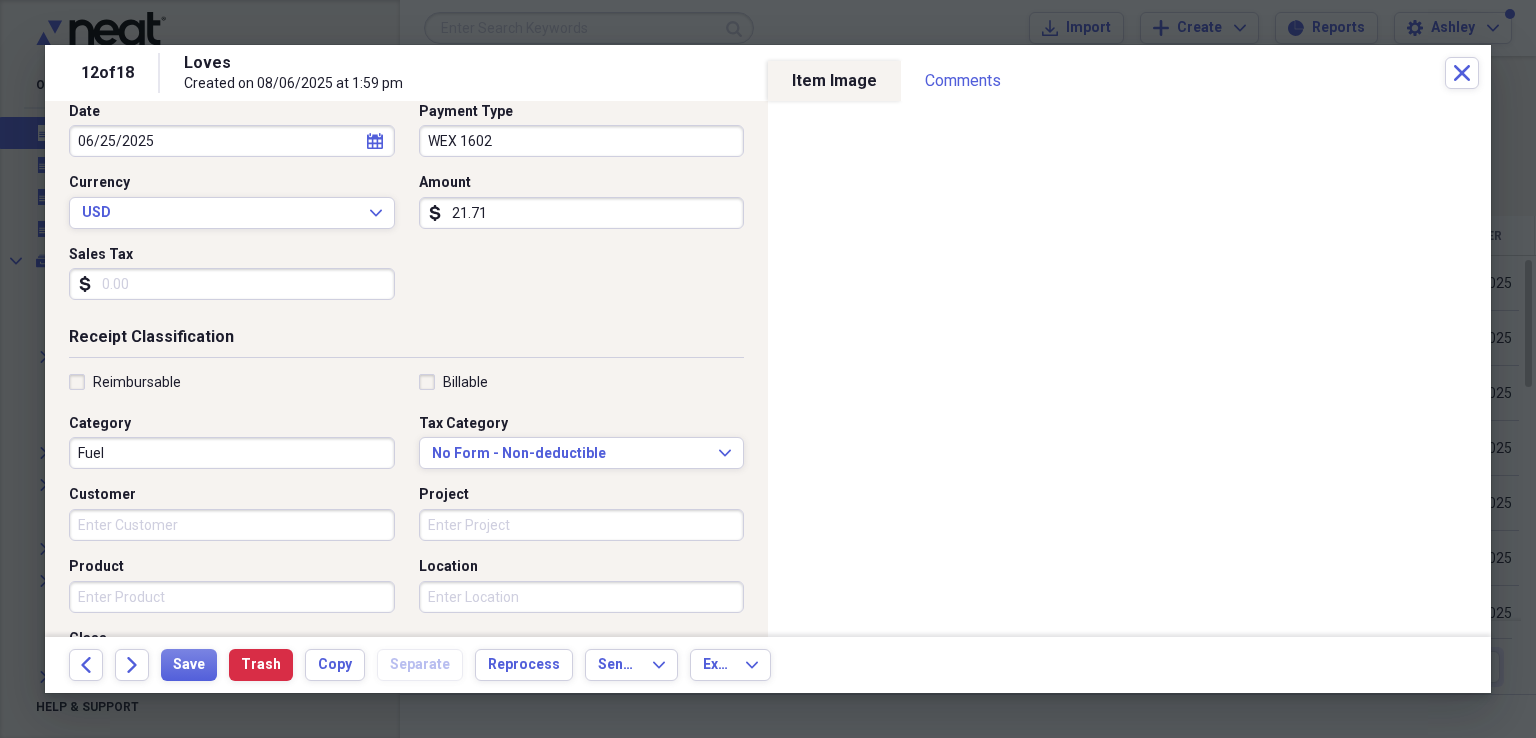 scroll, scrollTop: 218, scrollLeft: 0, axis: vertical 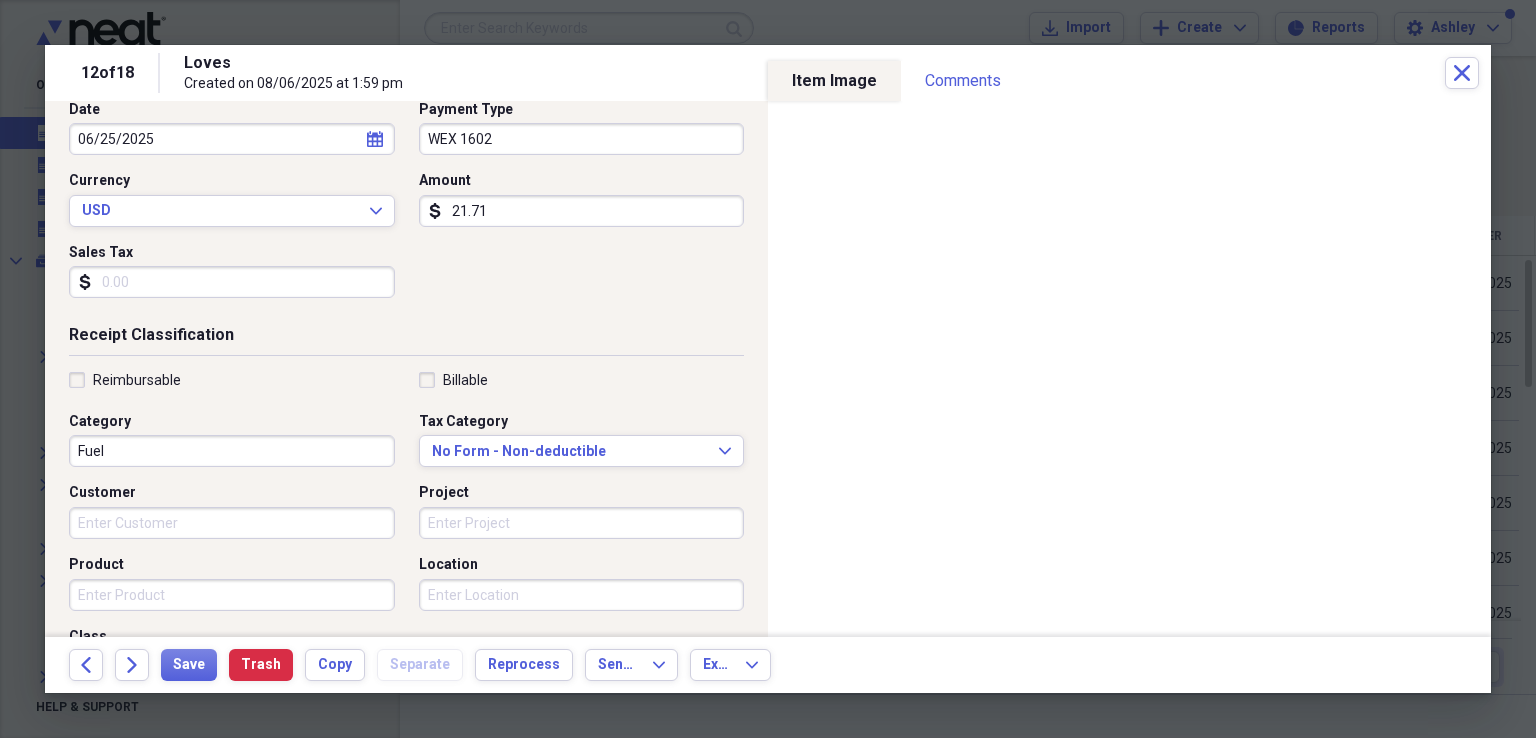 click on "Fuel" at bounding box center [232, 451] 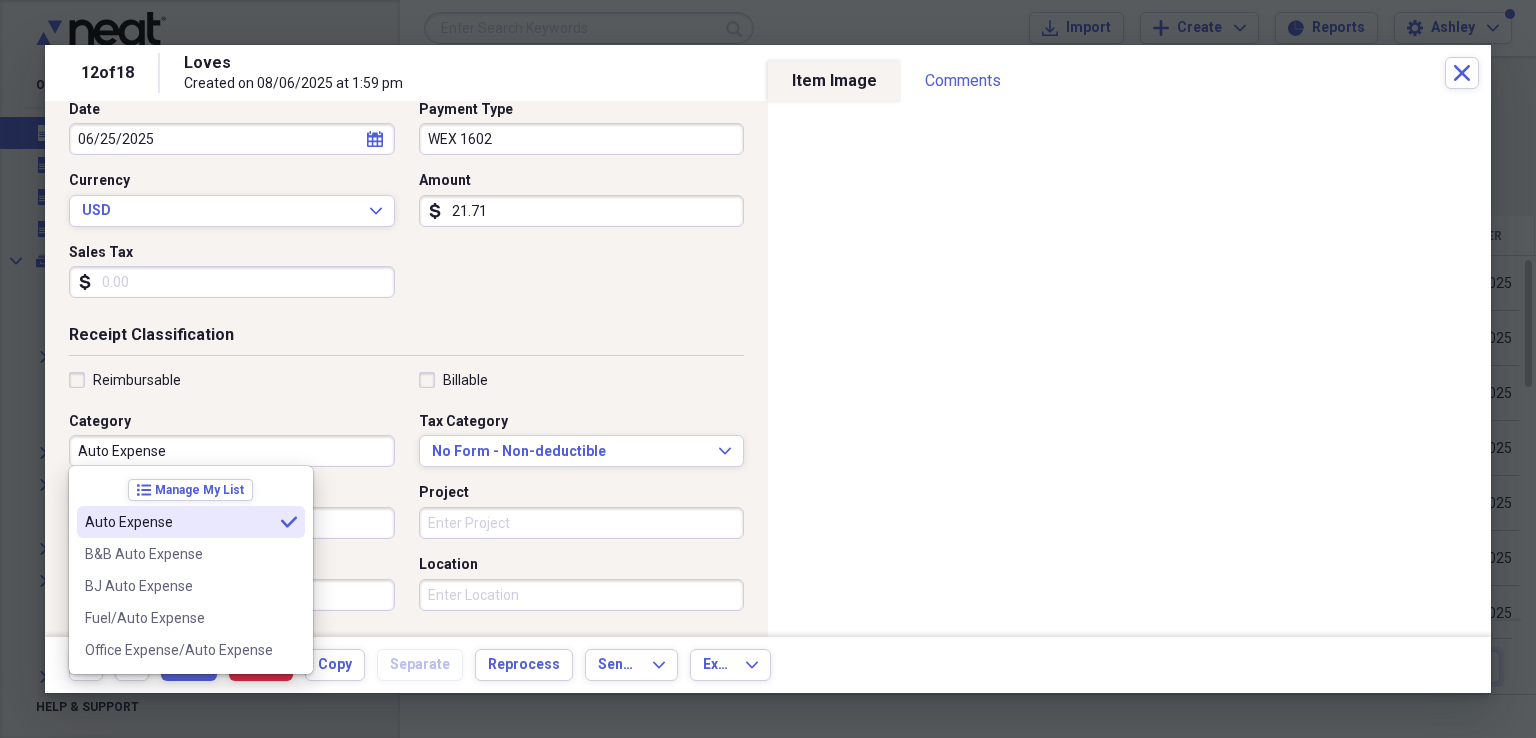 type on "Auto Expense" 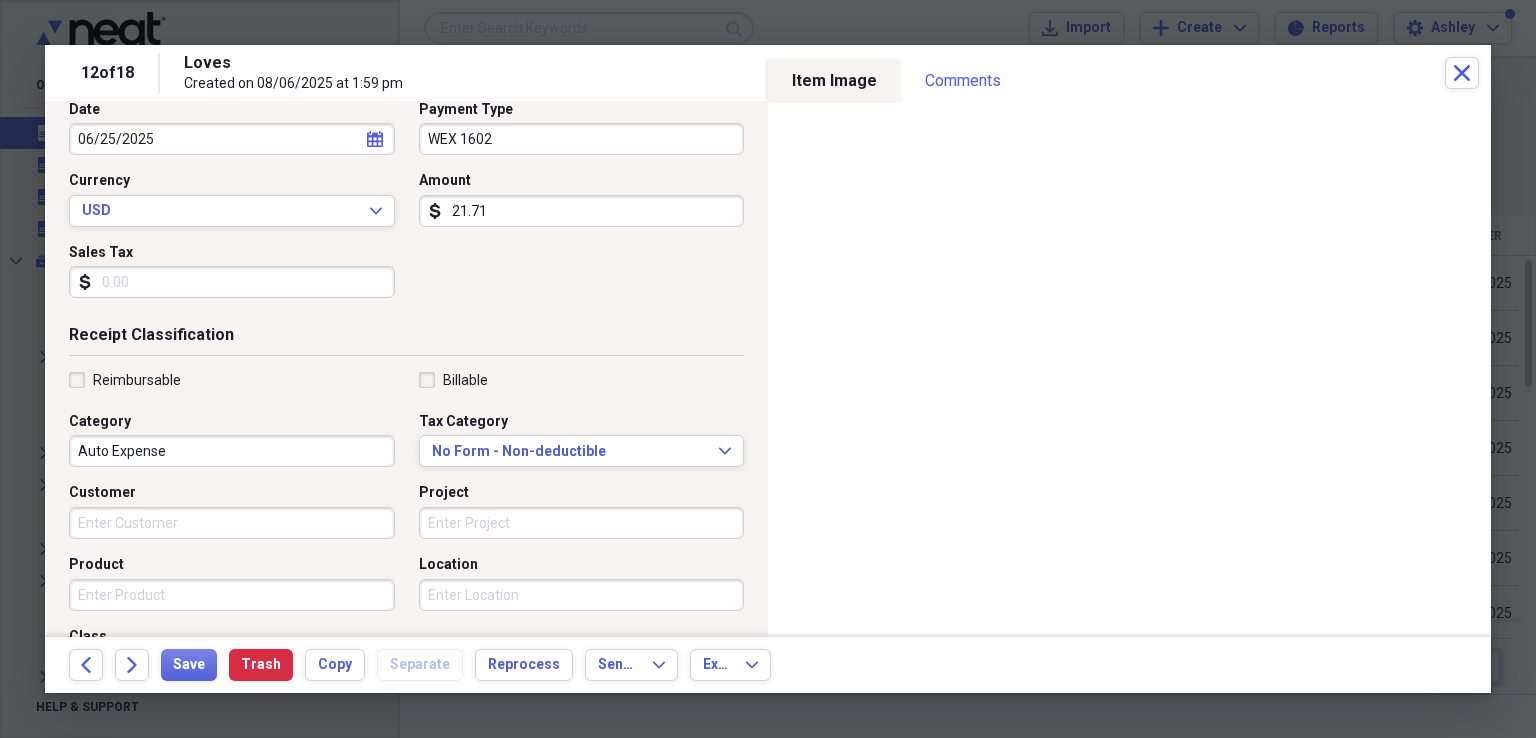 click on "Product" at bounding box center (232, 595) 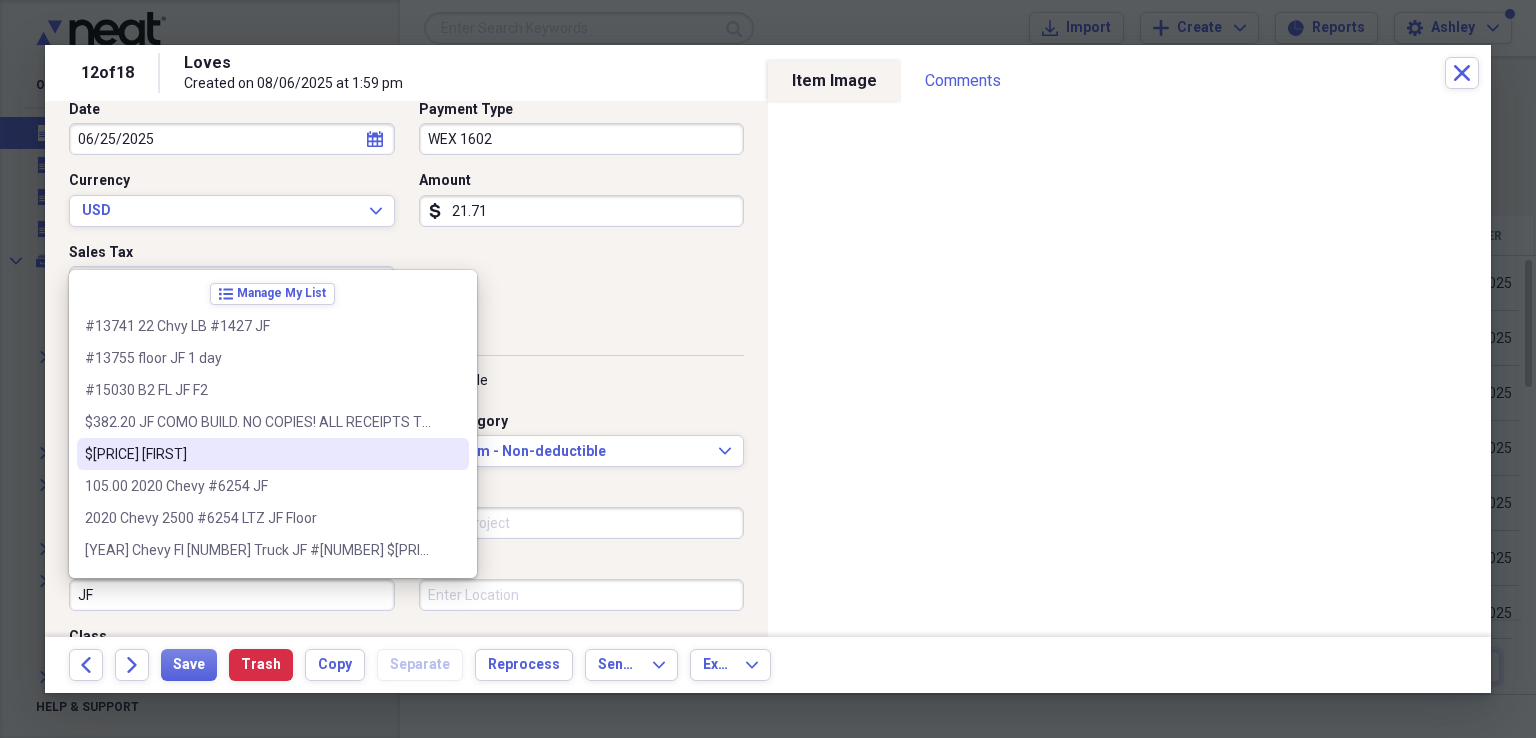 type on "JF" 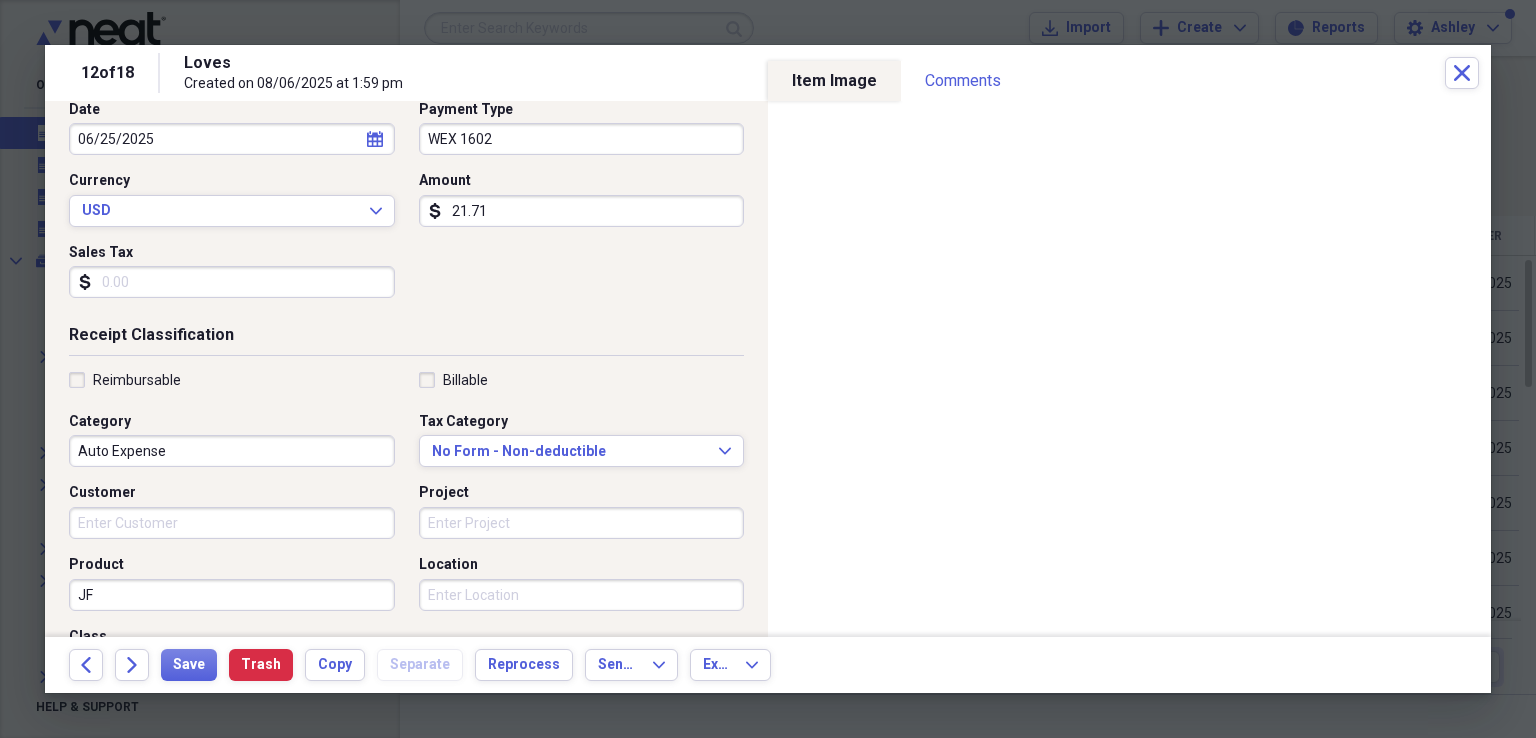 click on "Date 06/25/2025 calendar Calendar Payment Type WEX 1602 Currency USD Expand Amount dollar-sign 21.71 Sales Tax dollar-sign" at bounding box center [406, 207] 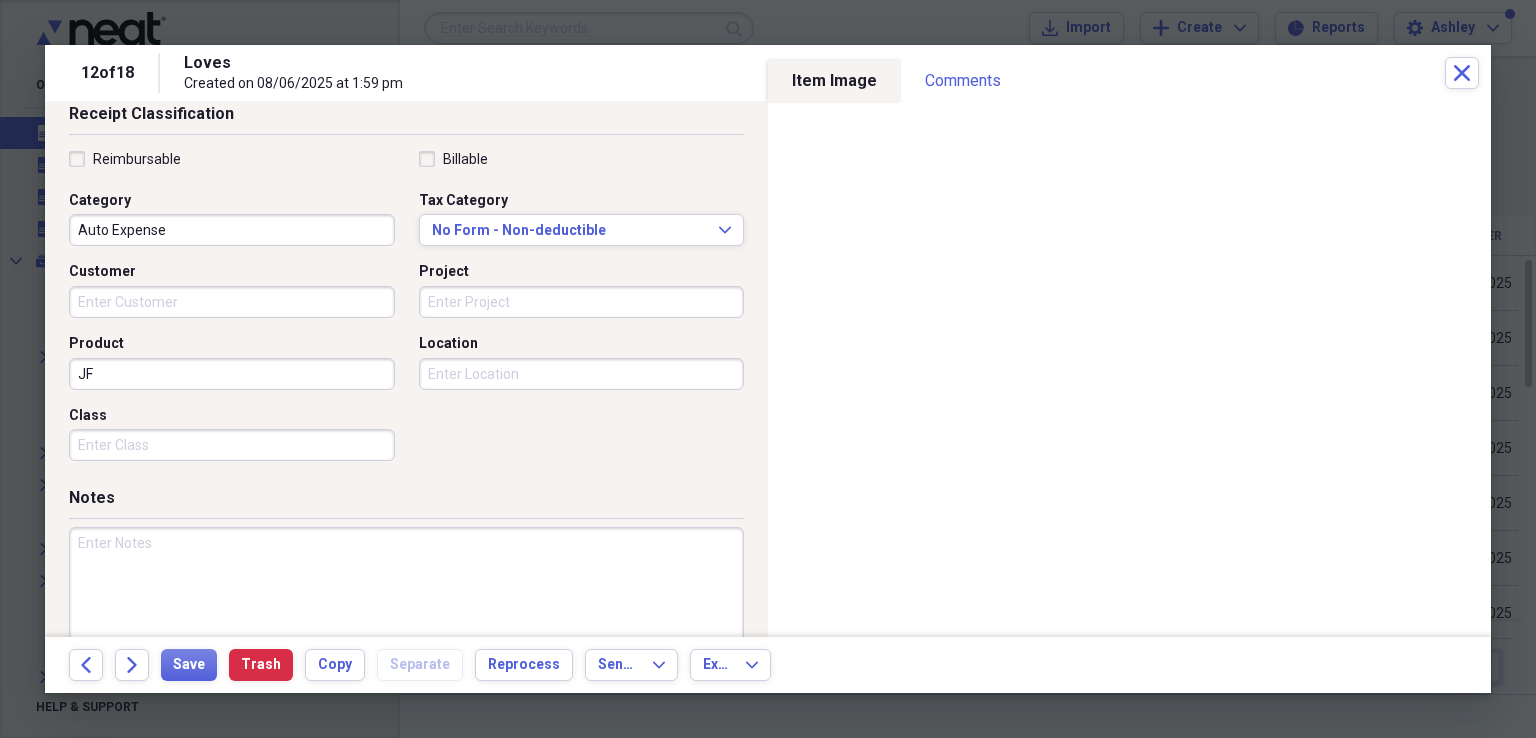 scroll, scrollTop: 476, scrollLeft: 0, axis: vertical 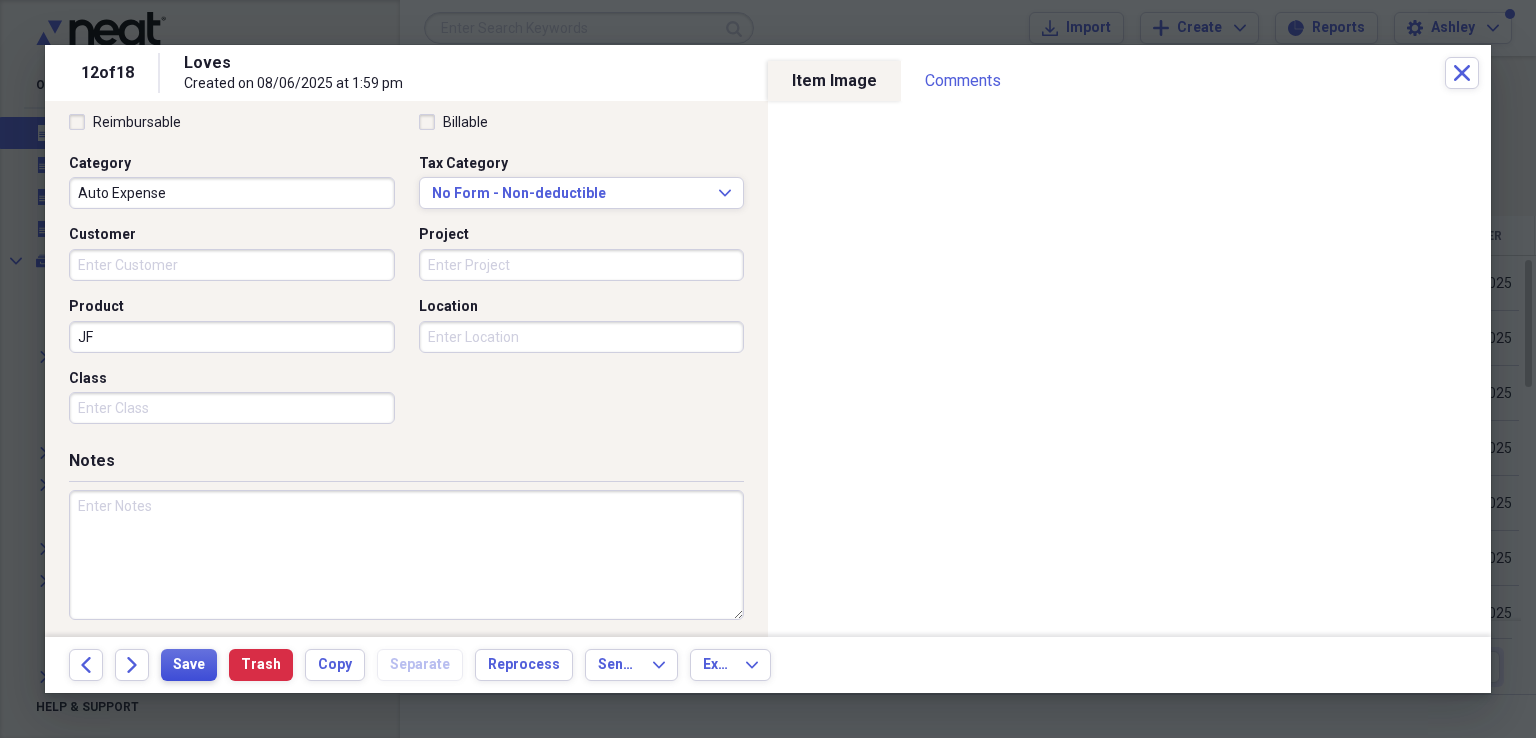 click on "Save" at bounding box center [189, 665] 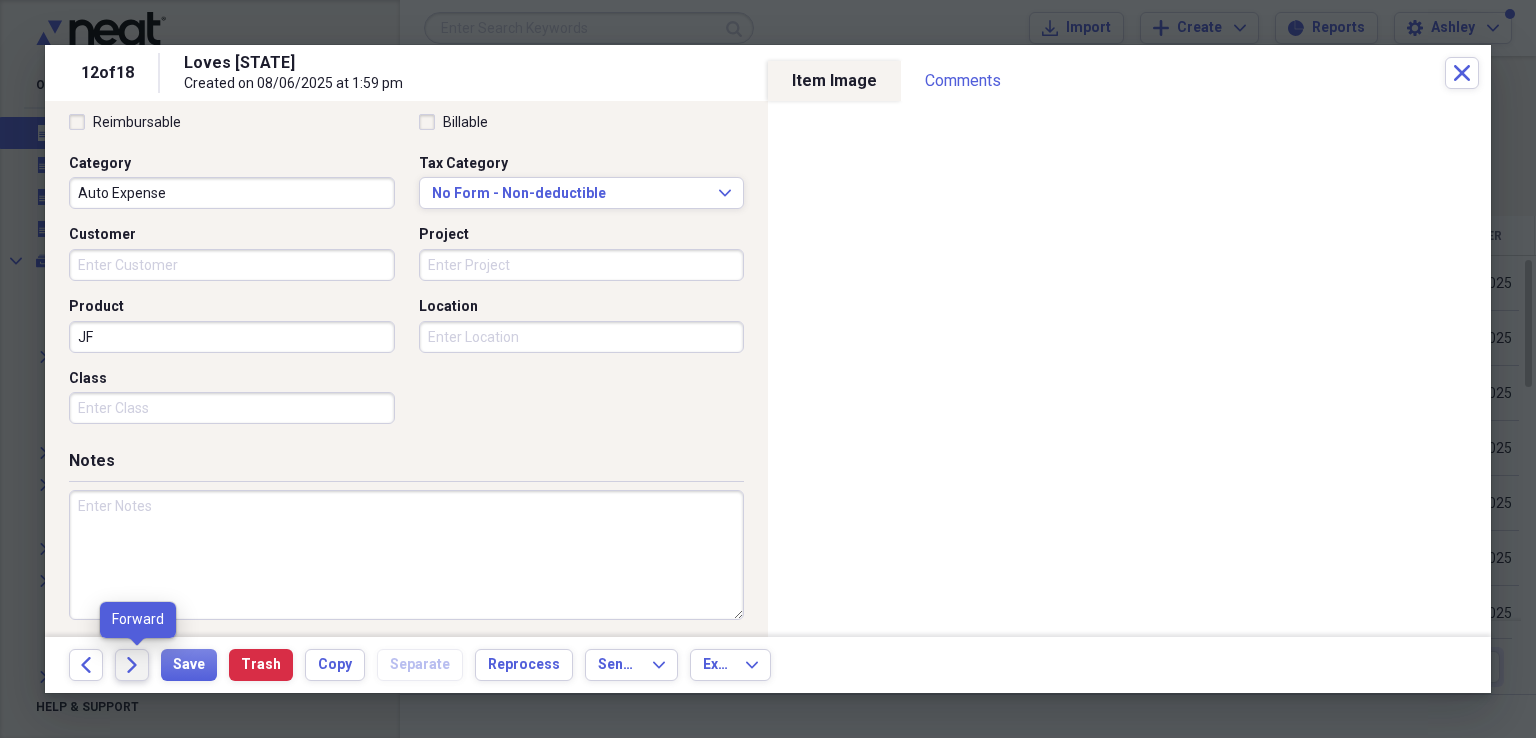 click 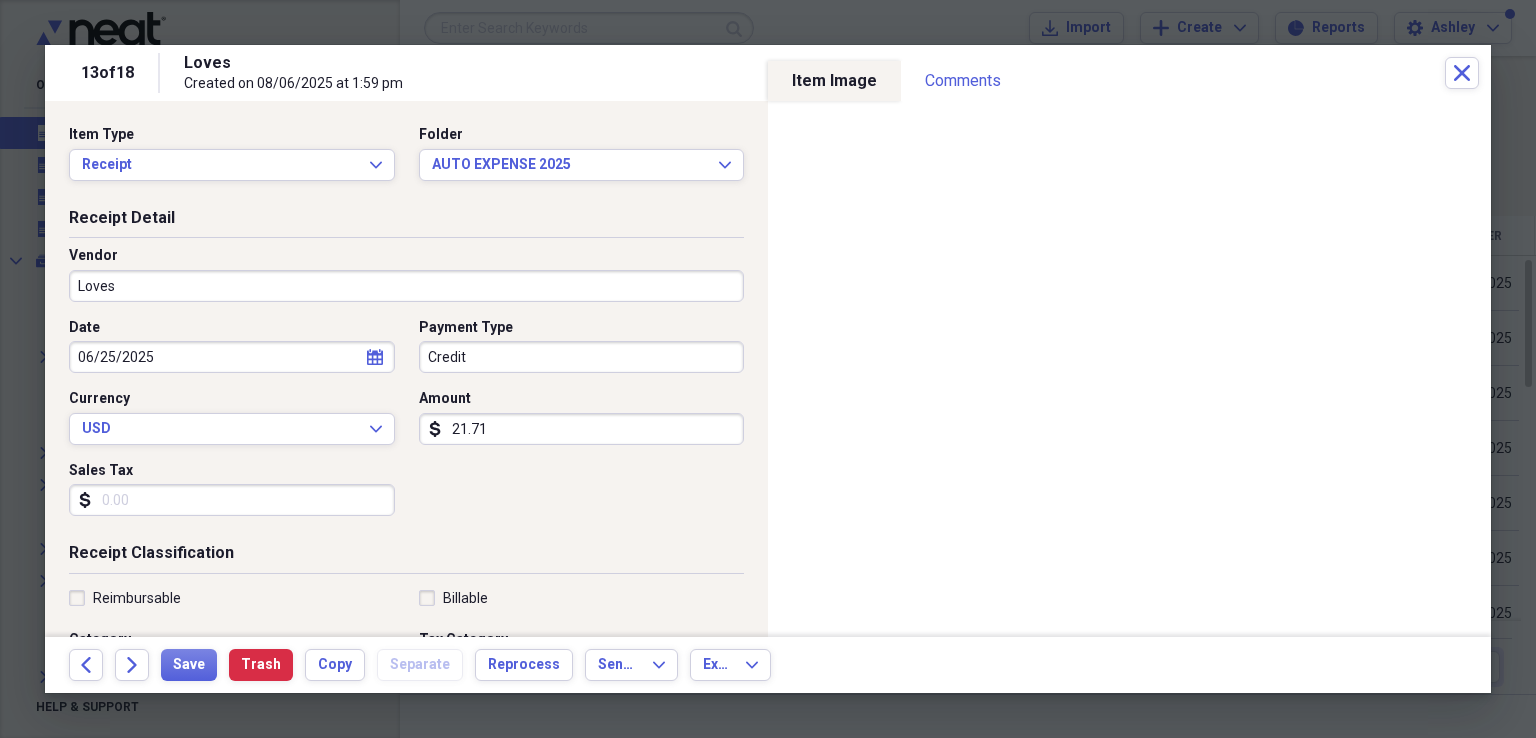 click on "Loves" at bounding box center [406, 286] 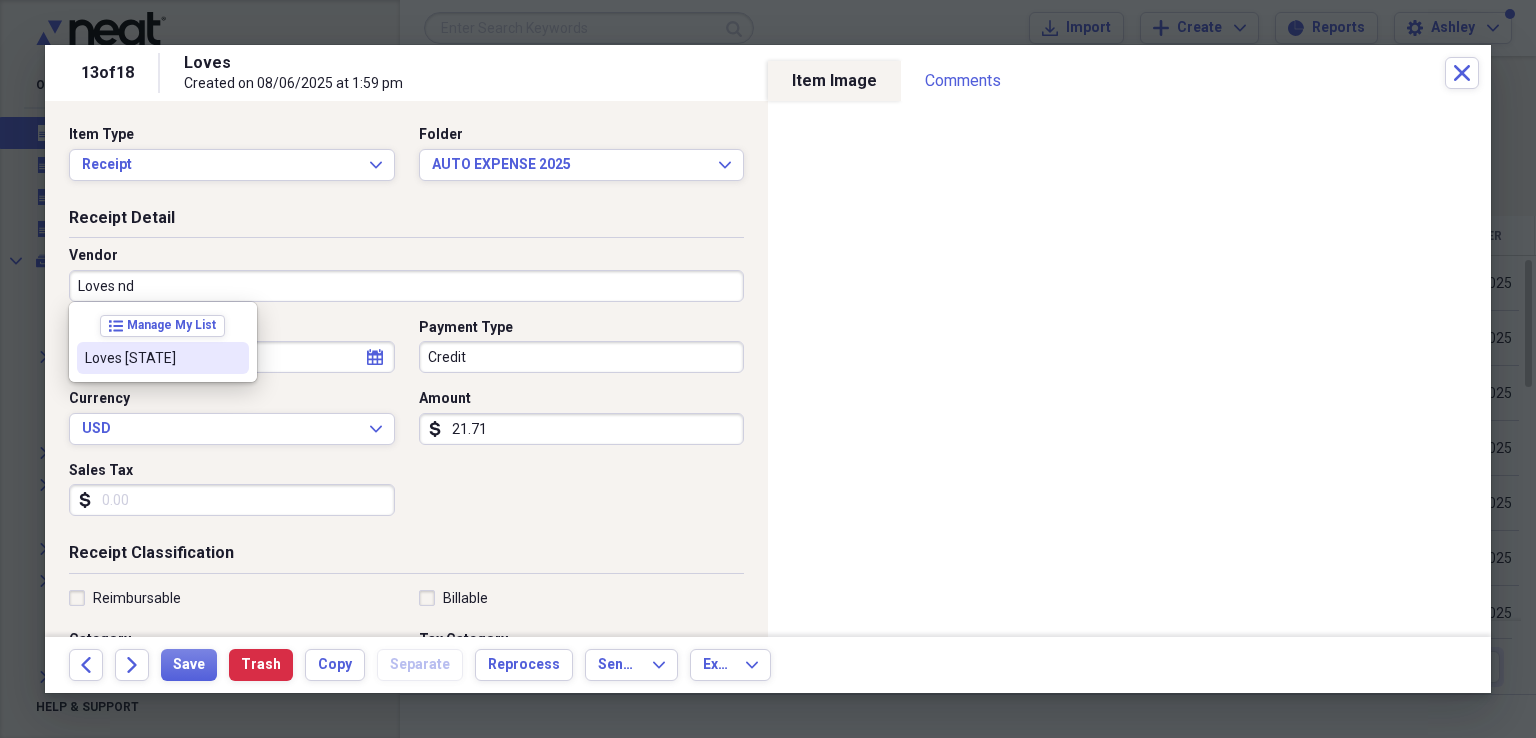 click on "Loves [STATE]" at bounding box center (151, 358) 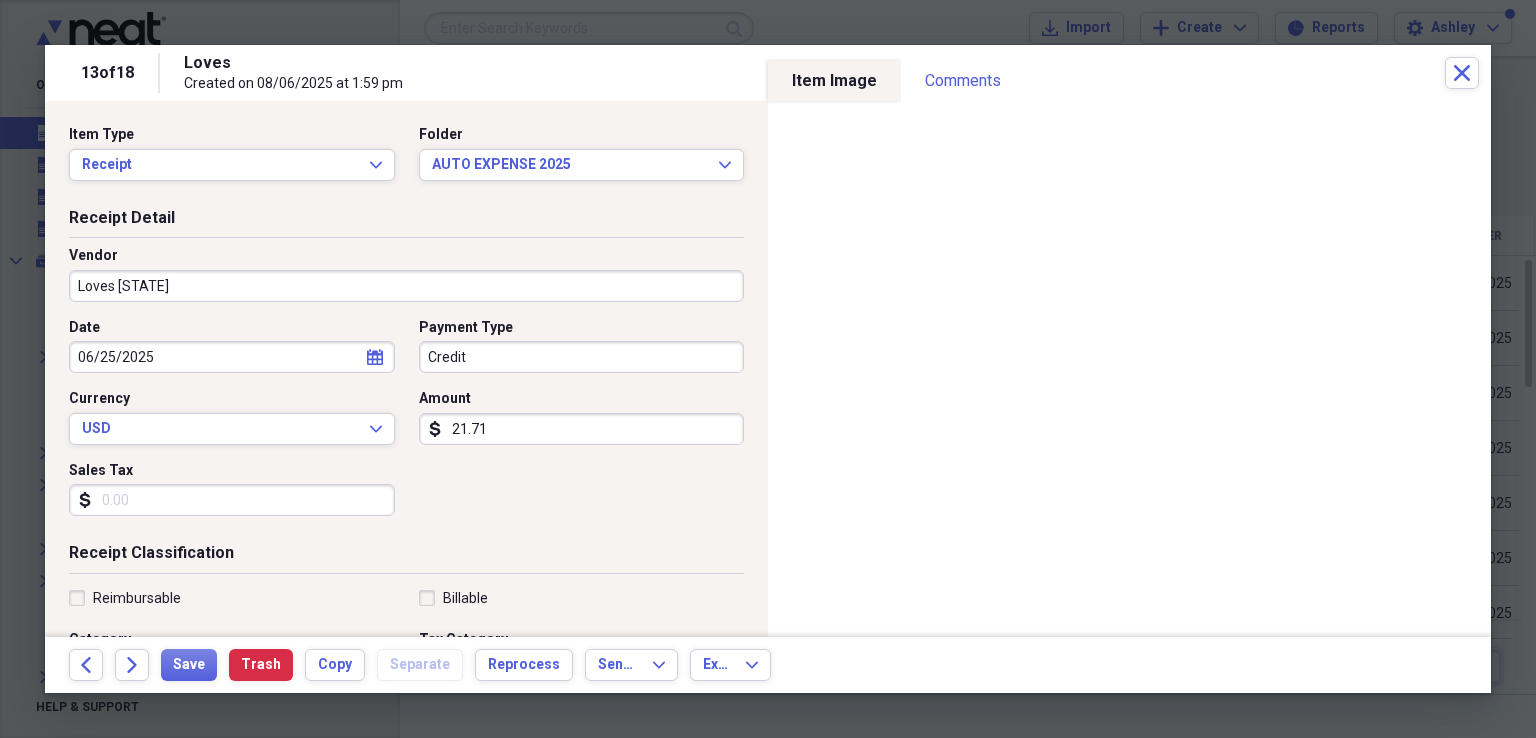 type on "Auto Expense" 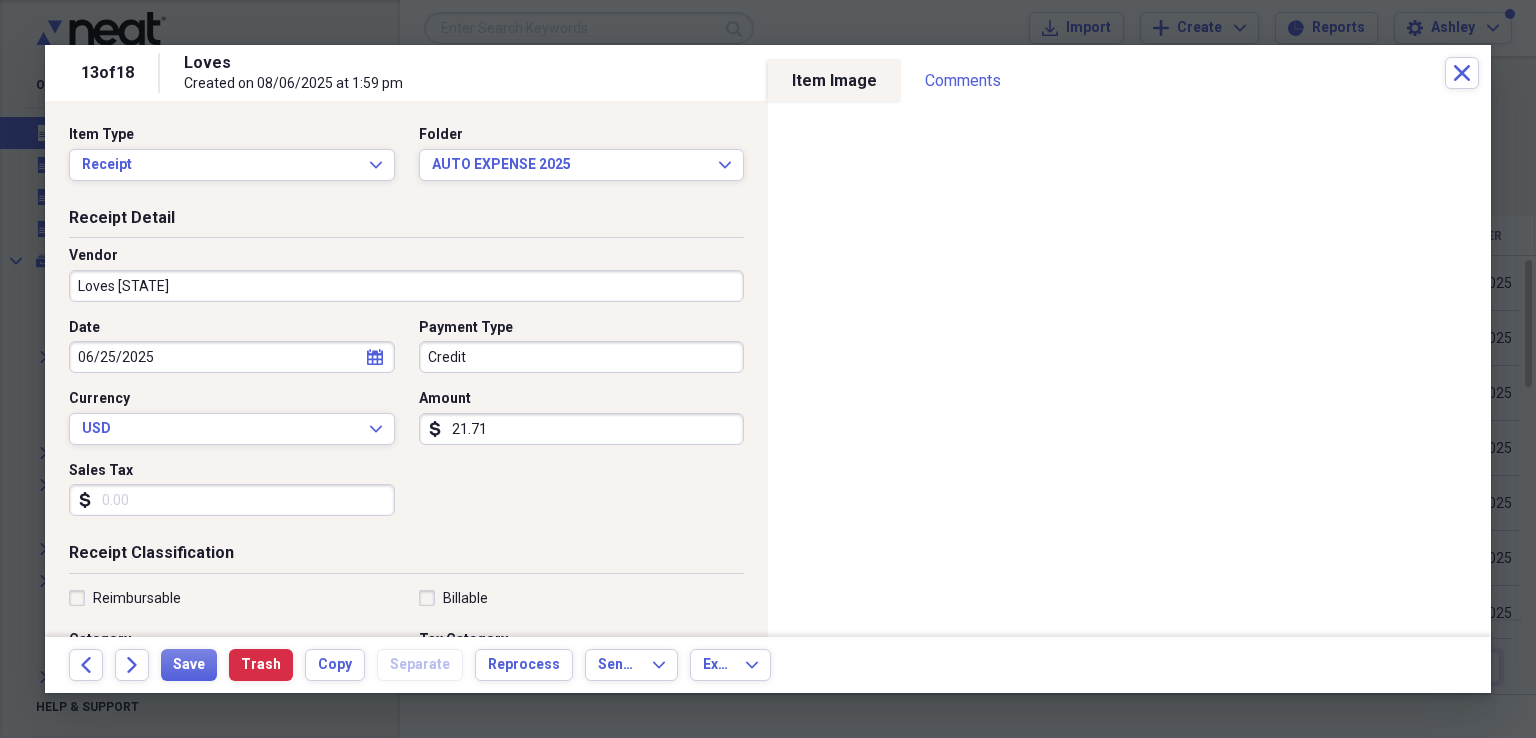 click on "Credit" at bounding box center (582, 357) 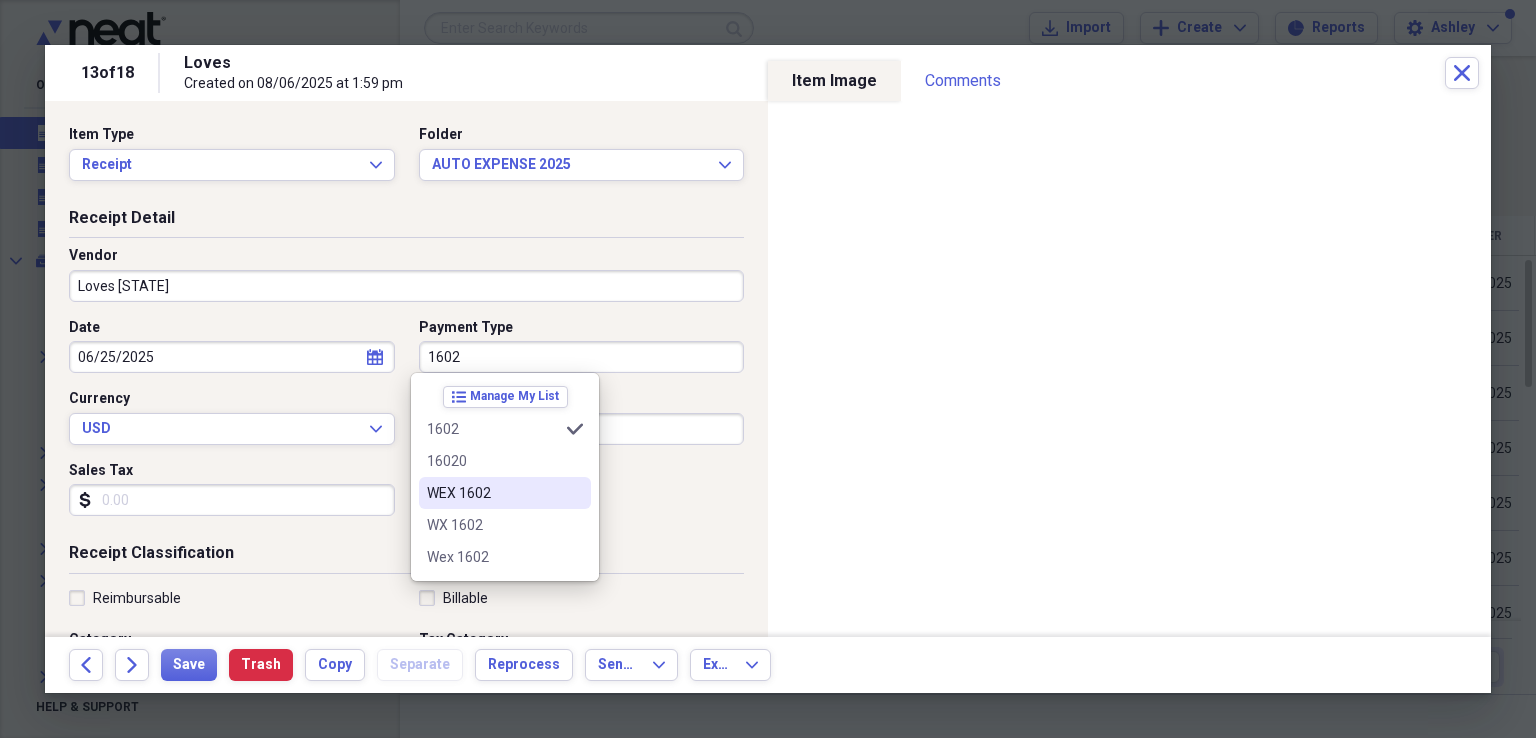 click on "WEX 1602" at bounding box center (493, 493) 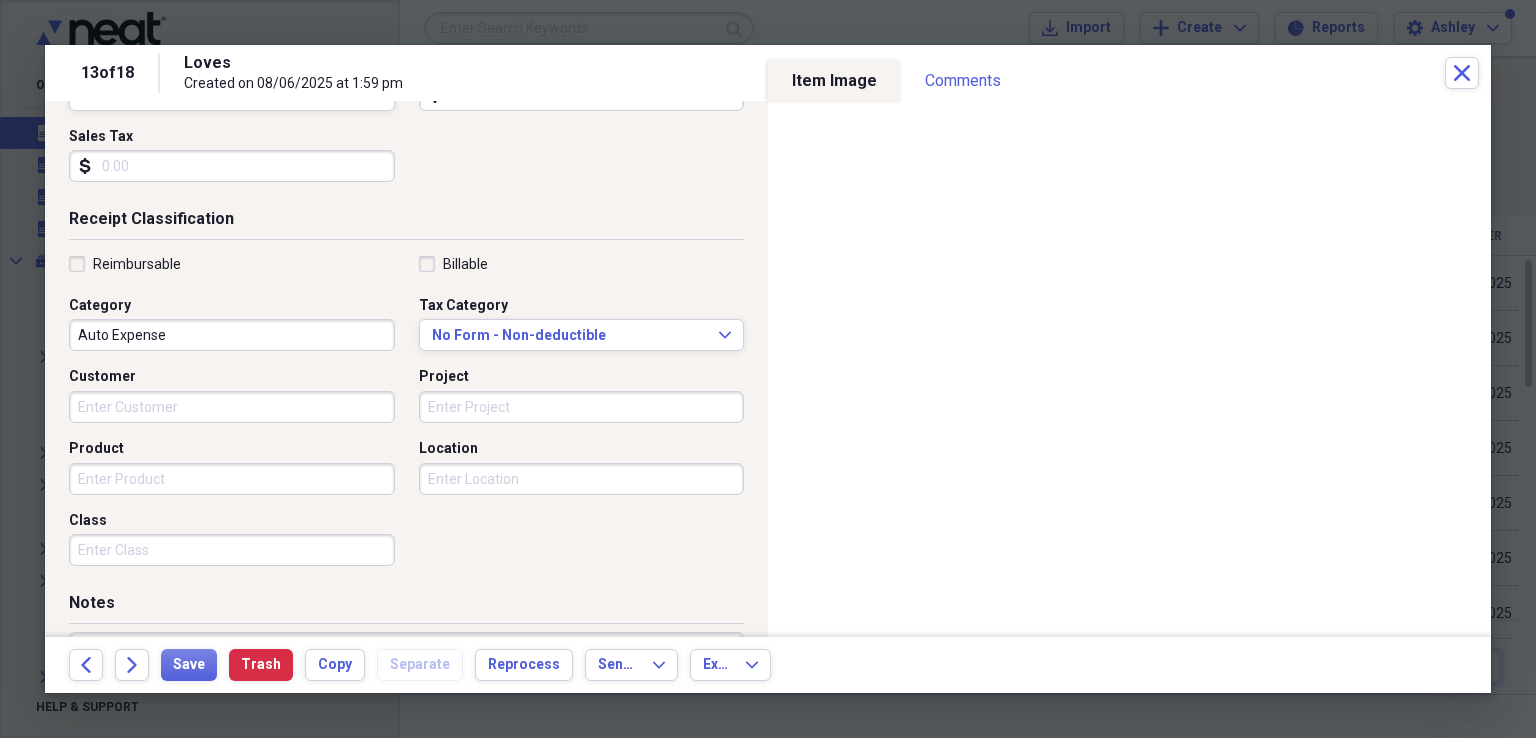 scroll, scrollTop: 350, scrollLeft: 0, axis: vertical 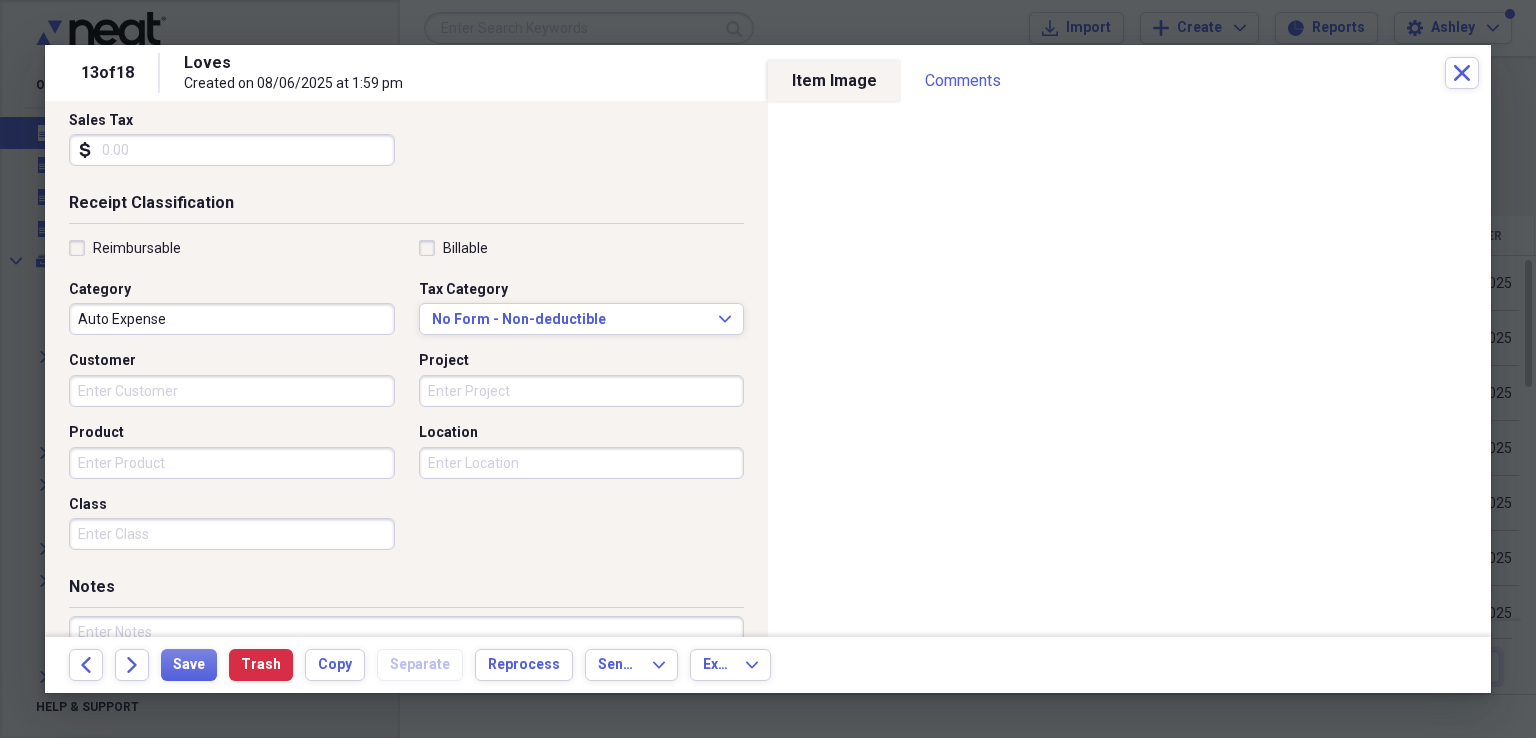 click on "Product" at bounding box center [232, 463] 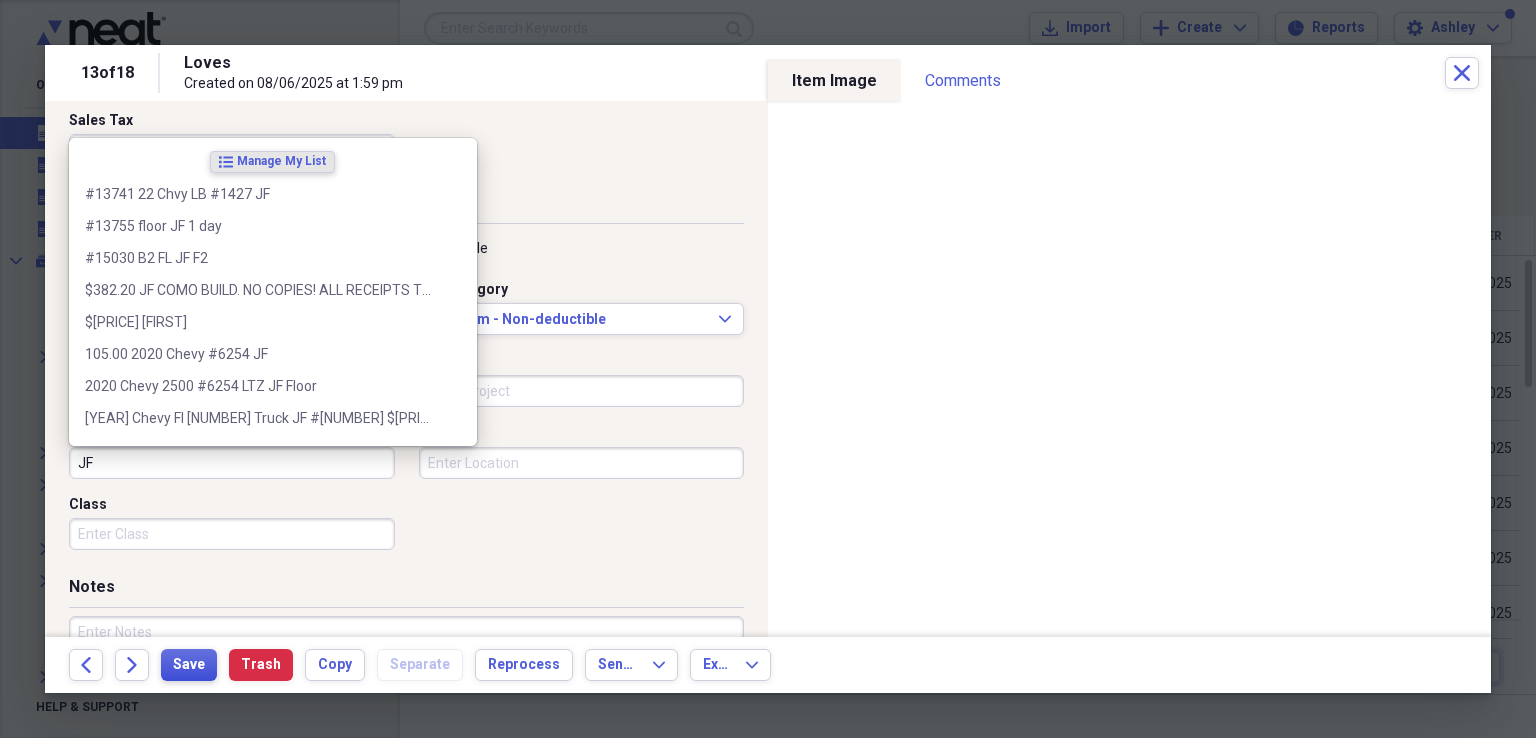 type on "JF" 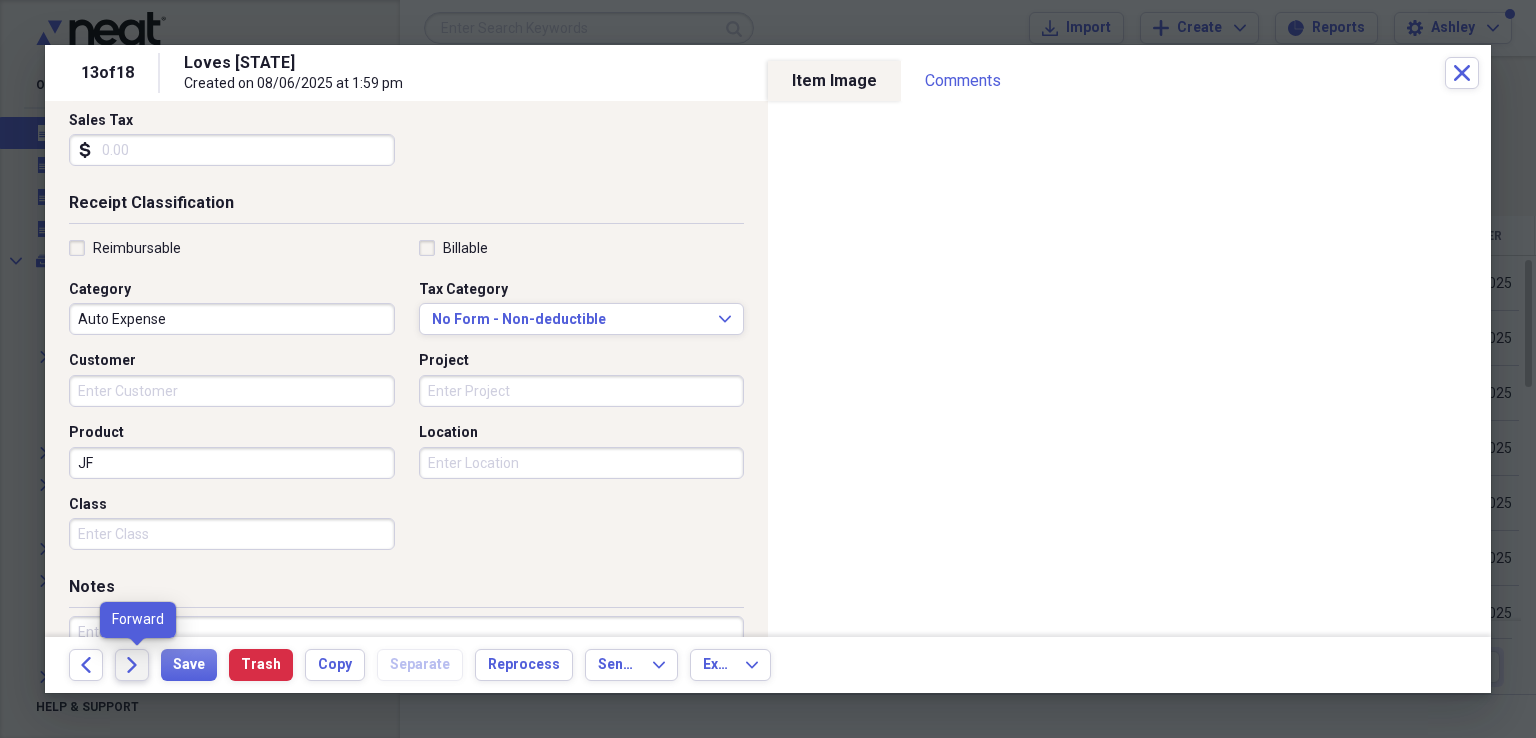 click on "Forward" 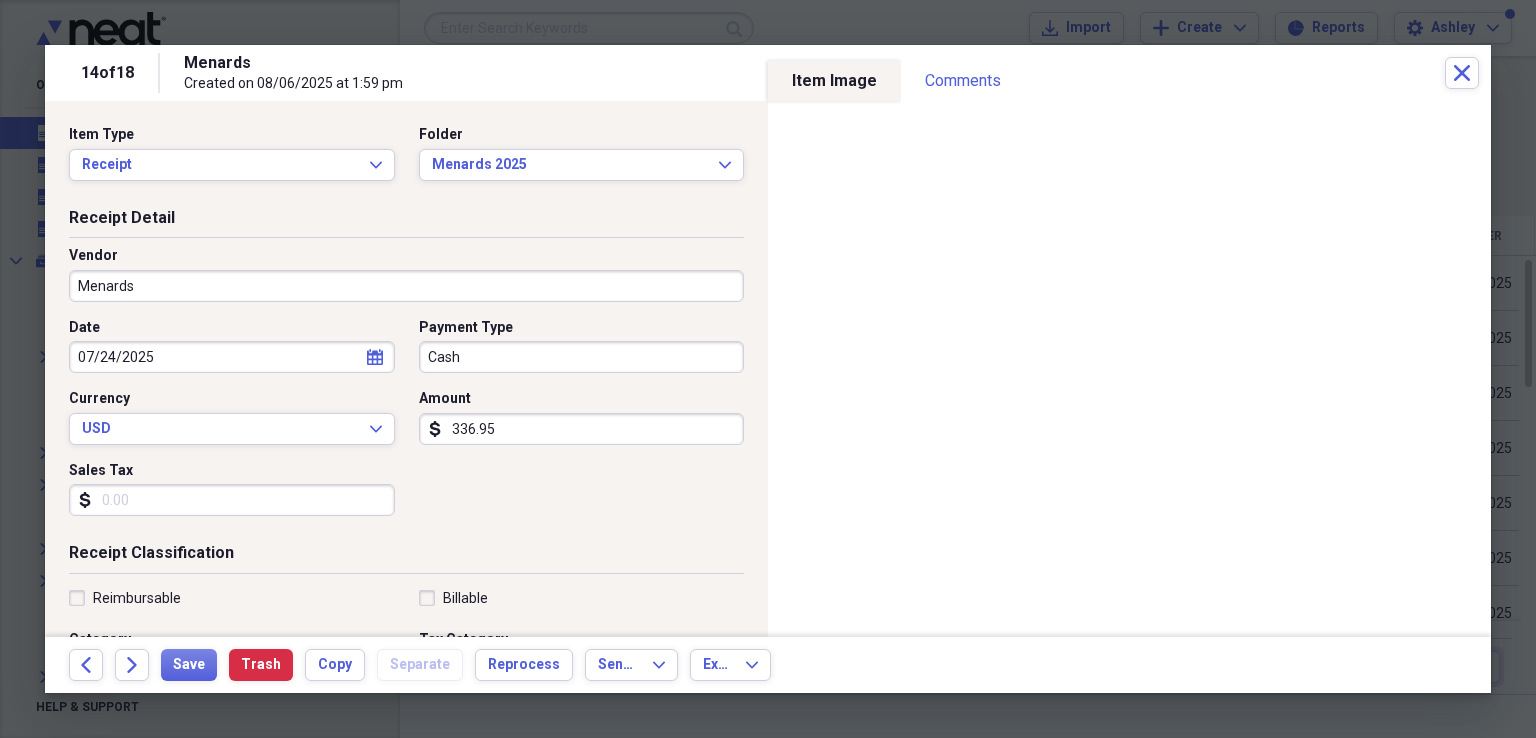 click on "Menards" at bounding box center [406, 286] 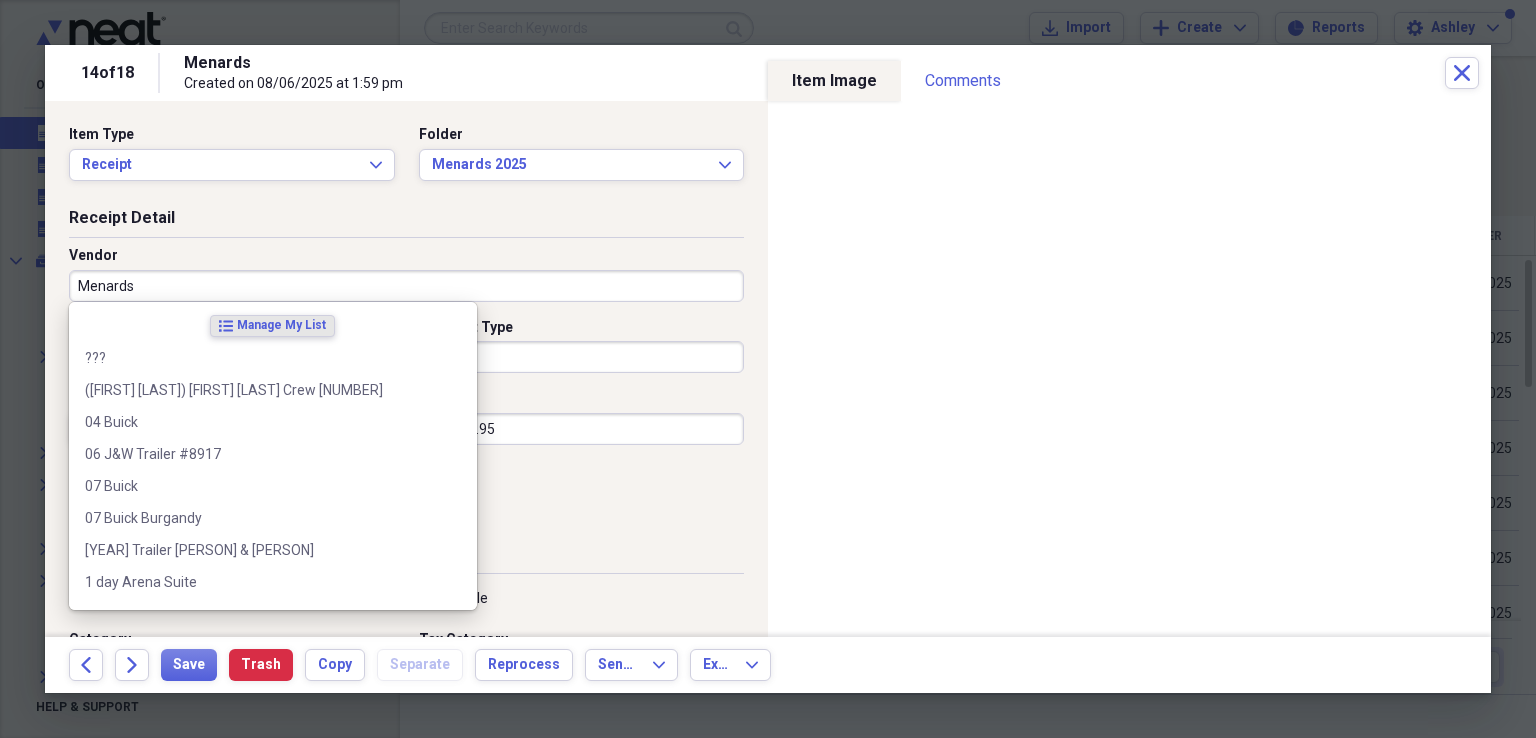 click on "Menards" at bounding box center (406, 286) 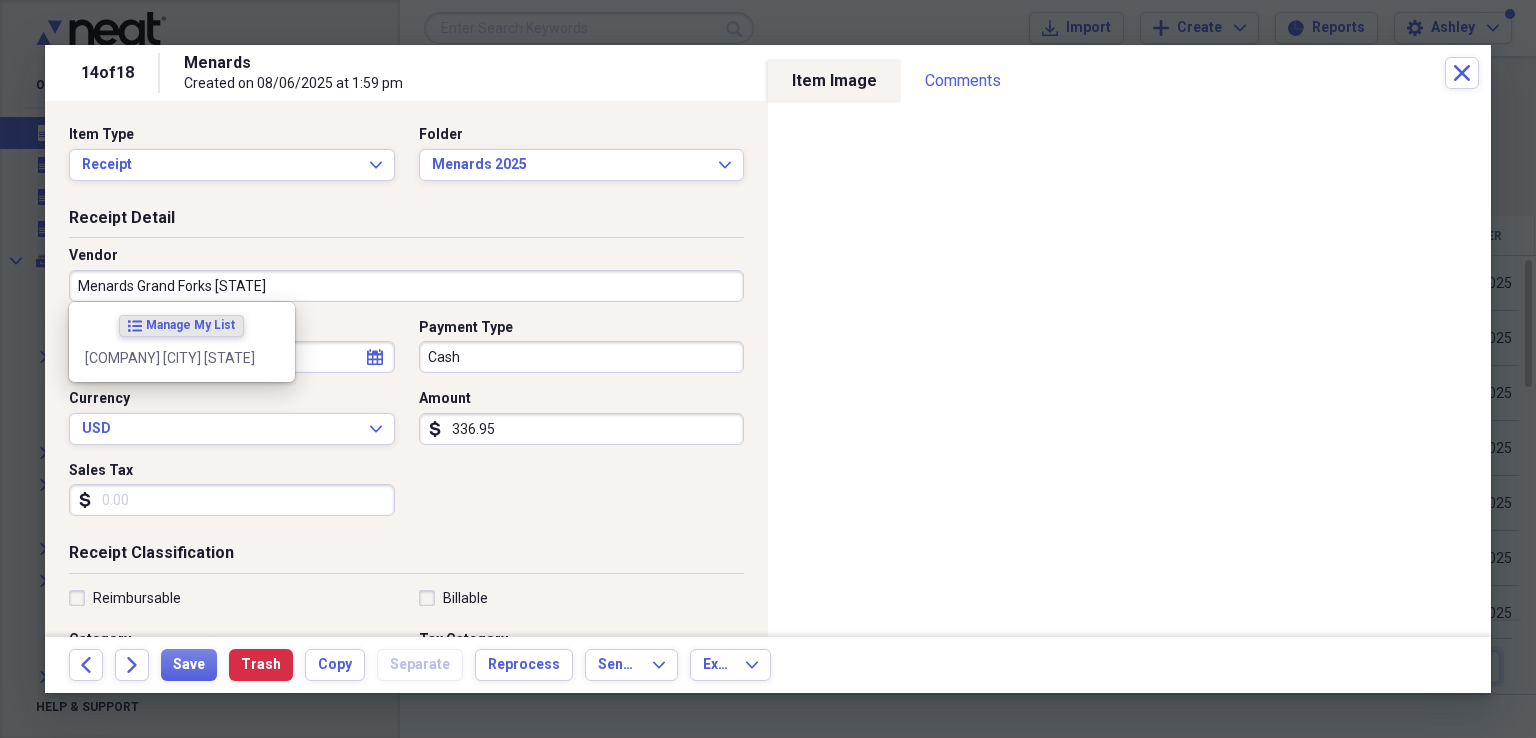 type on "[COMPANY] [CITY] [STATE]" 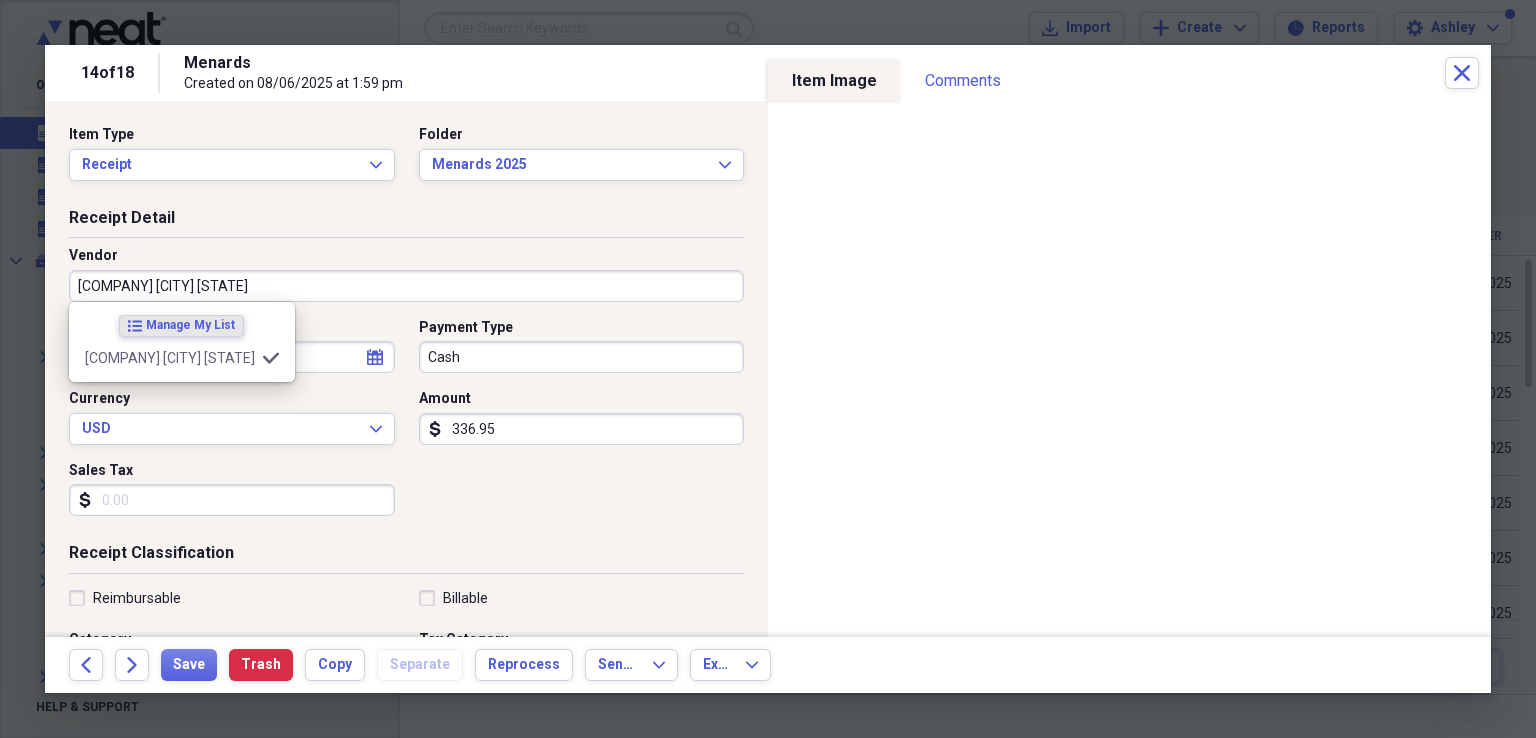 type on "Construction Supplies" 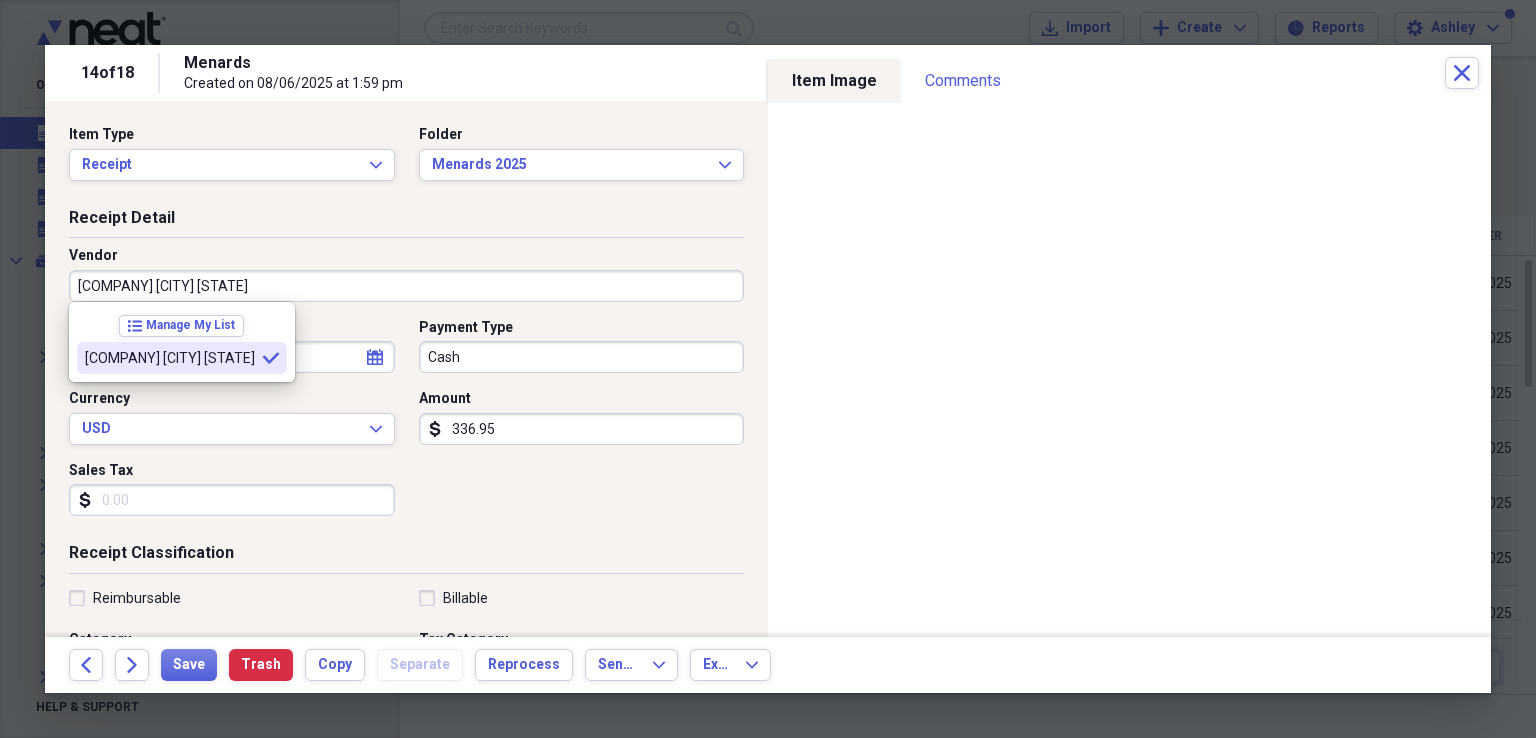 type on "[COMPANY] [CITY] [STATE]" 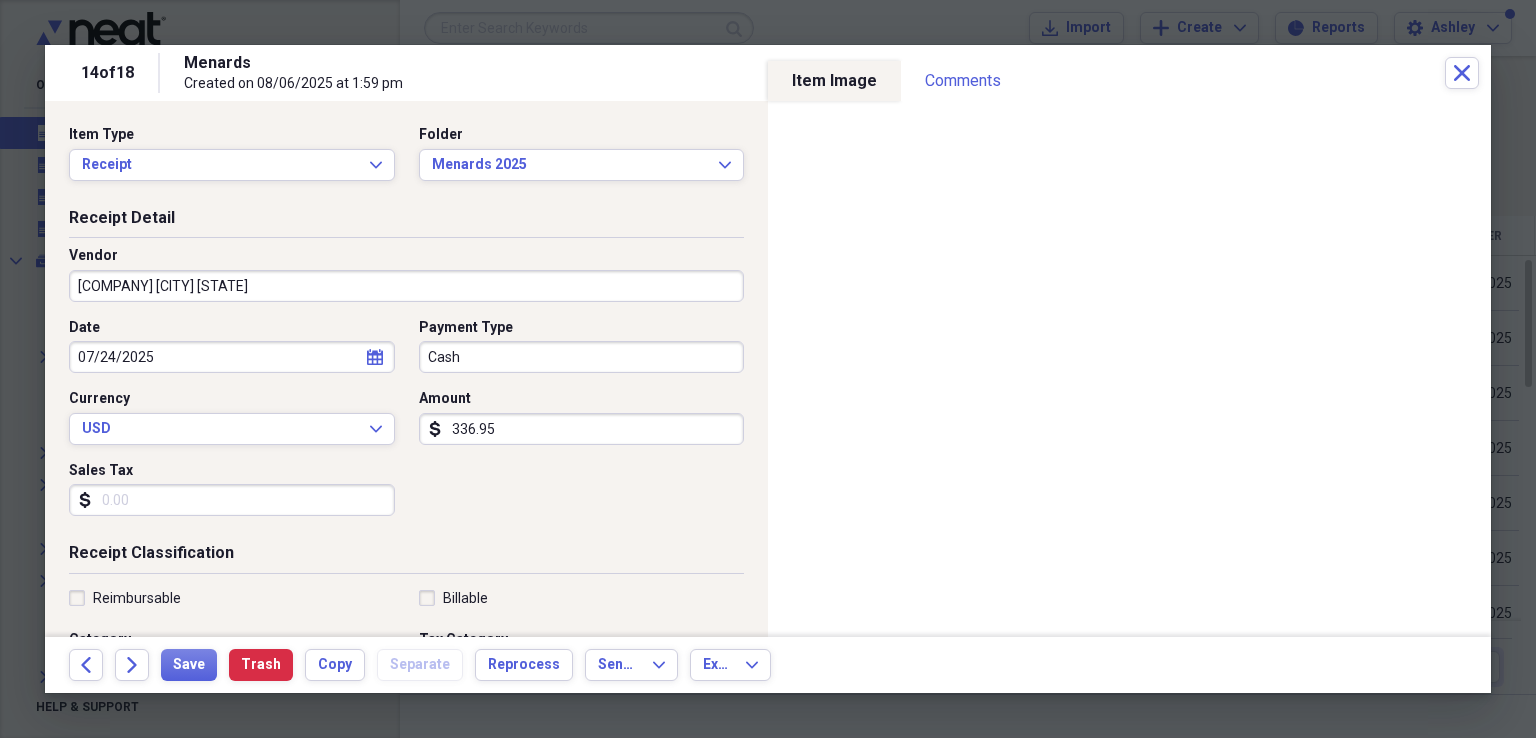click on "07/24/2025" at bounding box center (232, 357) 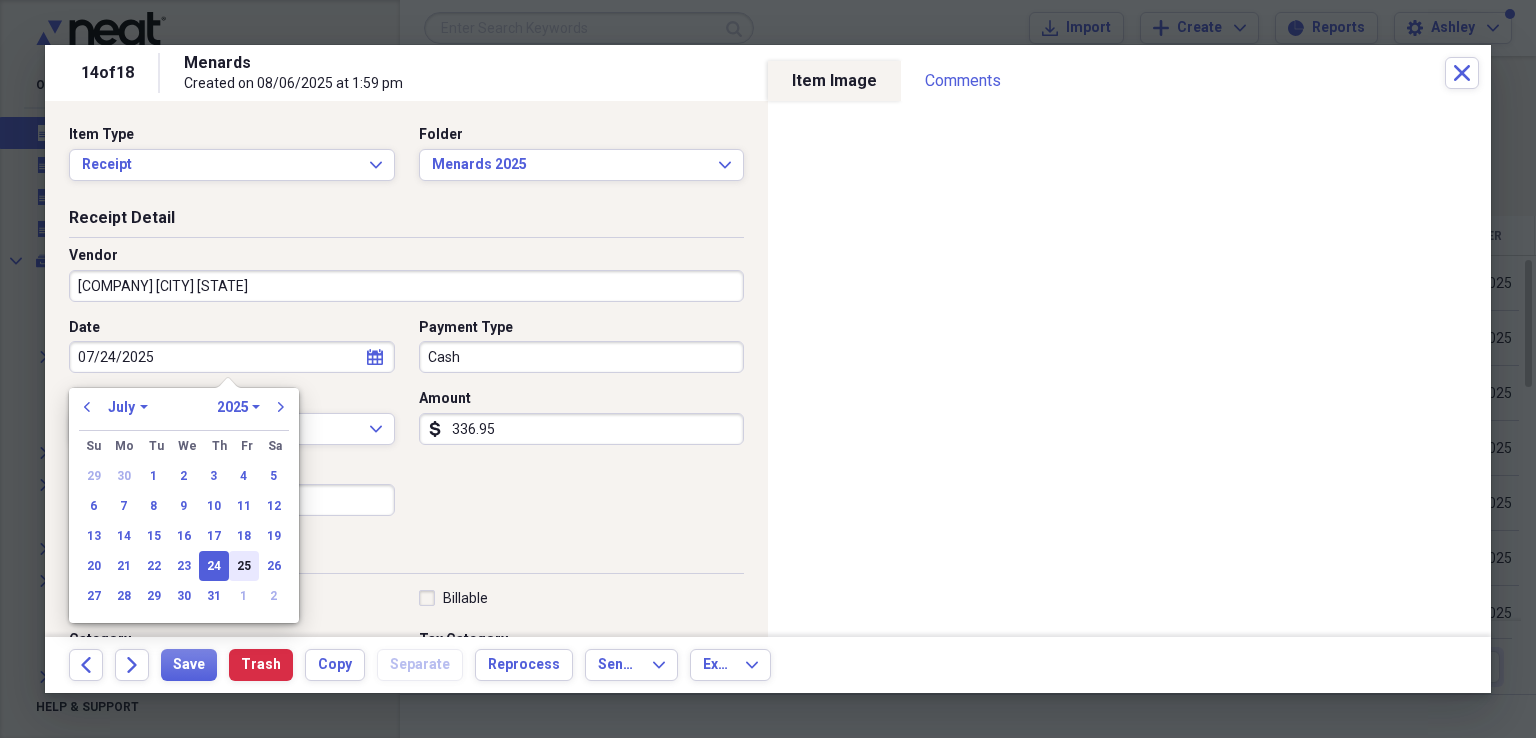 click on "25" at bounding box center (244, 566) 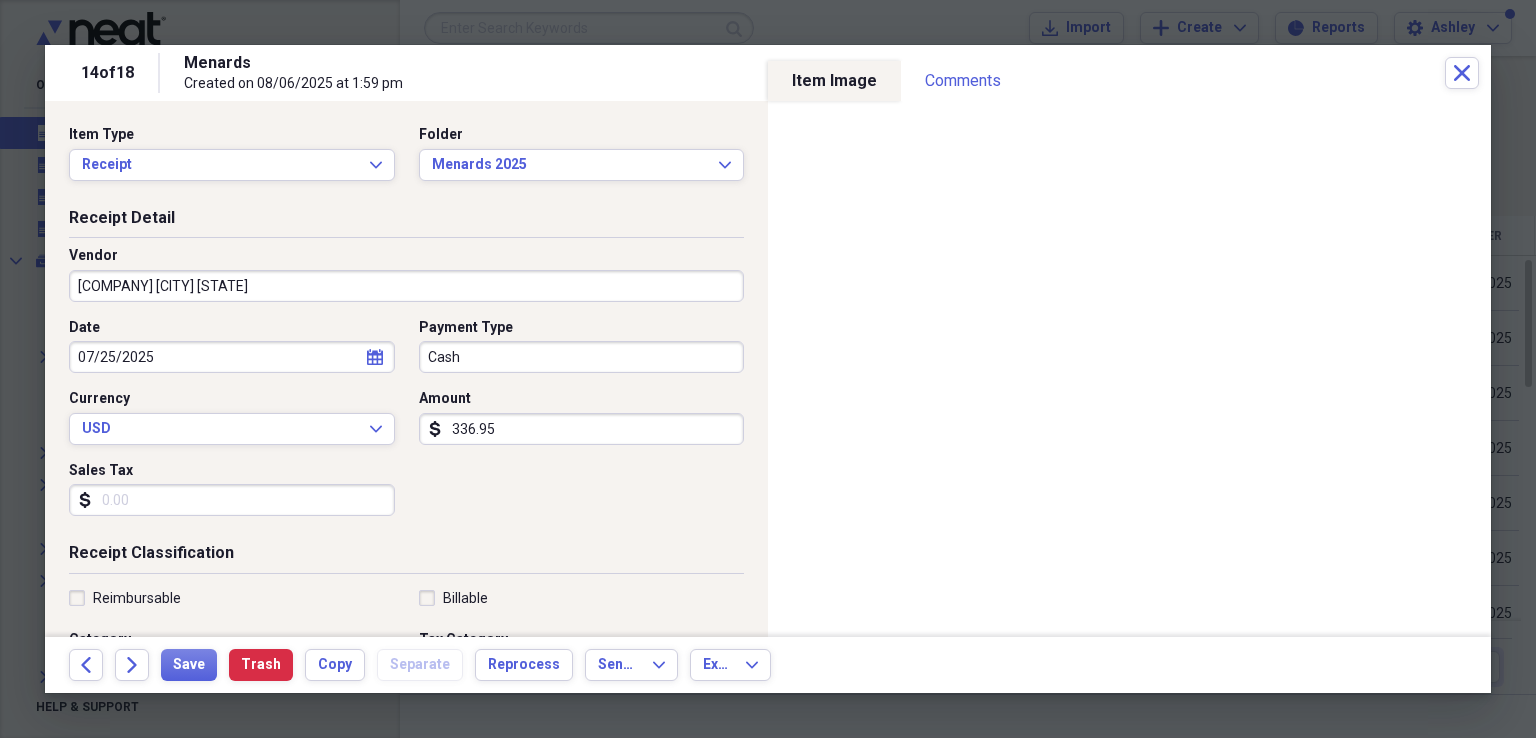 click on "Cash" at bounding box center (582, 357) 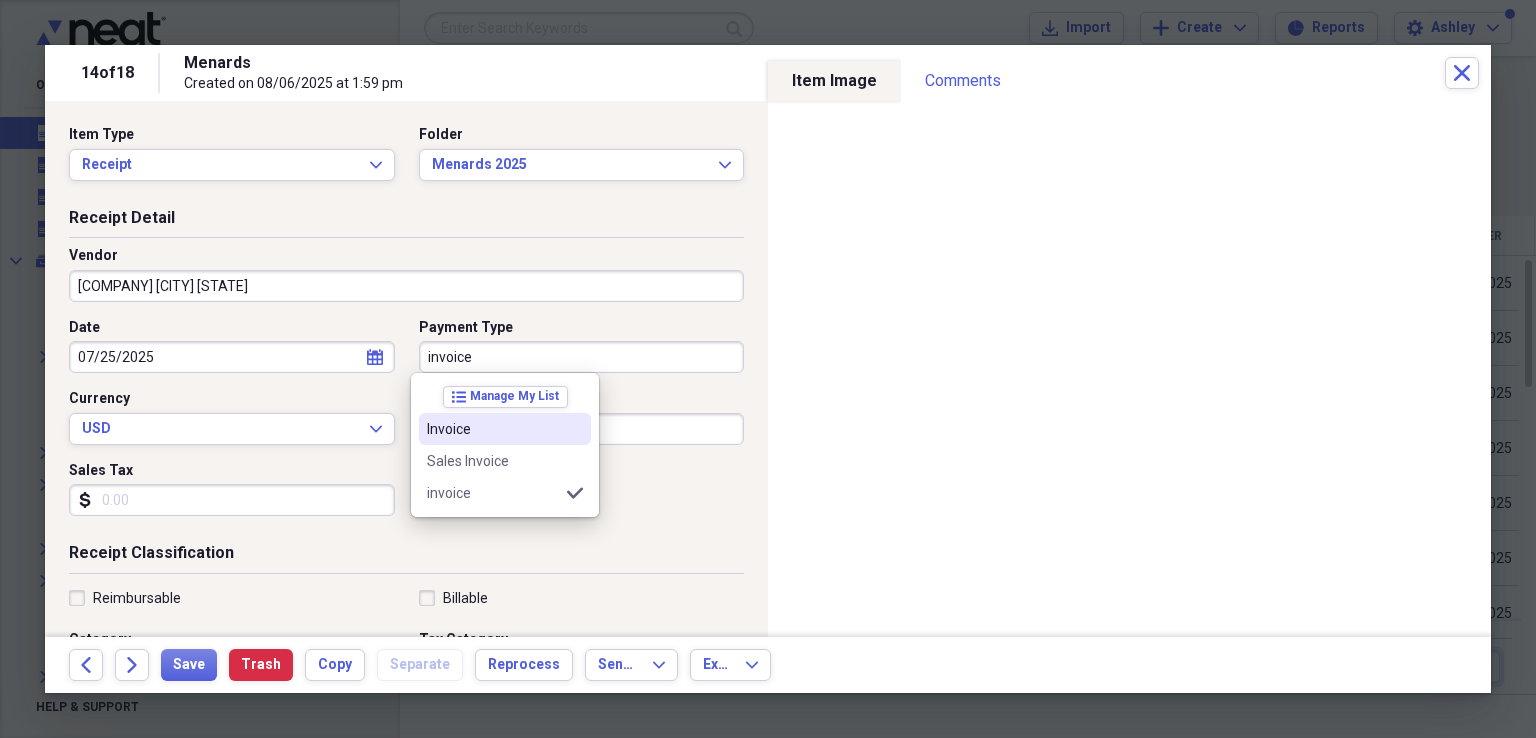 click on "Invoice" at bounding box center [493, 429] 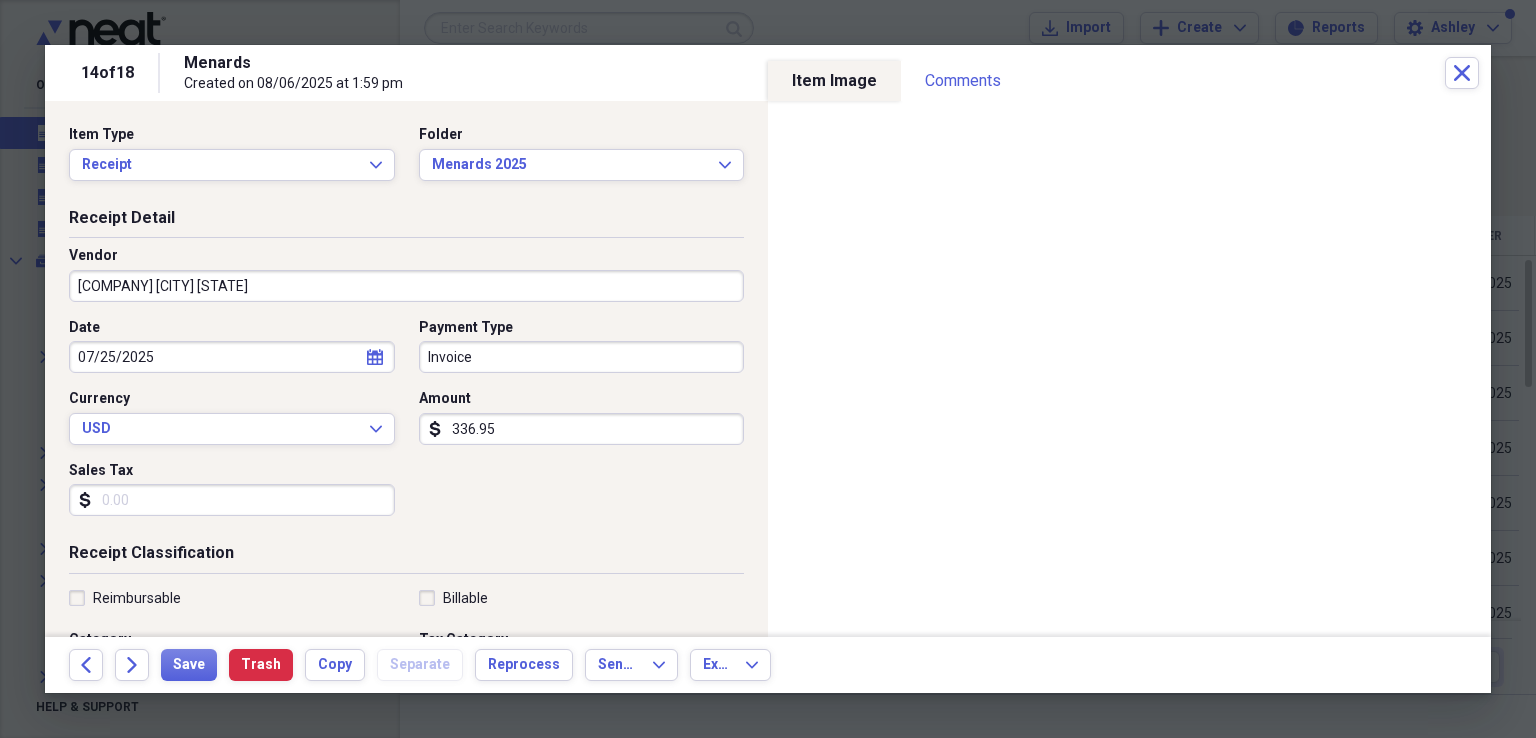 click on "336.95" at bounding box center (582, 429) 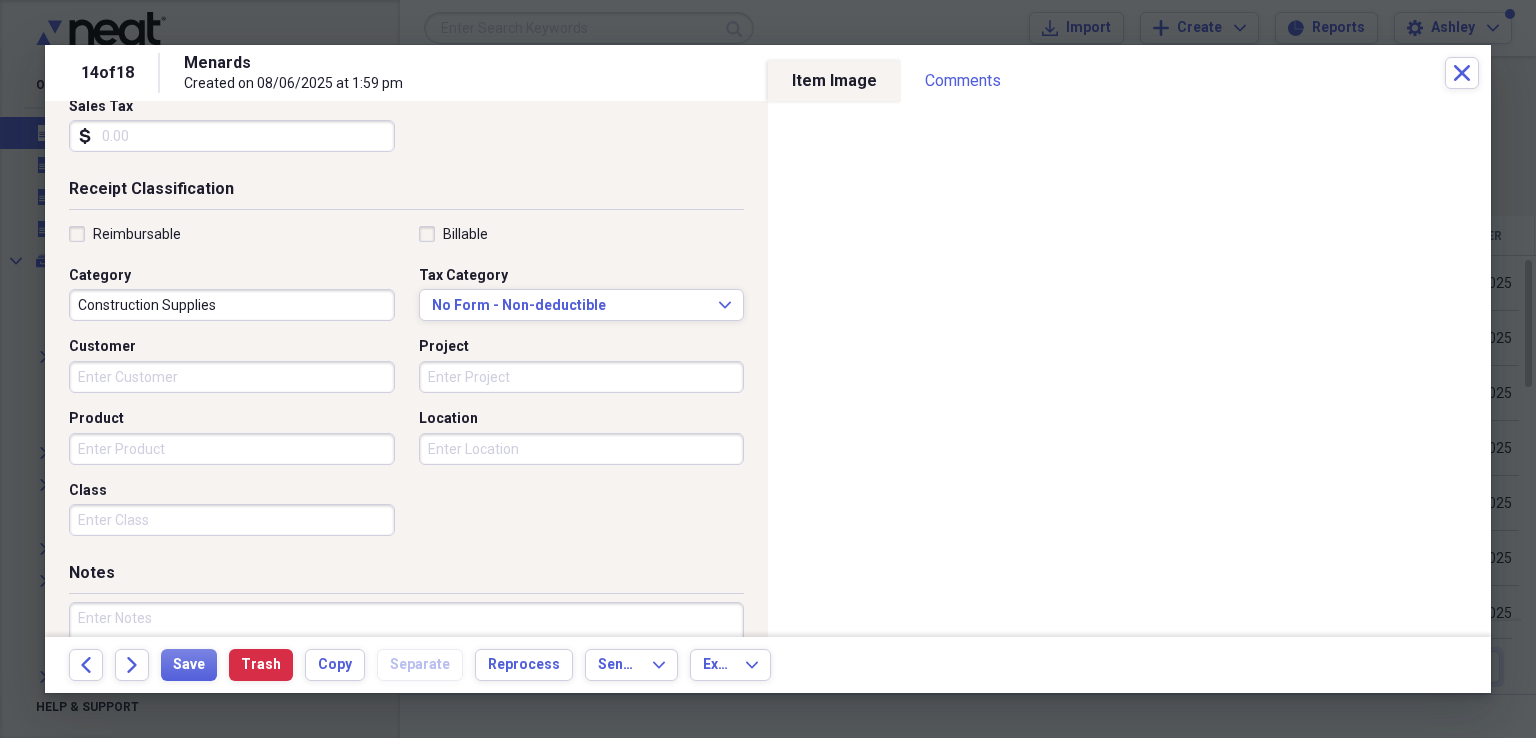 scroll, scrollTop: 370, scrollLeft: 0, axis: vertical 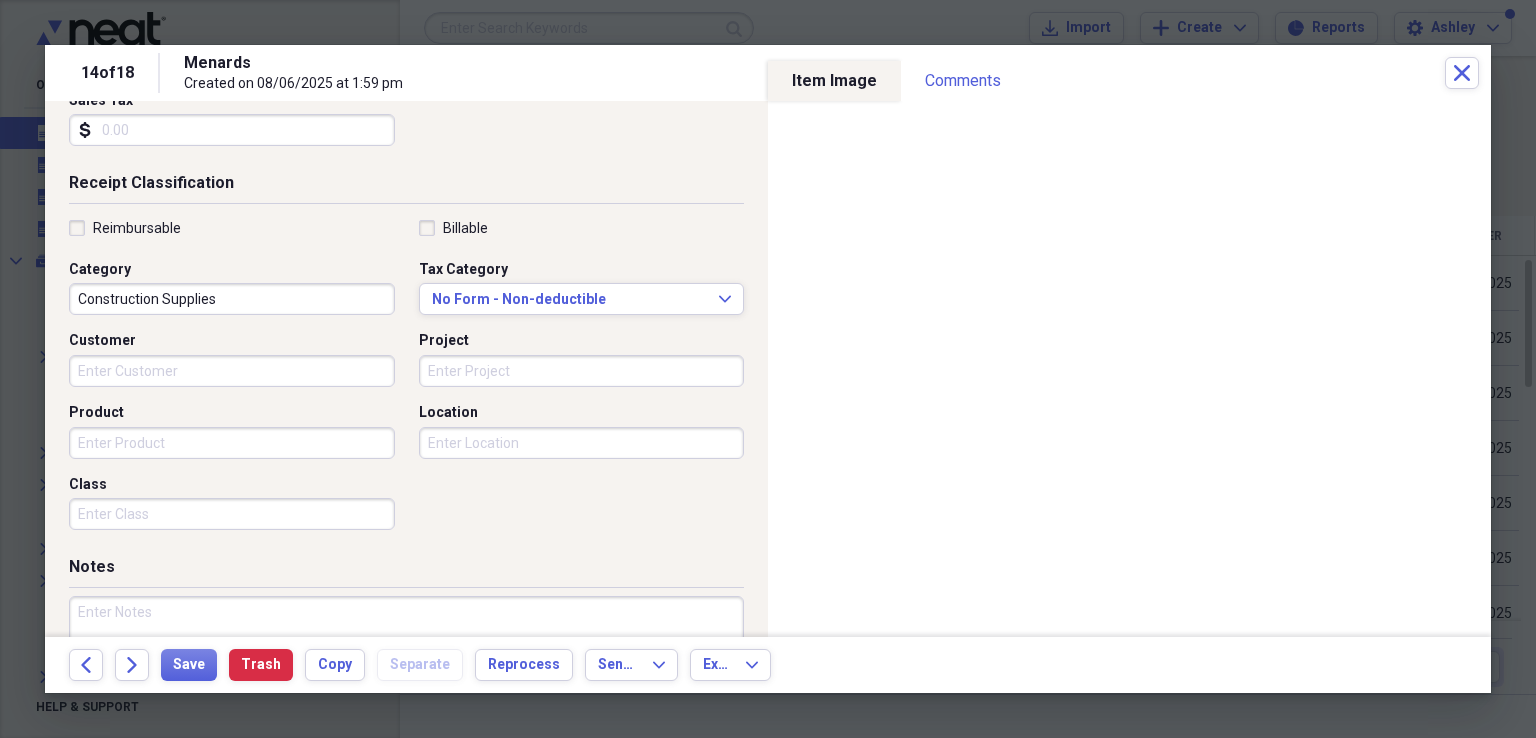 type on "0.00" 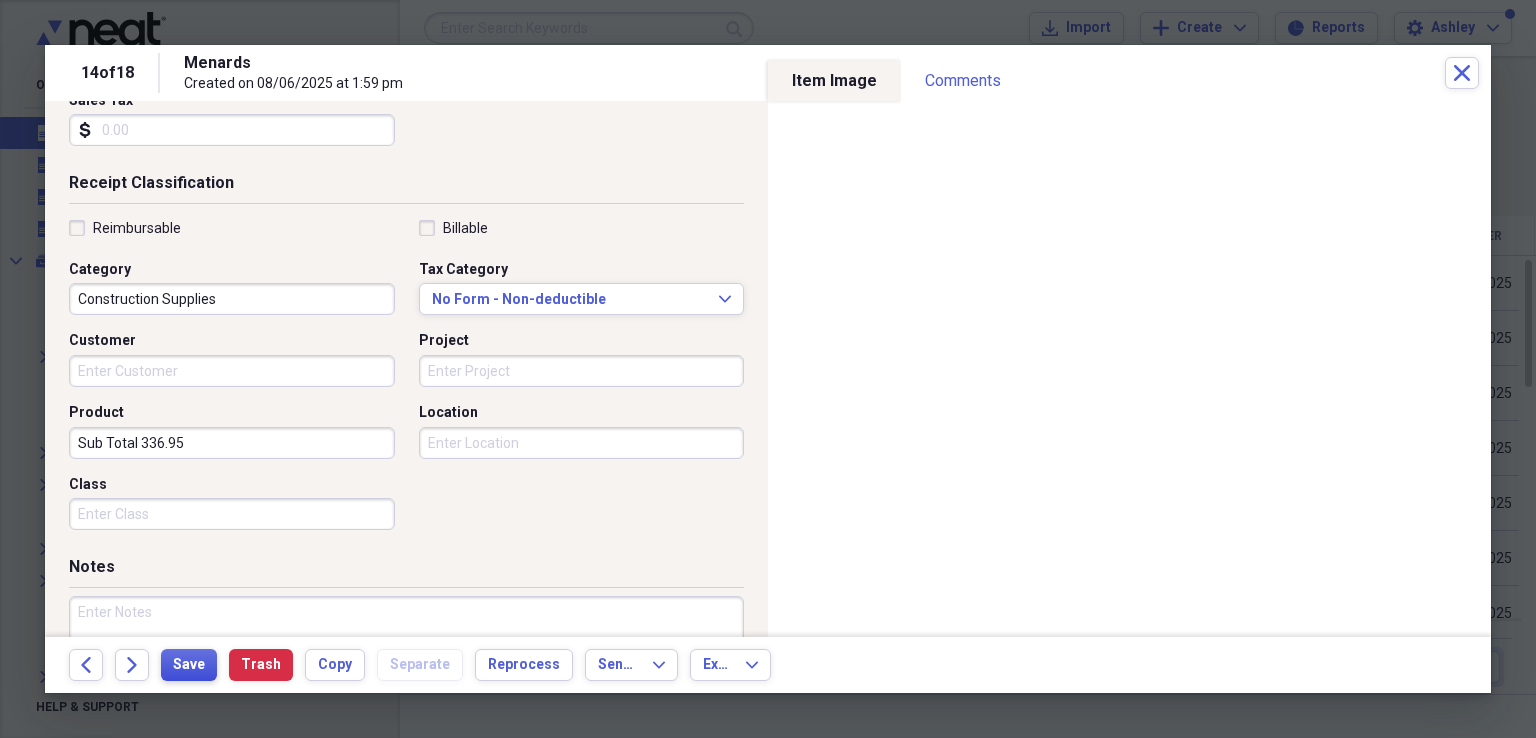 type on "Sub Total 336.95" 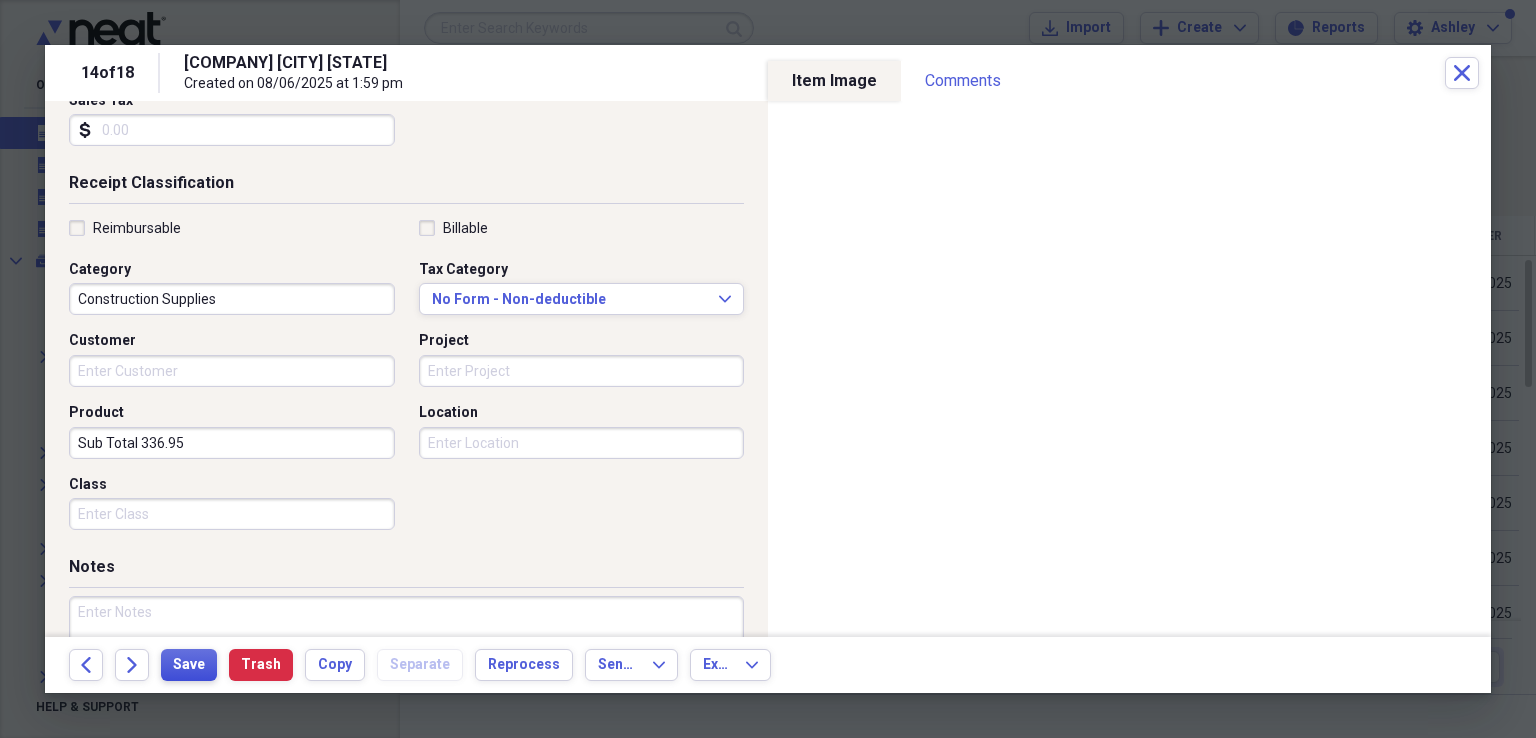click on "Save" at bounding box center [189, 665] 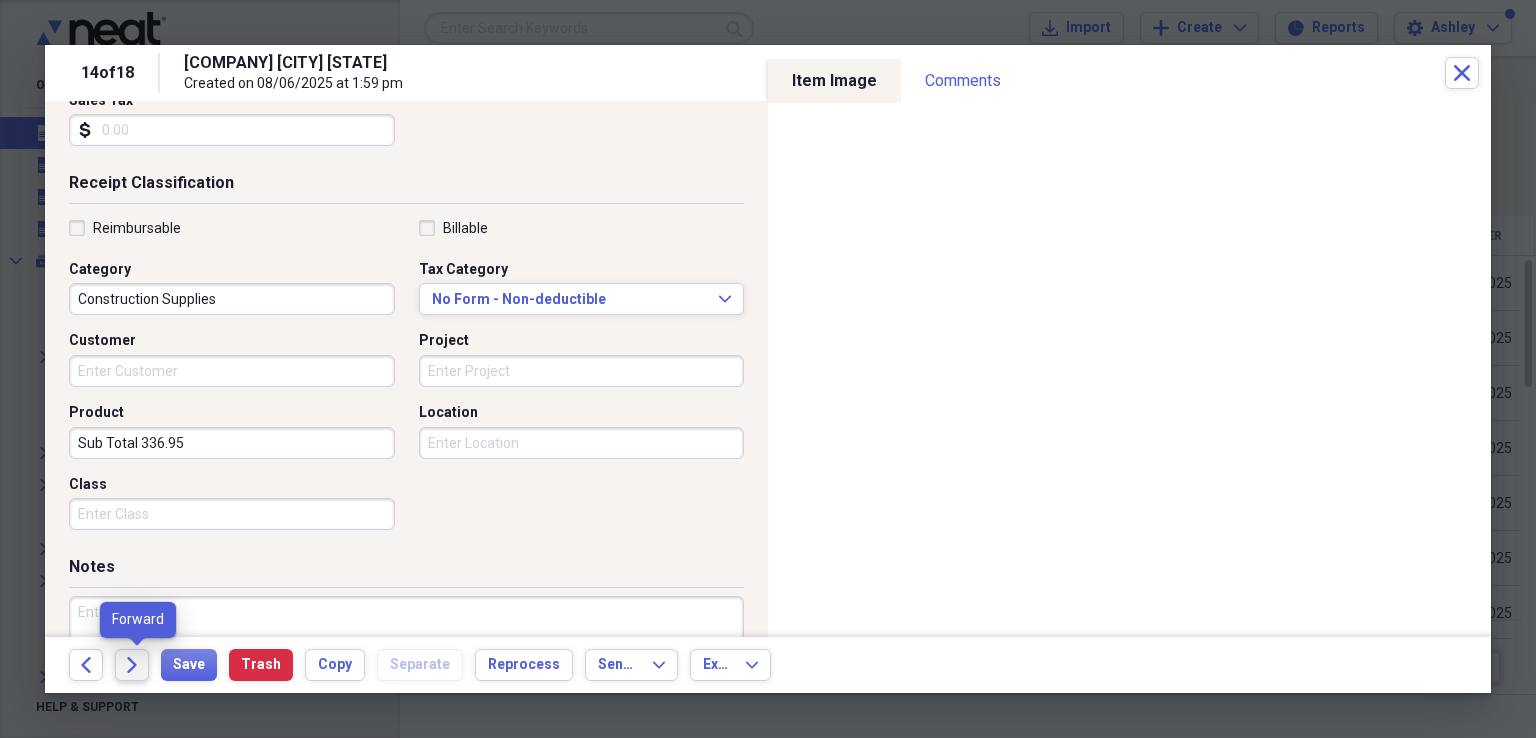 click 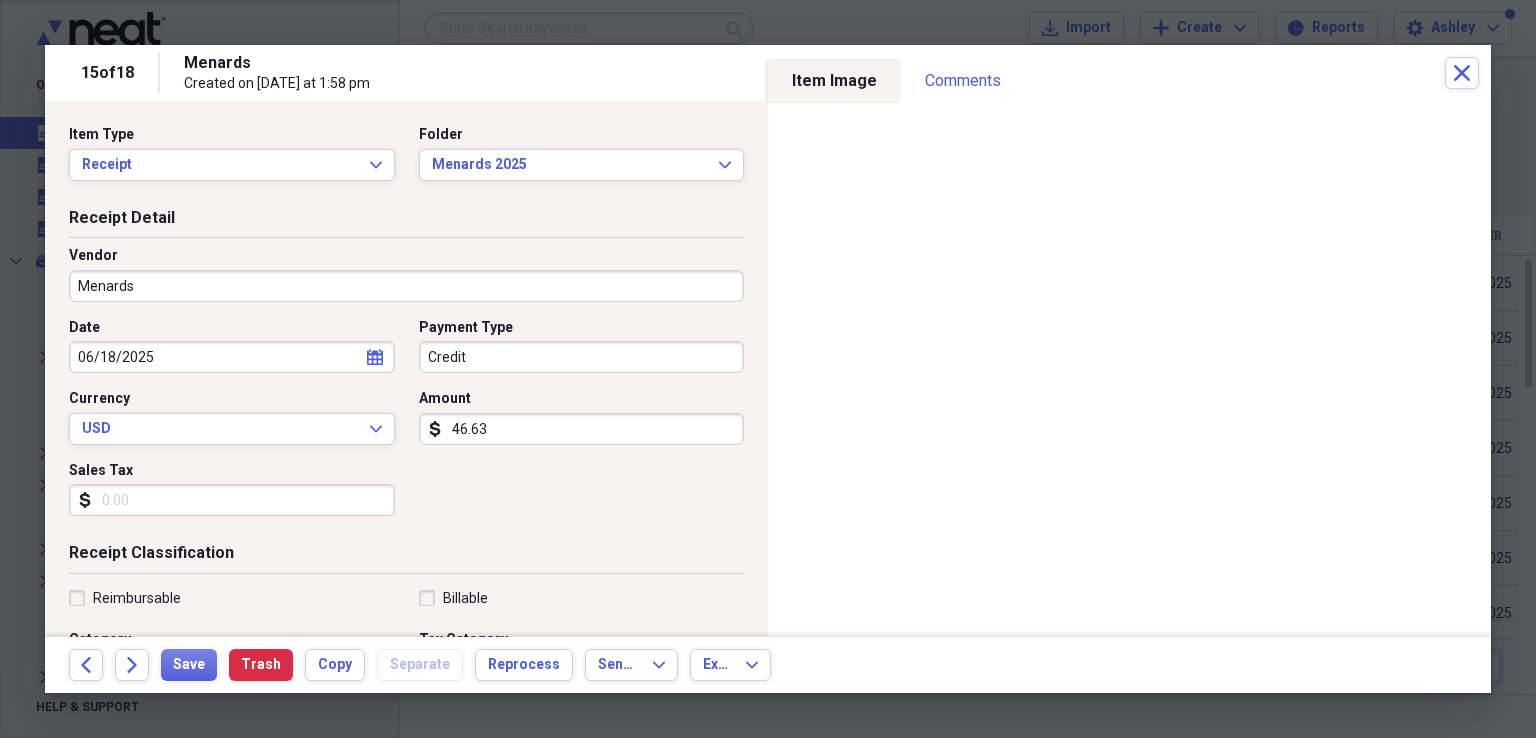click on "Menards" at bounding box center [406, 286] 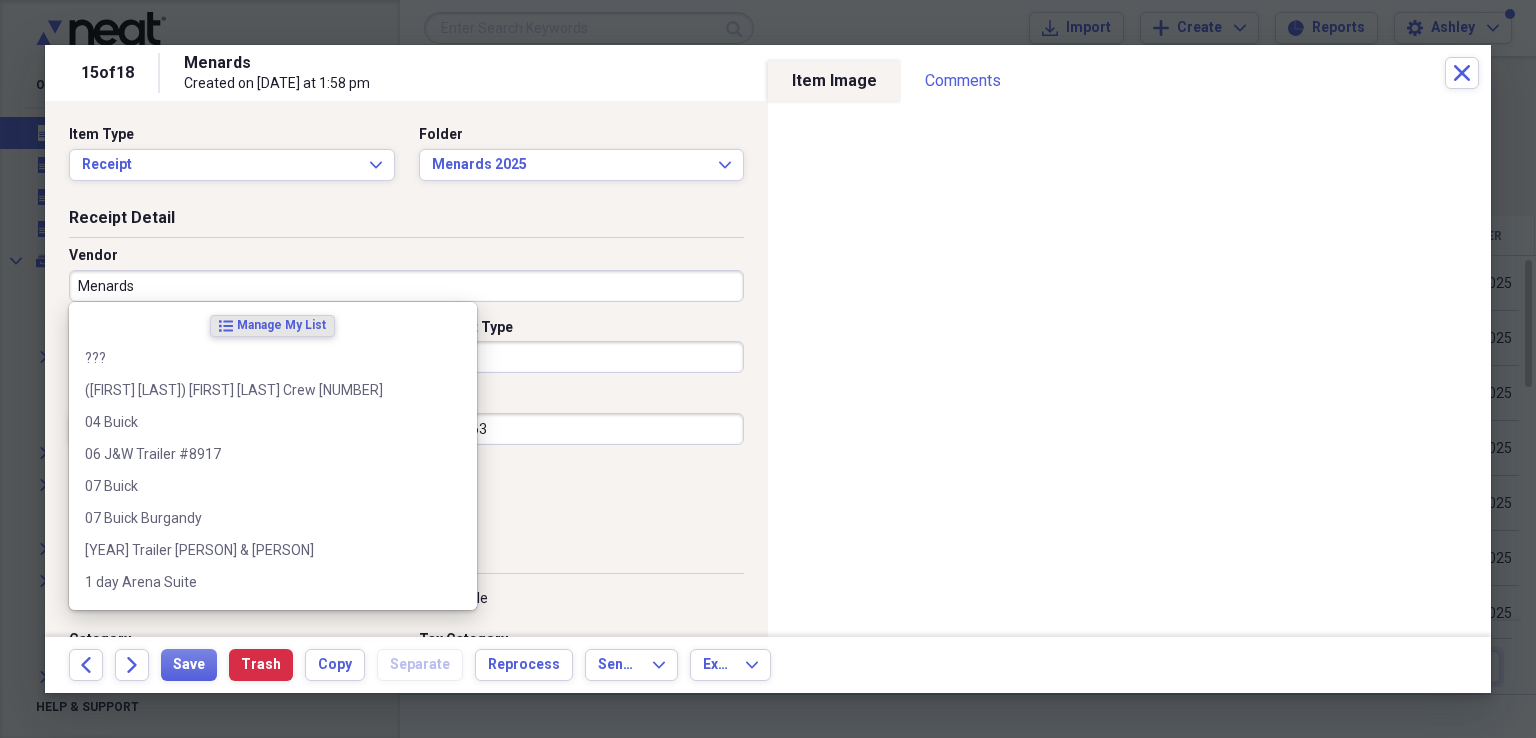 click on "Menards" at bounding box center (406, 286) 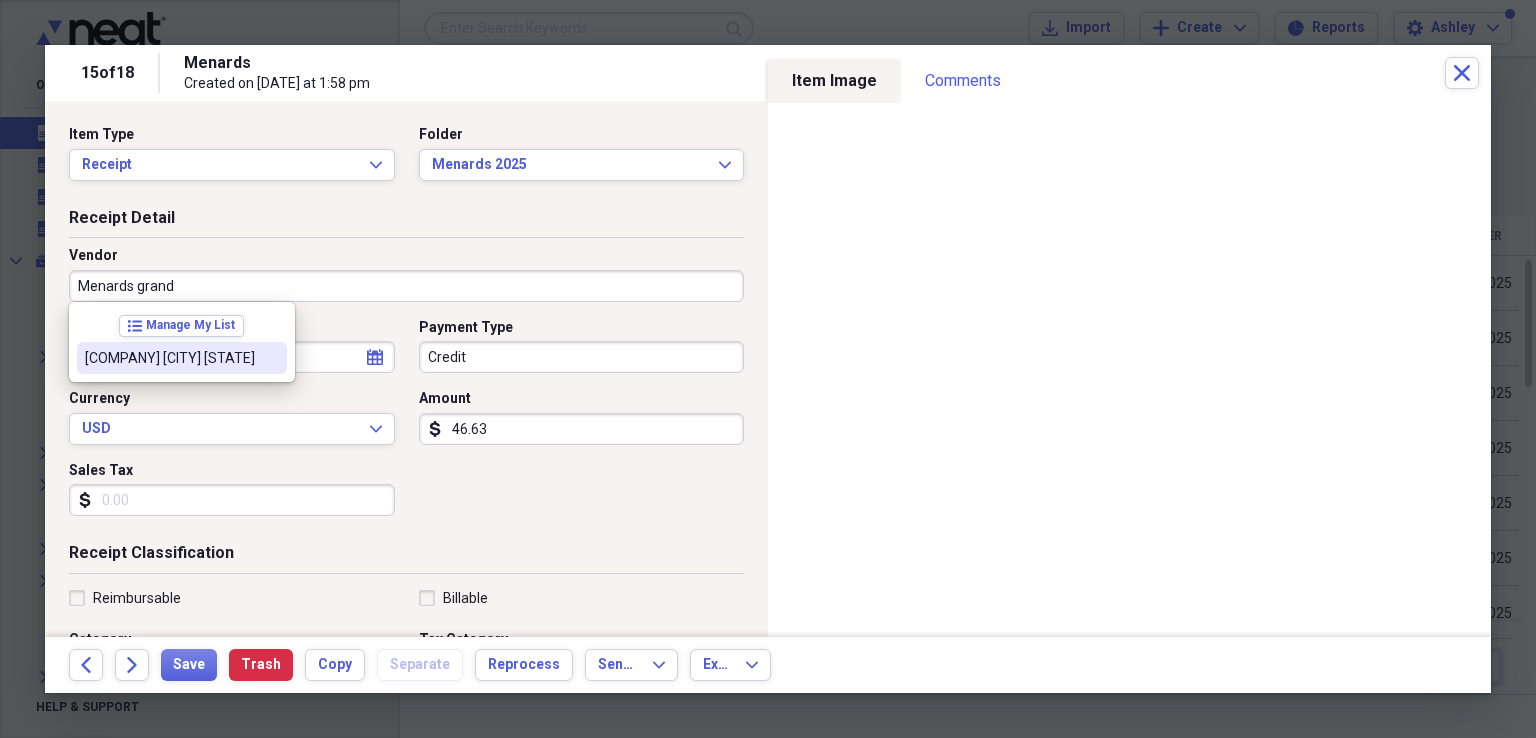 click on "[COMPANY] [CITY] [STATE]" at bounding box center (170, 358) 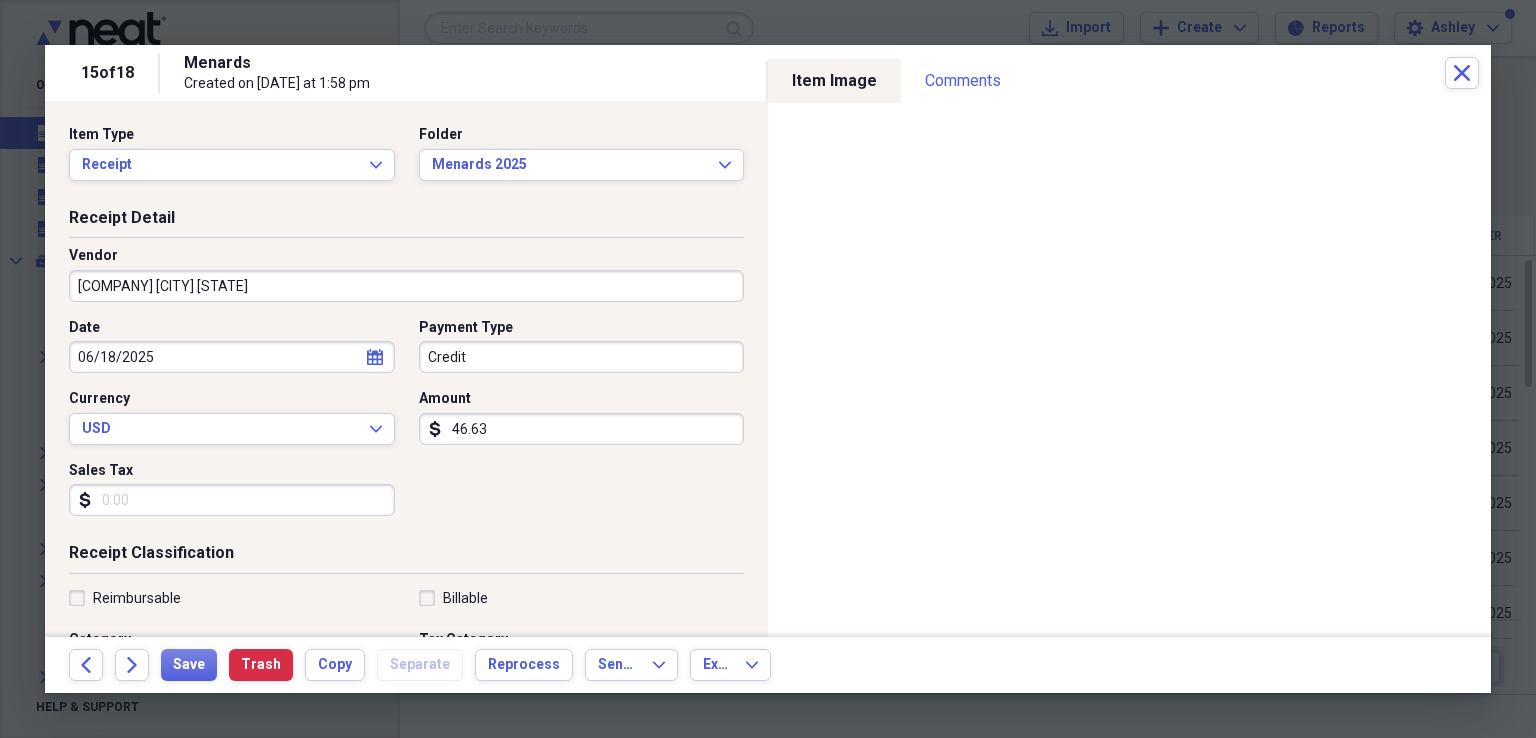 type on "Construction Supplies" 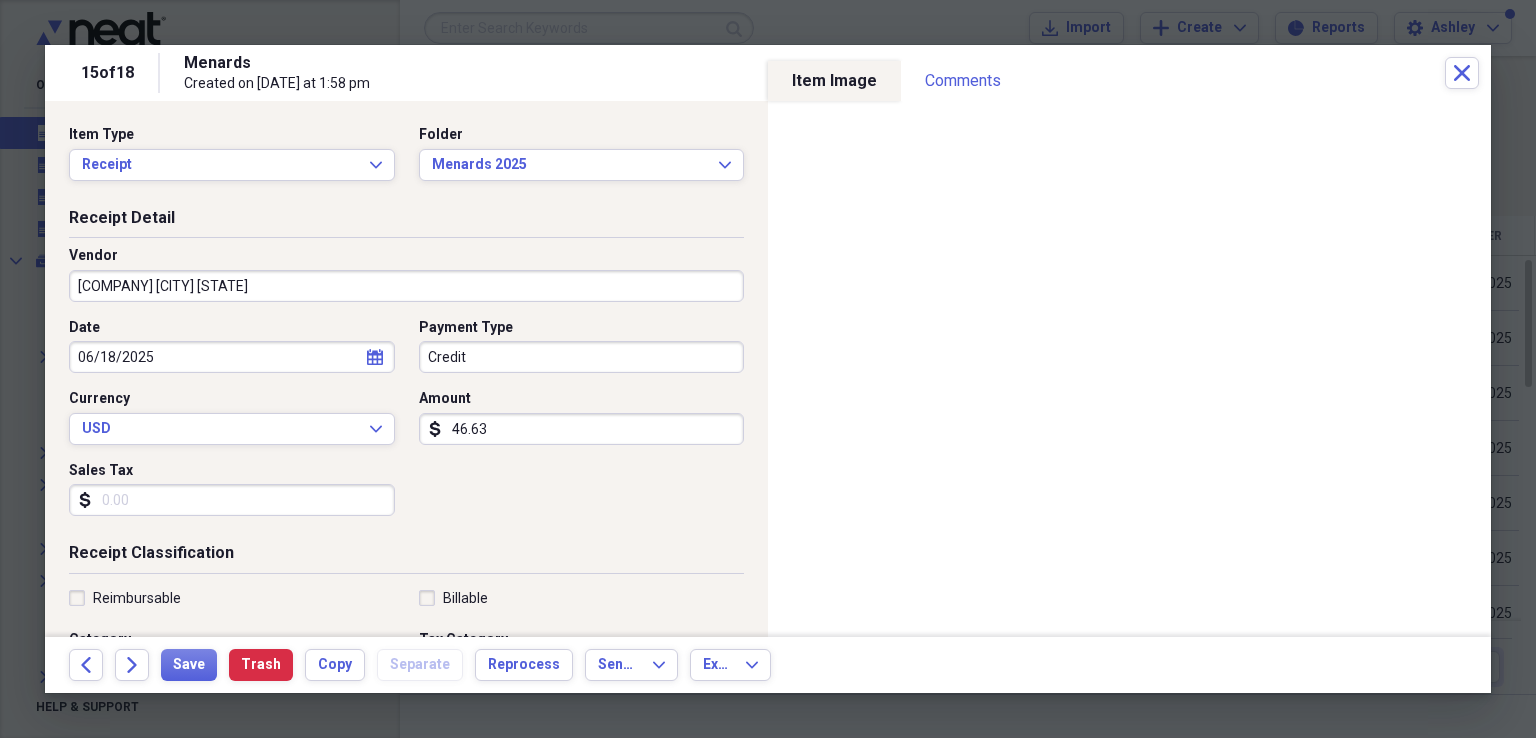 click on "Credit" at bounding box center [582, 357] 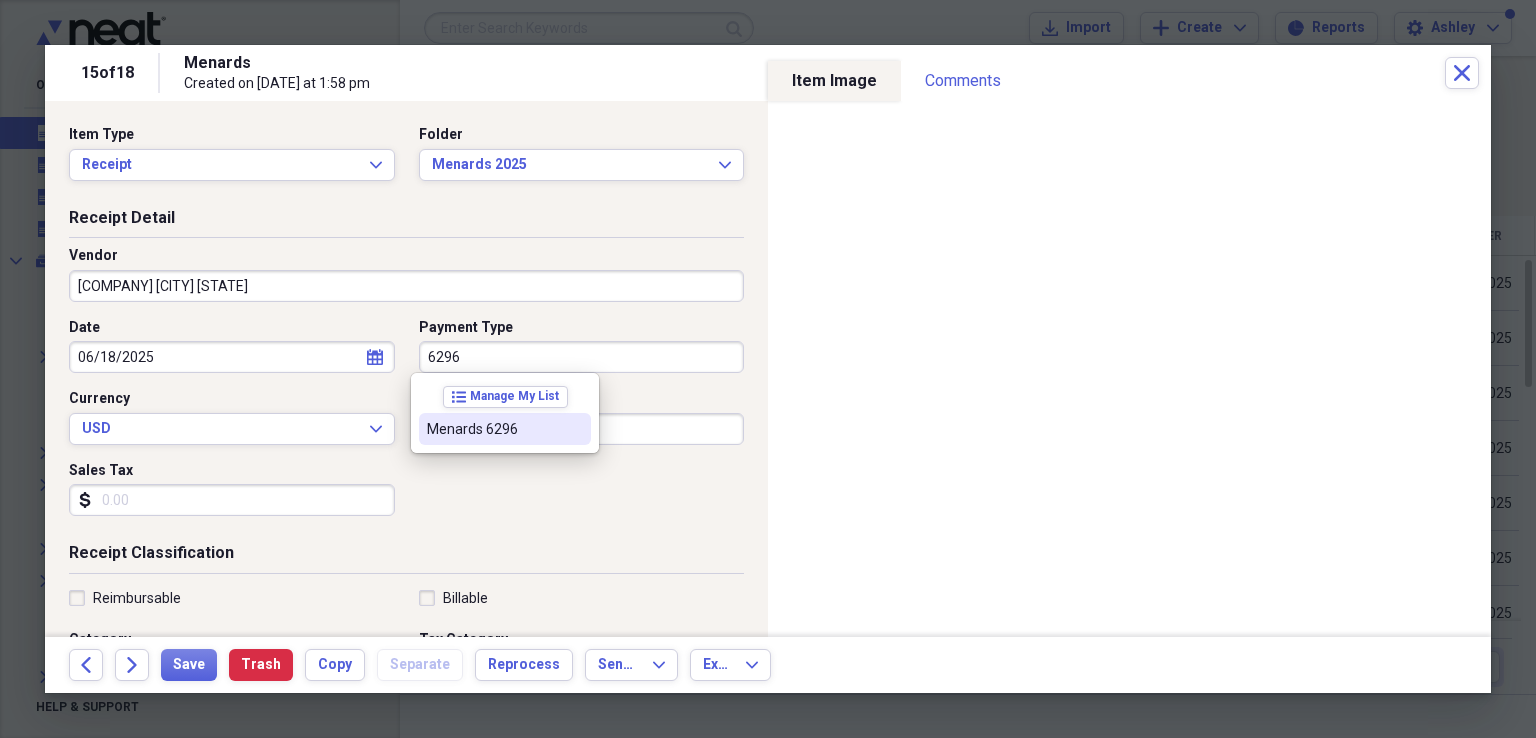 click on "Menards 6296" at bounding box center (505, 429) 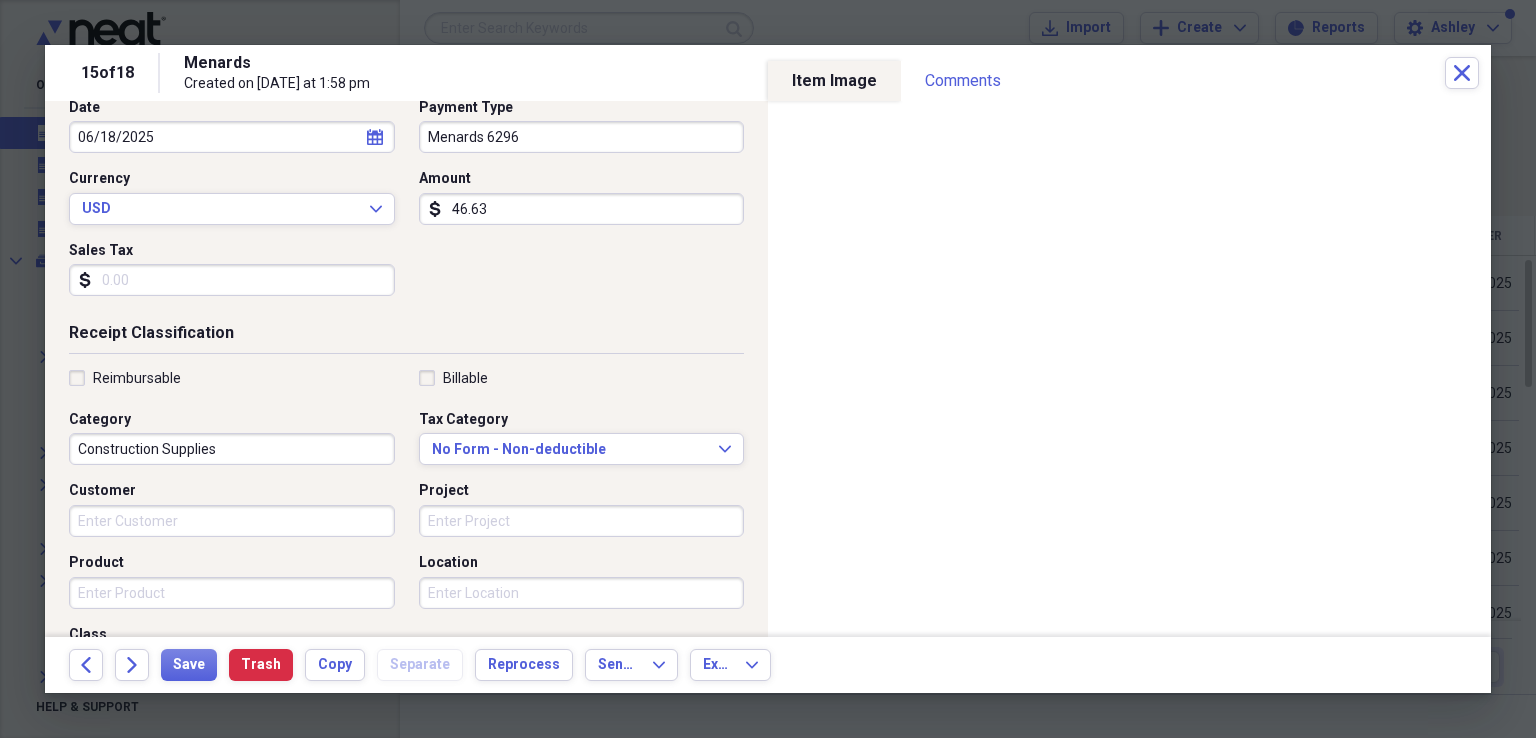 scroll, scrollTop: 243, scrollLeft: 0, axis: vertical 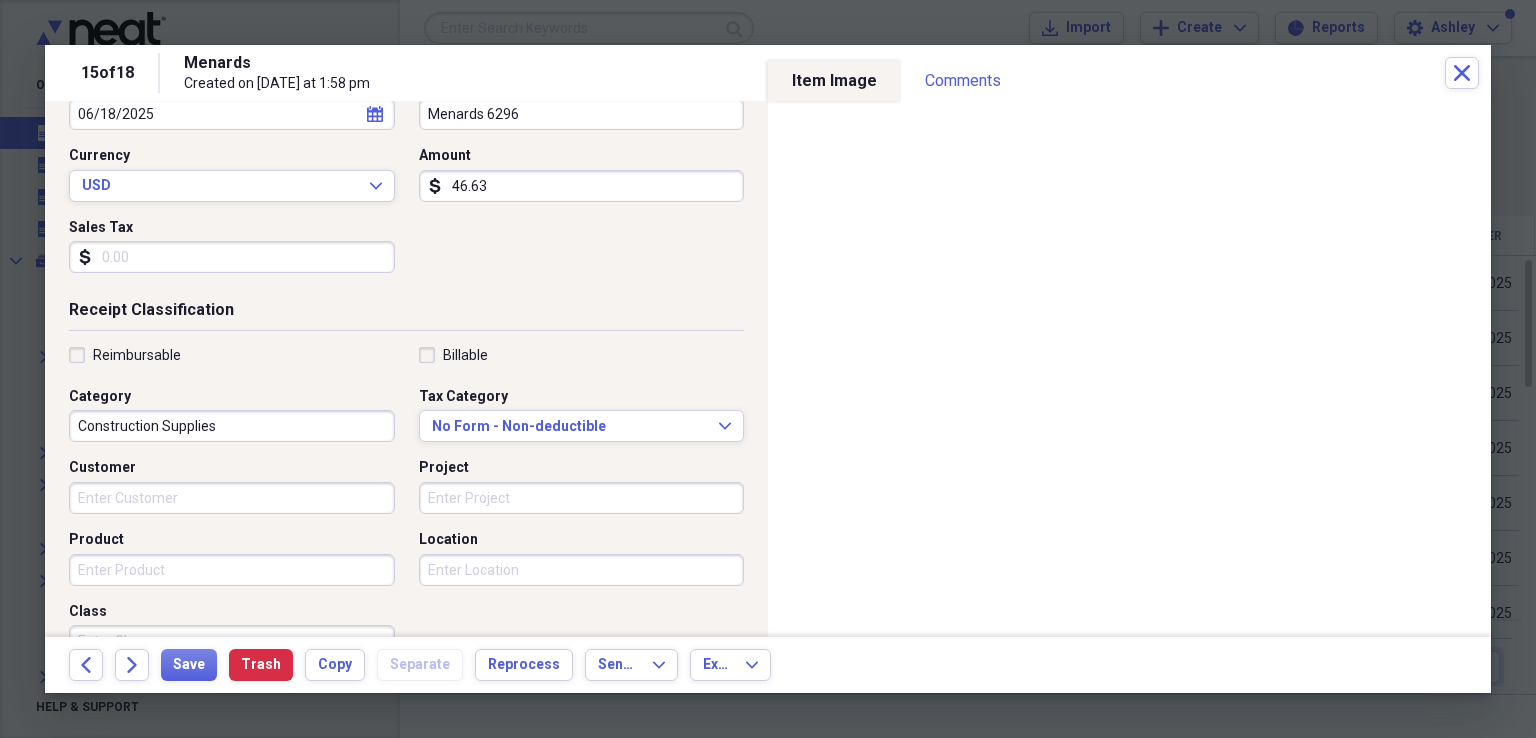 click on "Product" at bounding box center (232, 570) 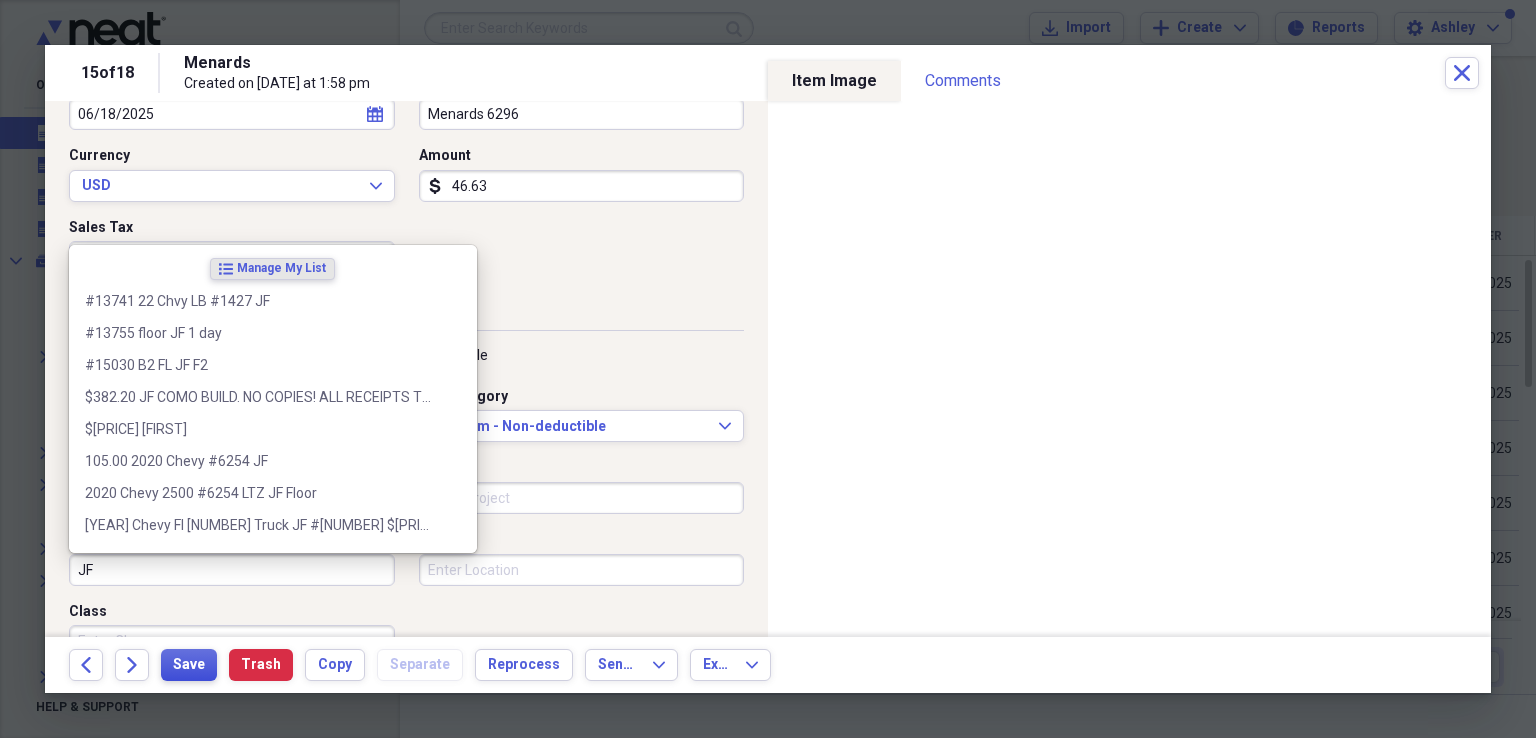 type on "JF" 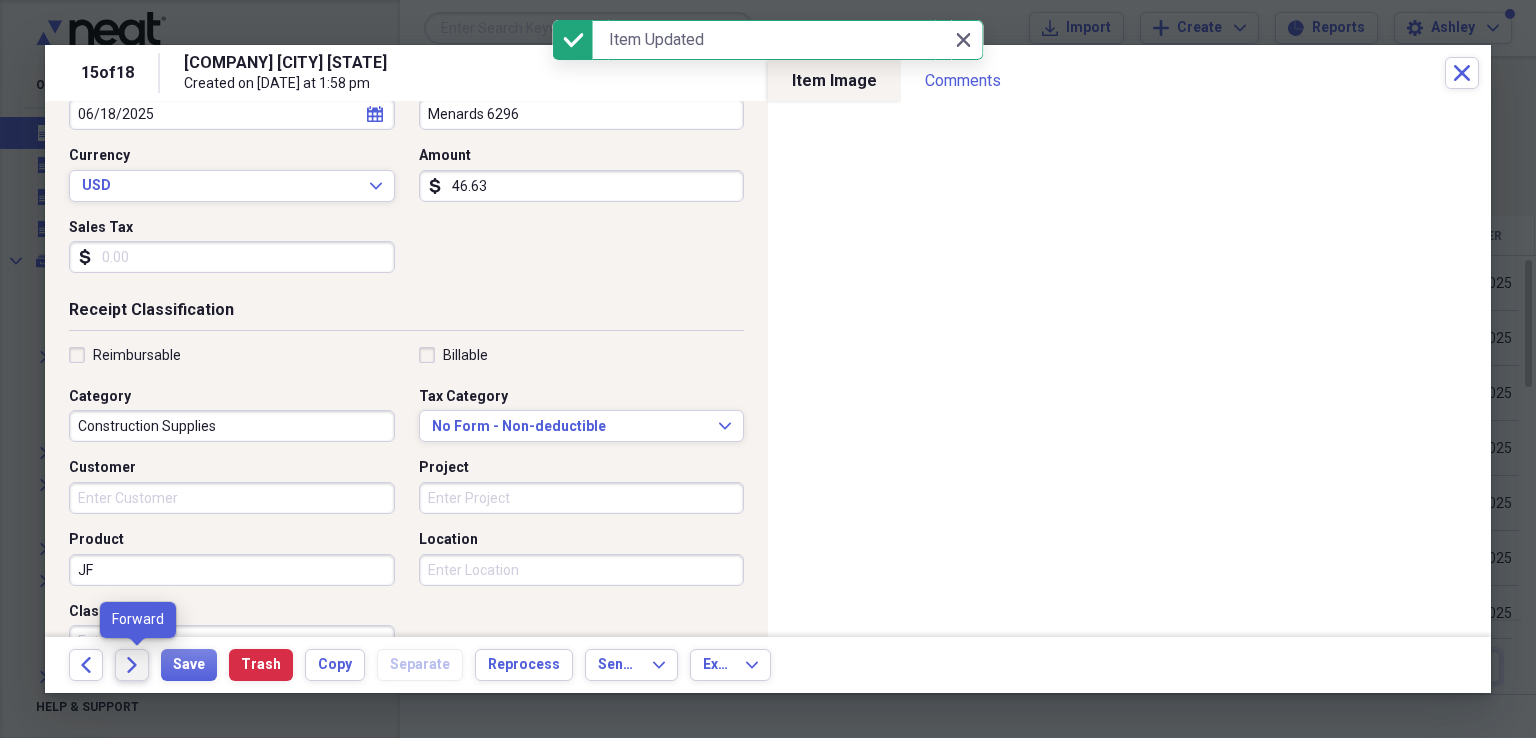 click 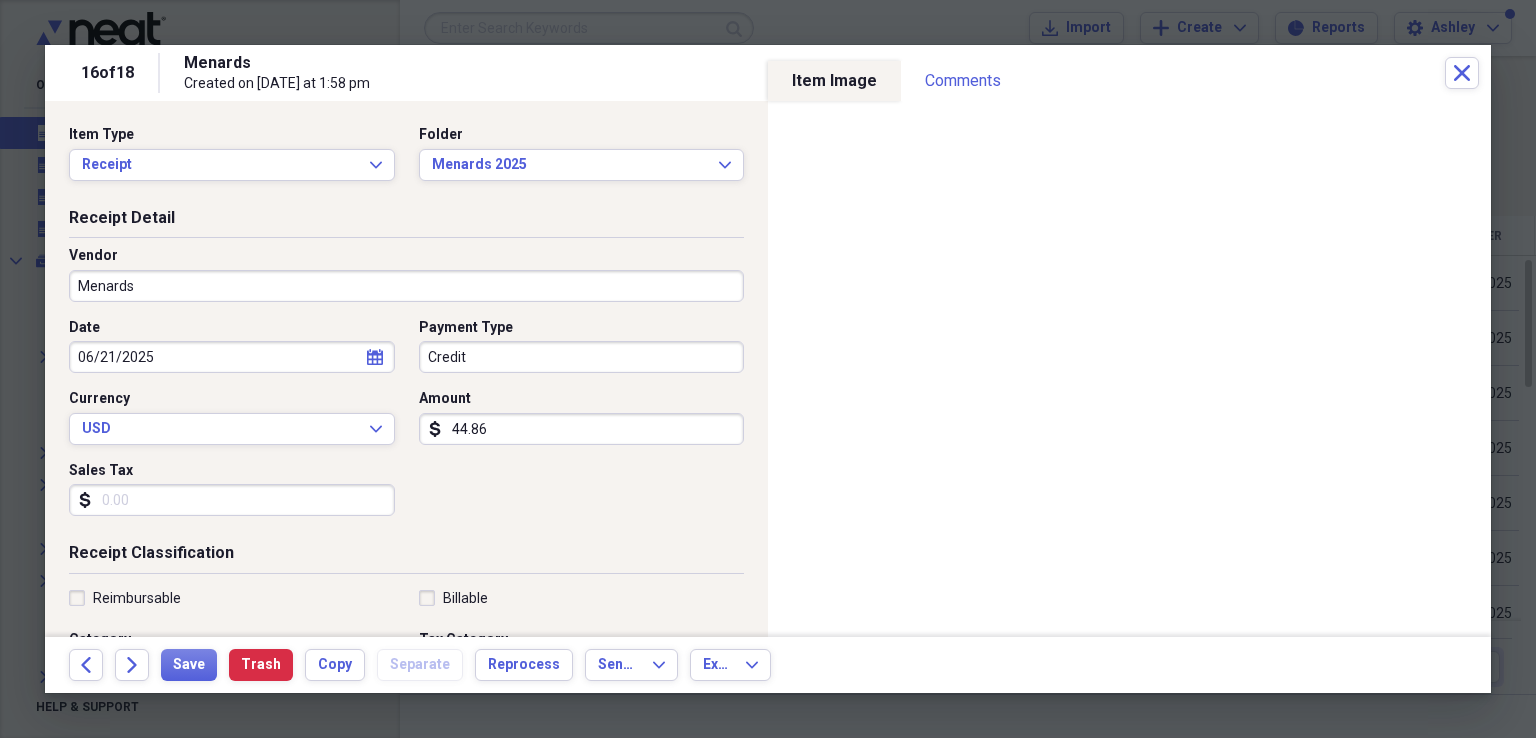 click on "Menards" at bounding box center (406, 286) 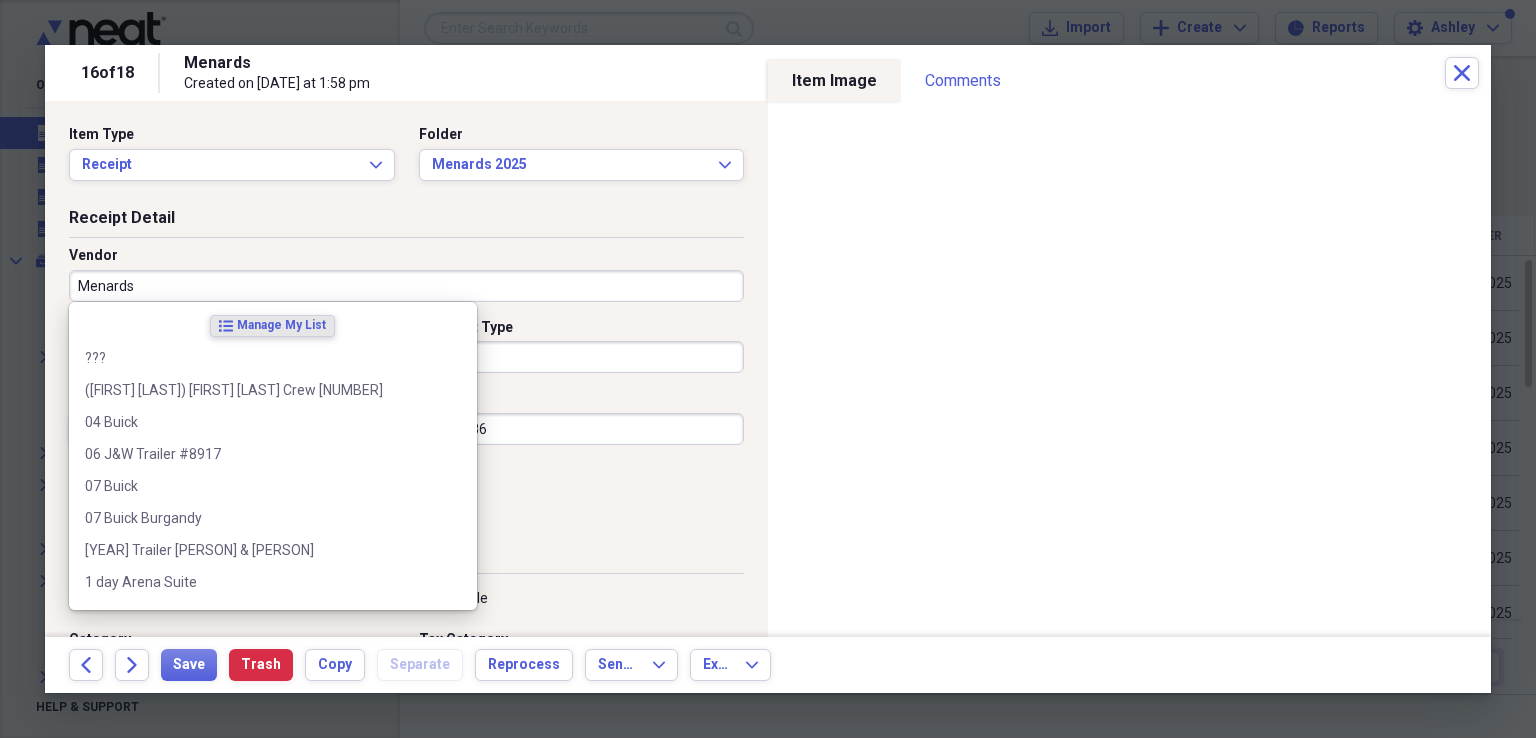 click on "Menards" at bounding box center [406, 286] 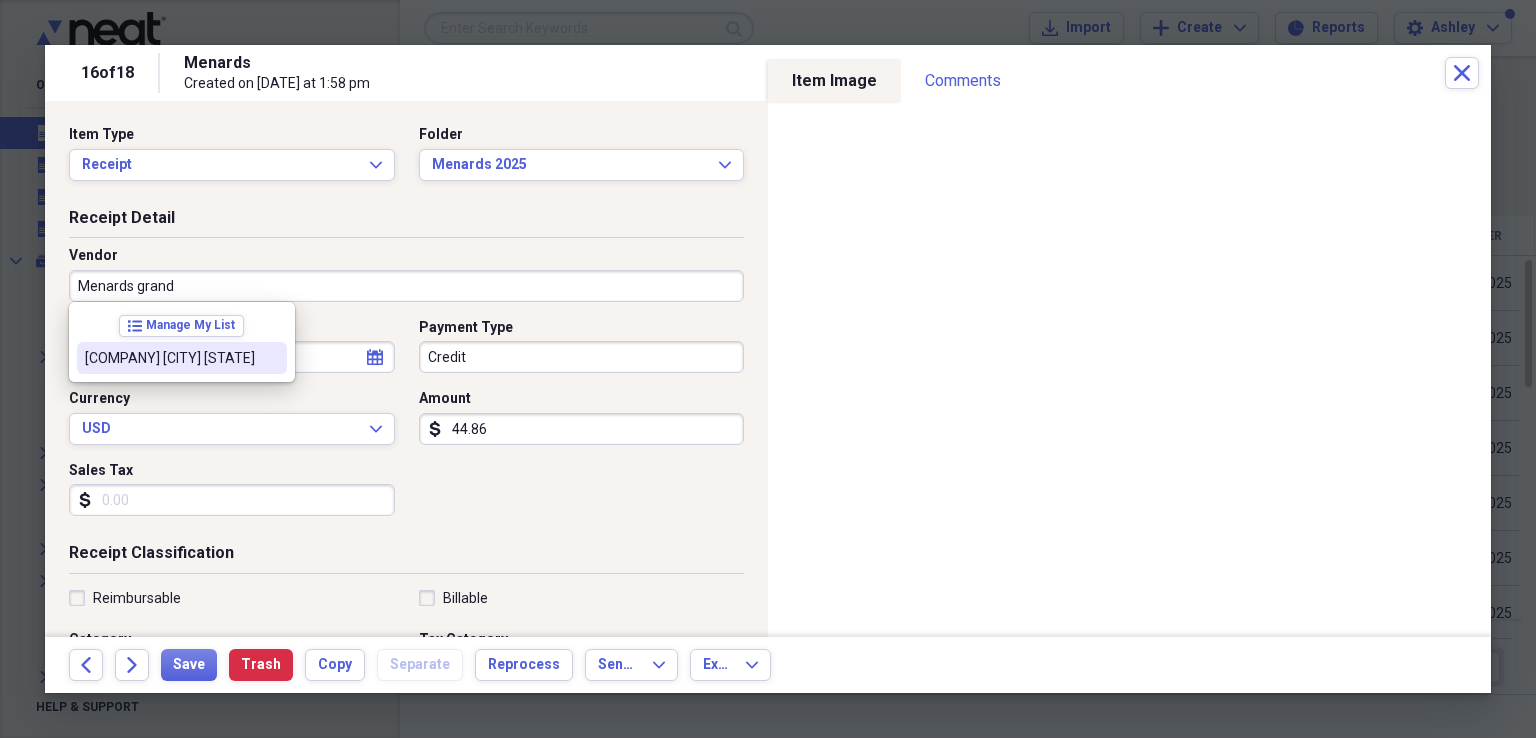 click on "[COMPANY] [CITY] [STATE]" at bounding box center (170, 358) 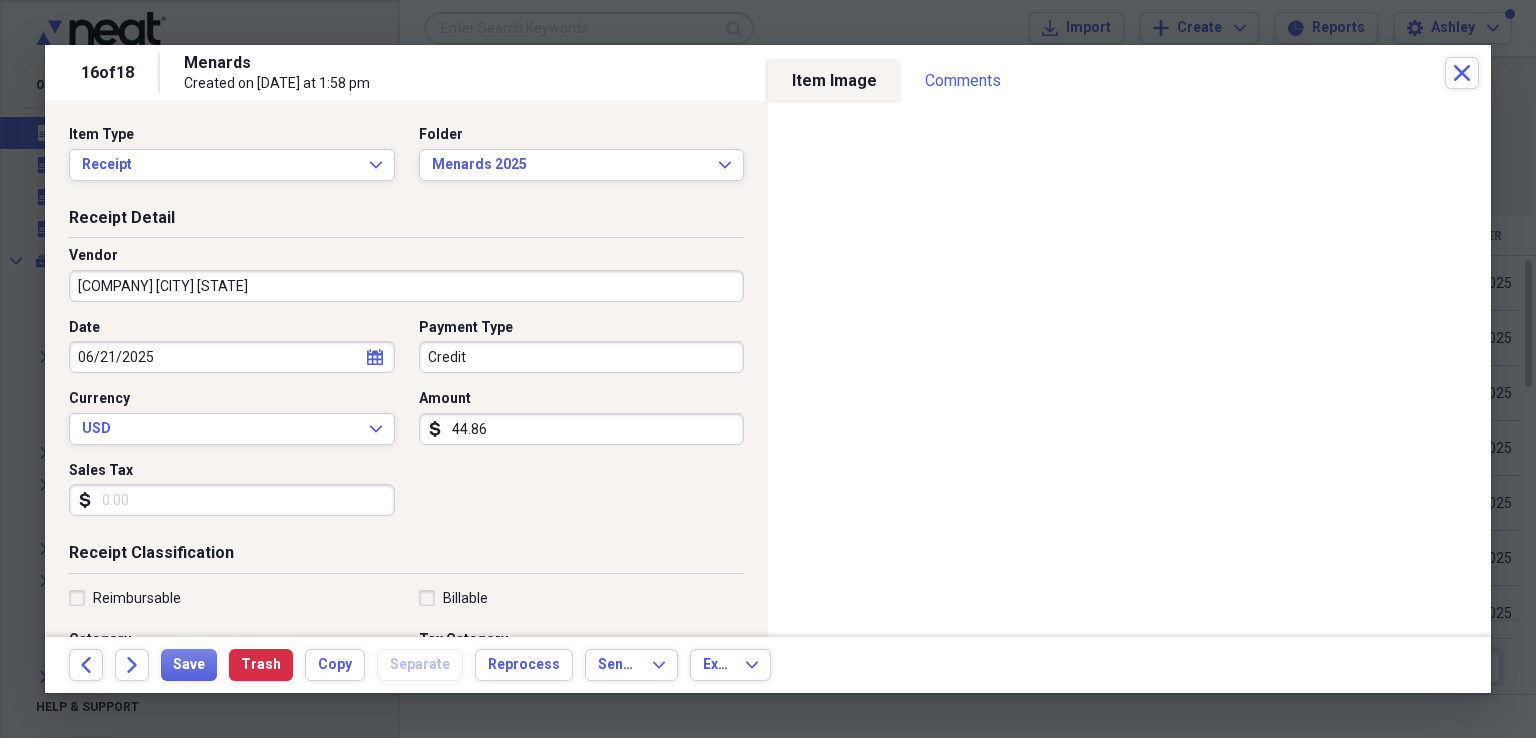 type on "Construction Supplies" 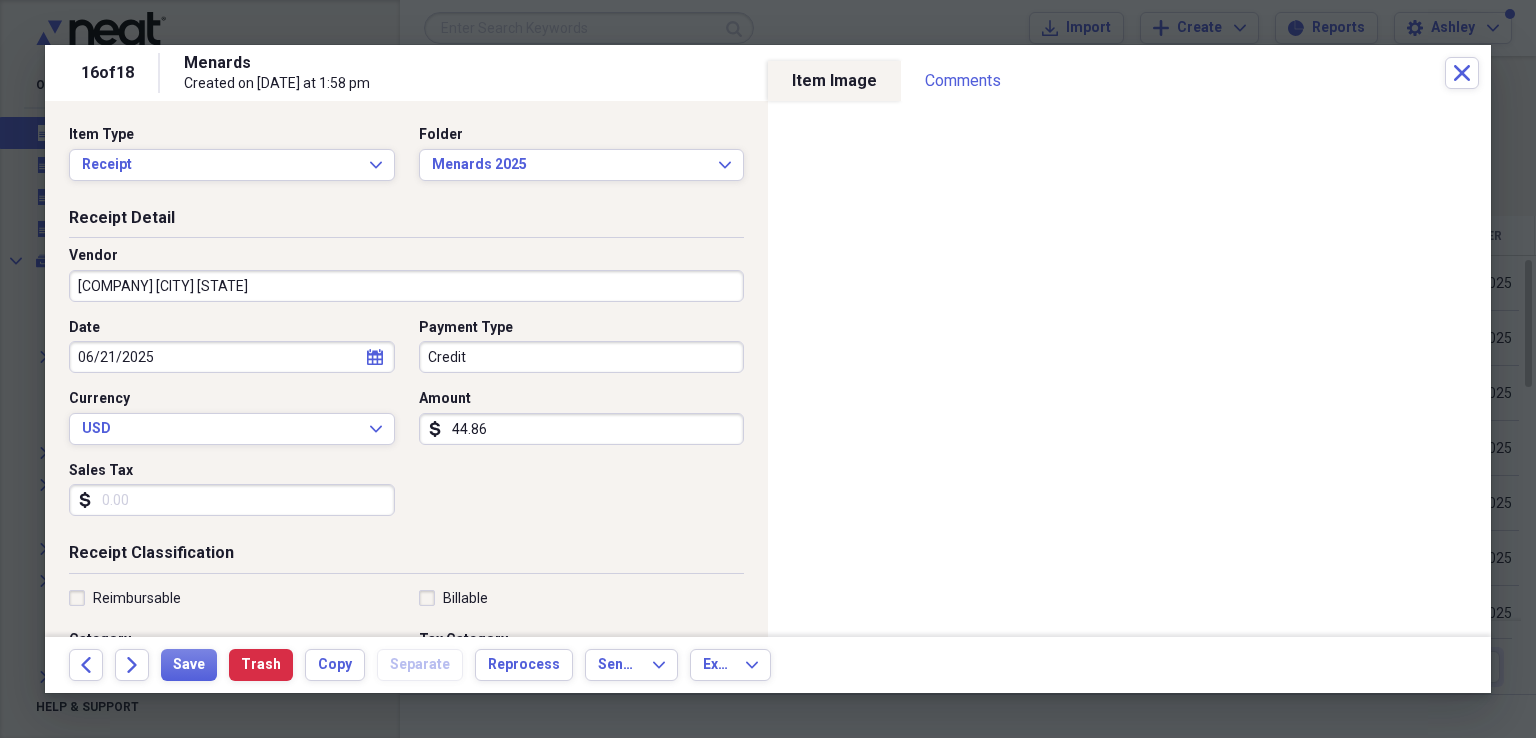 click on "Credit" at bounding box center [582, 357] 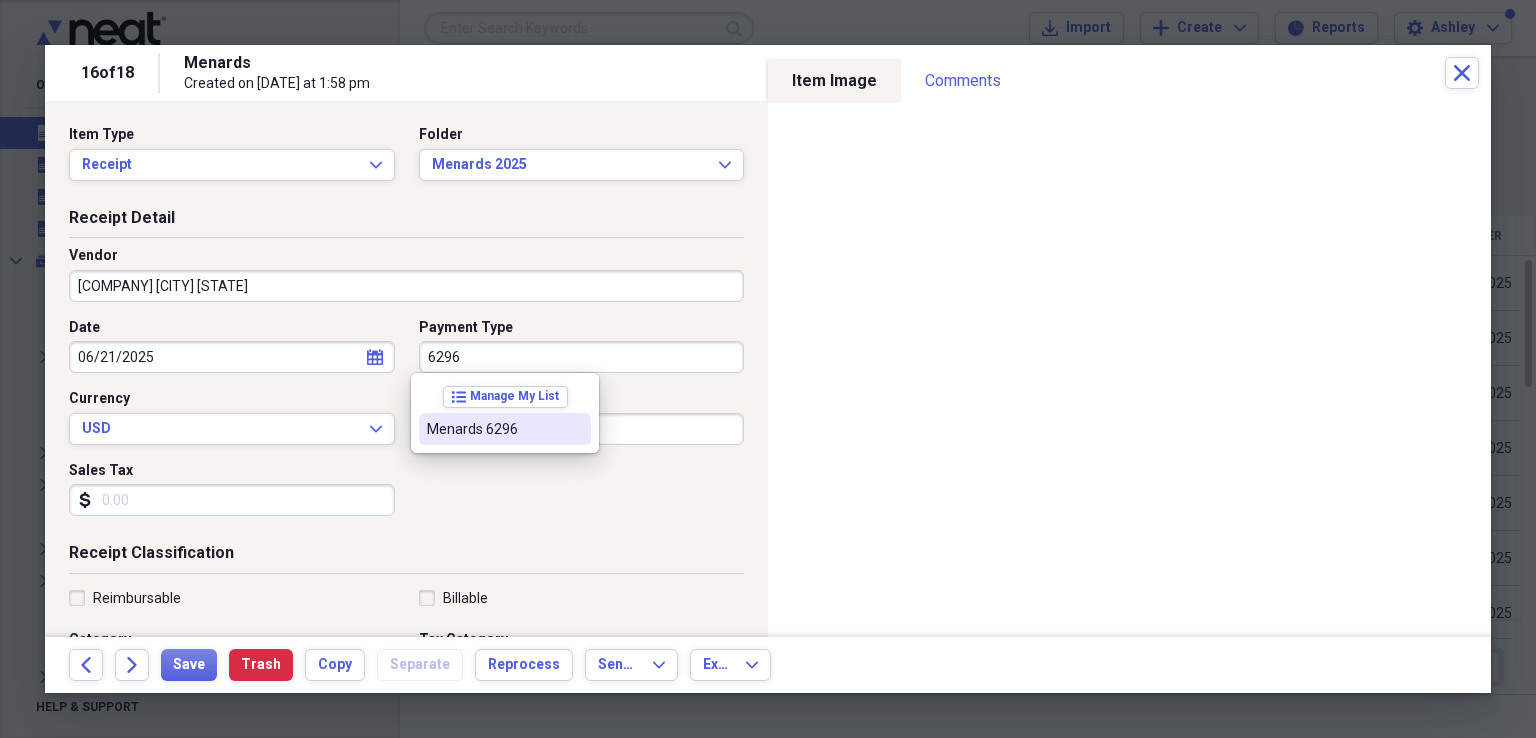 click on "Menards 6296" at bounding box center (493, 429) 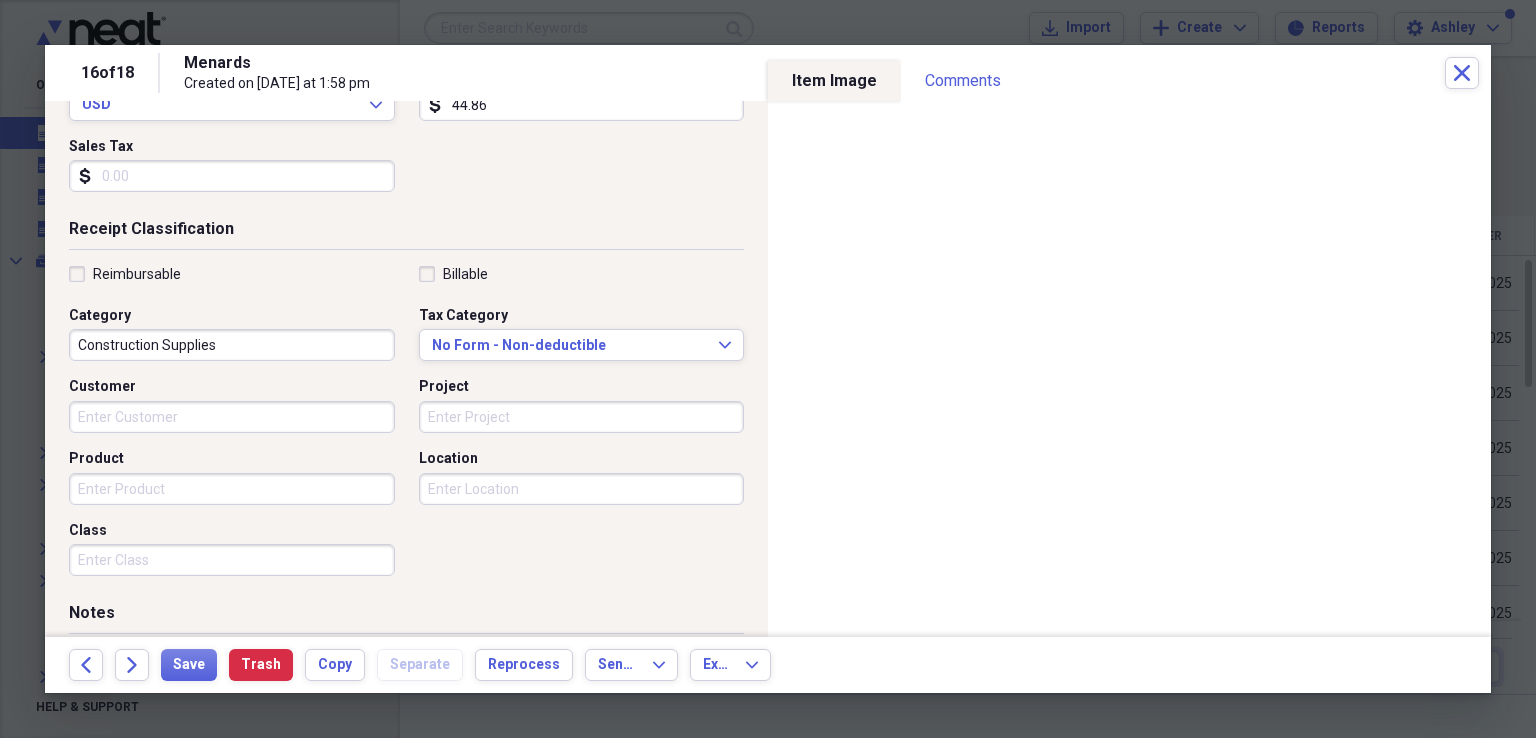 scroll, scrollTop: 393, scrollLeft: 0, axis: vertical 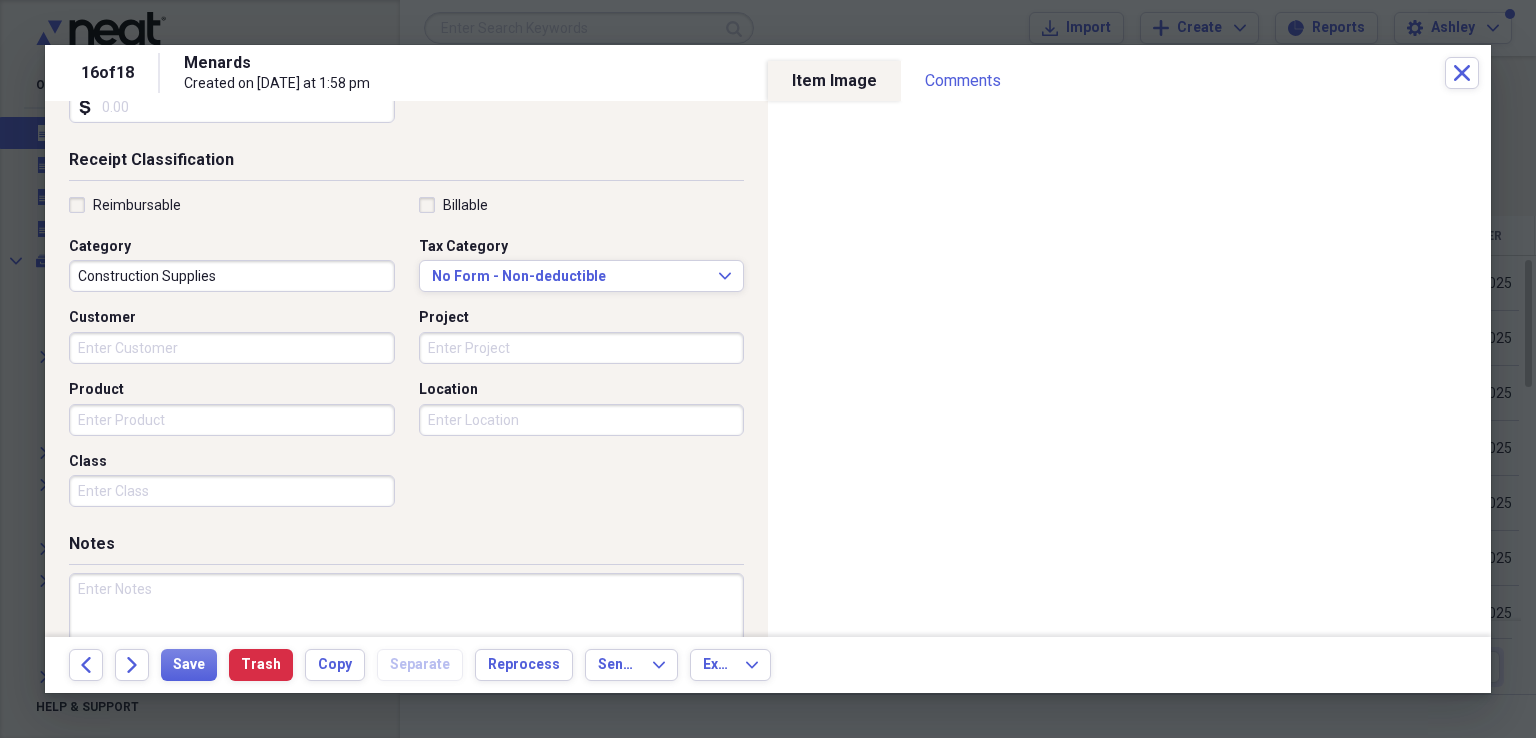 click on "Product" at bounding box center [232, 420] 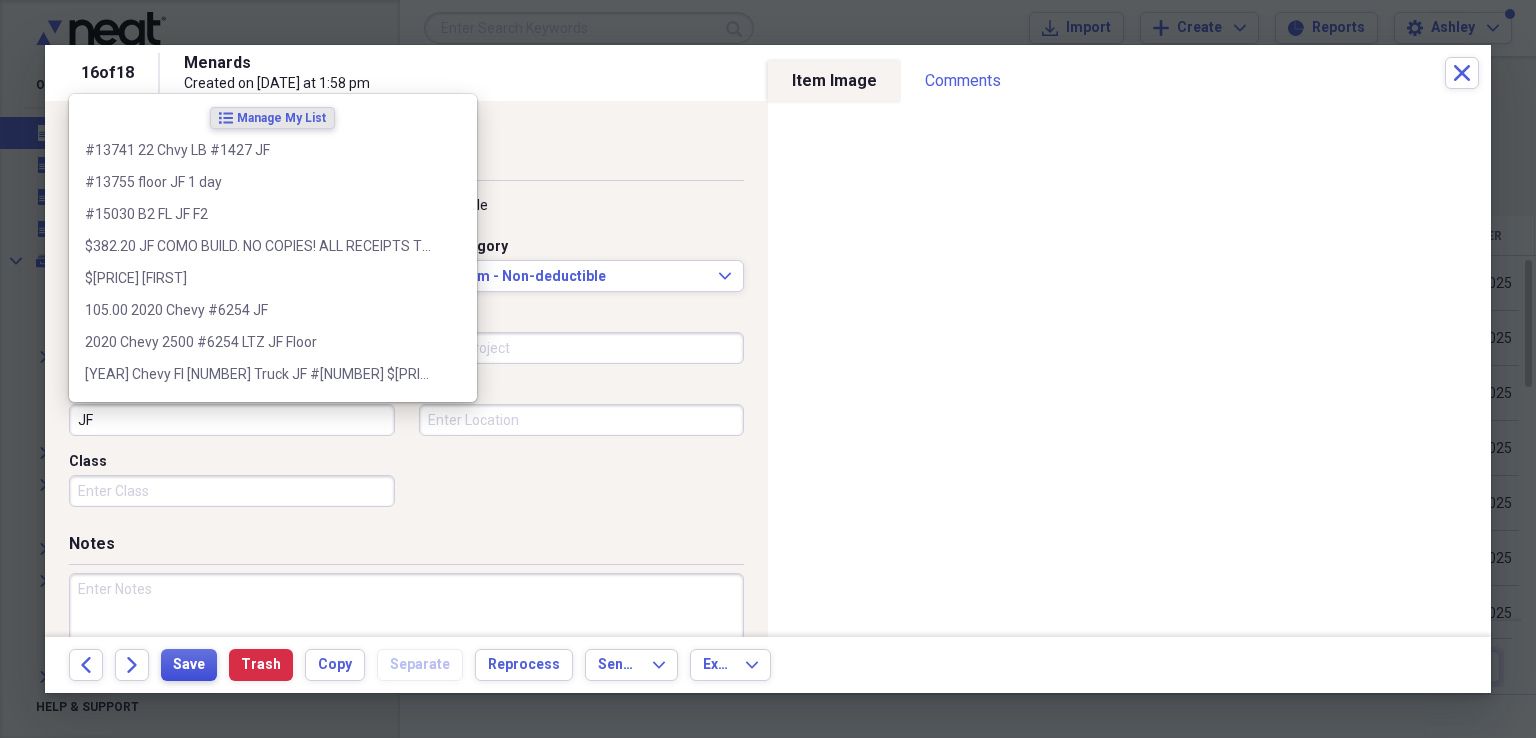 type on "JF" 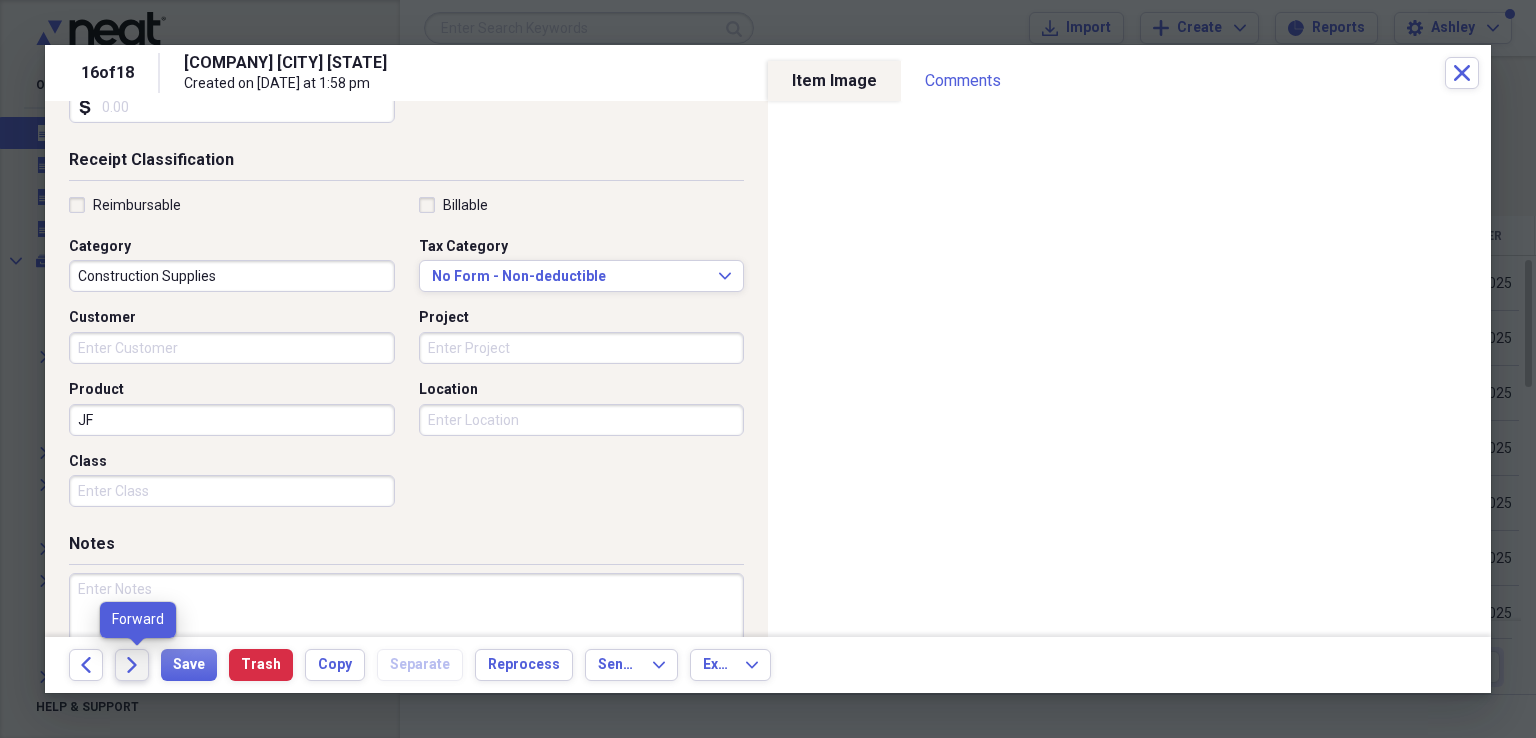click 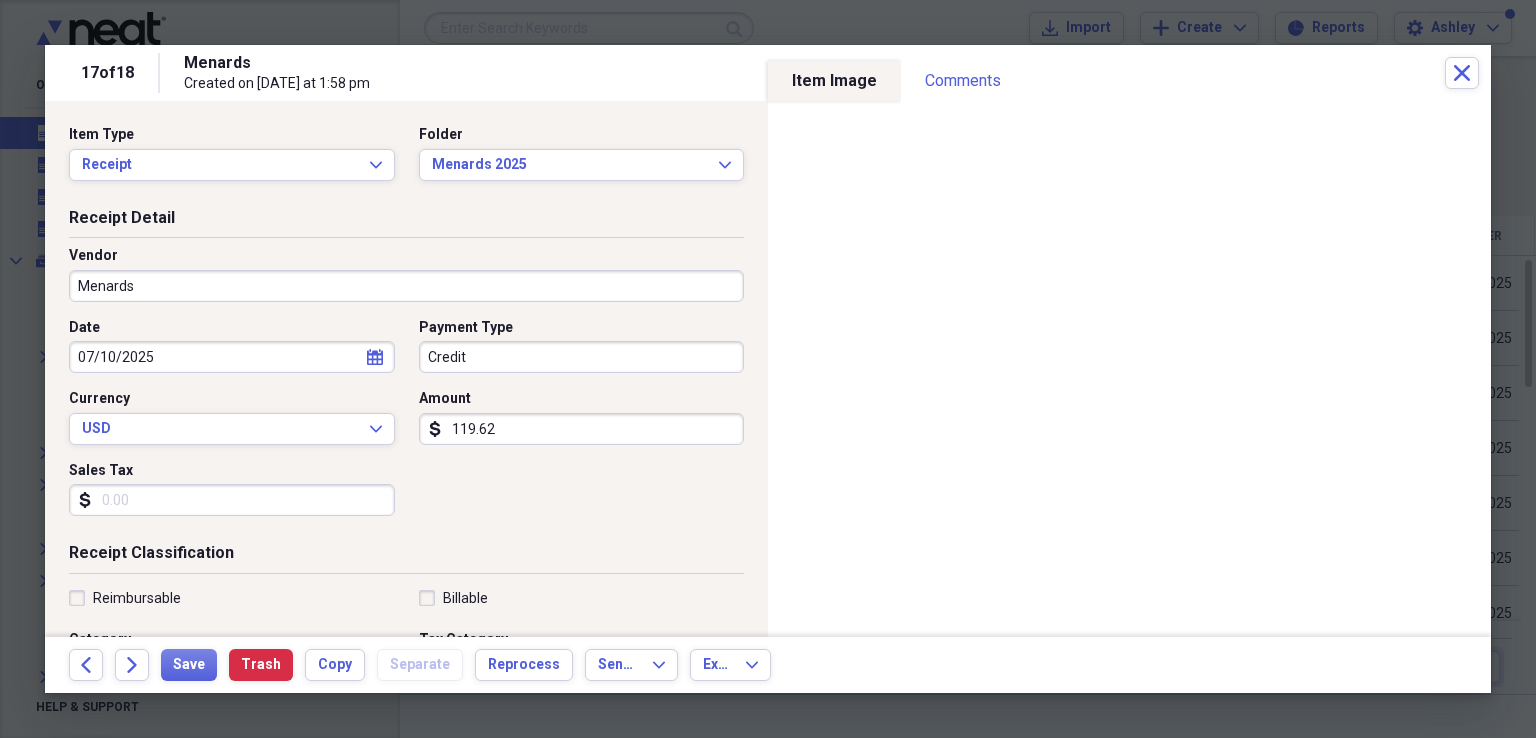click on "Menards" at bounding box center [406, 286] 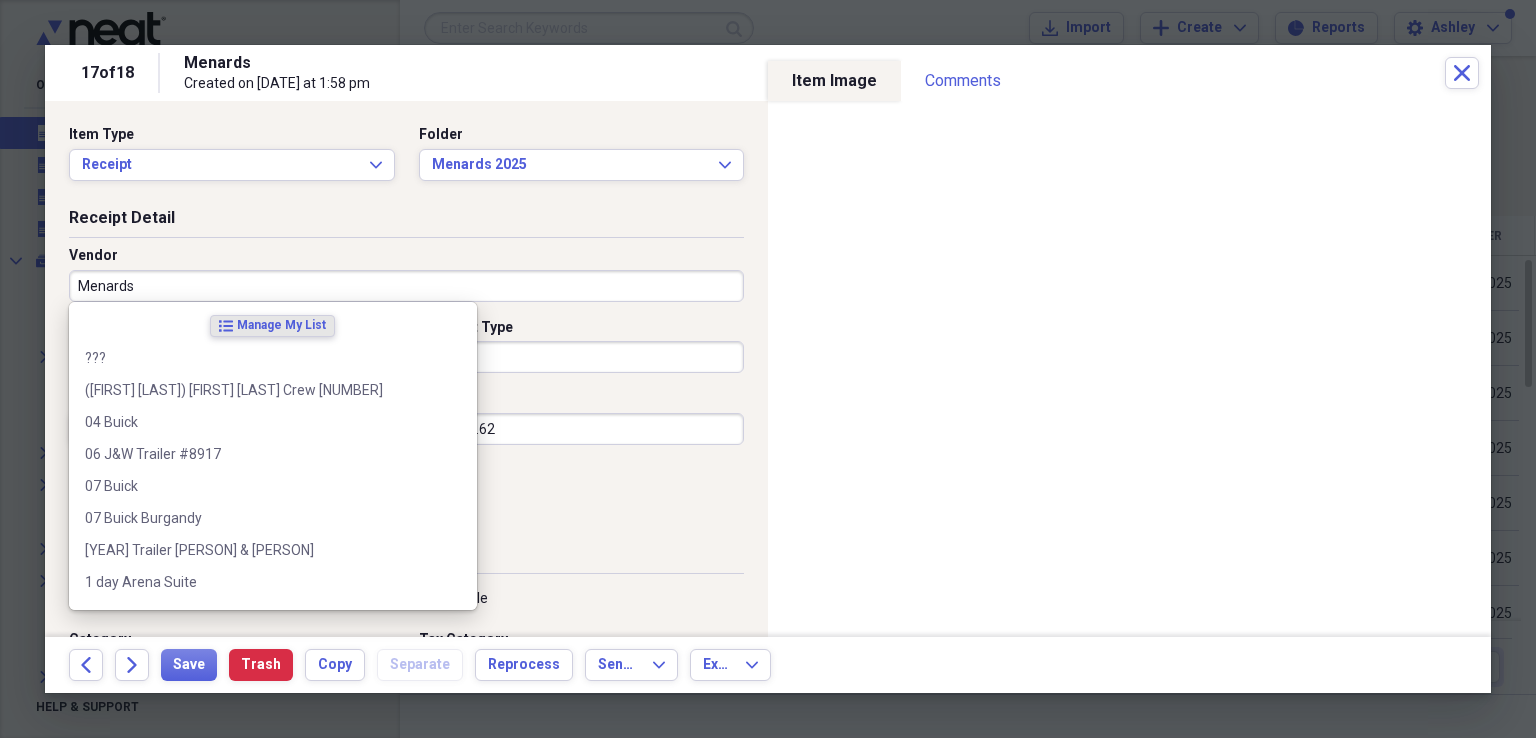 click on "Menards" at bounding box center (406, 286) 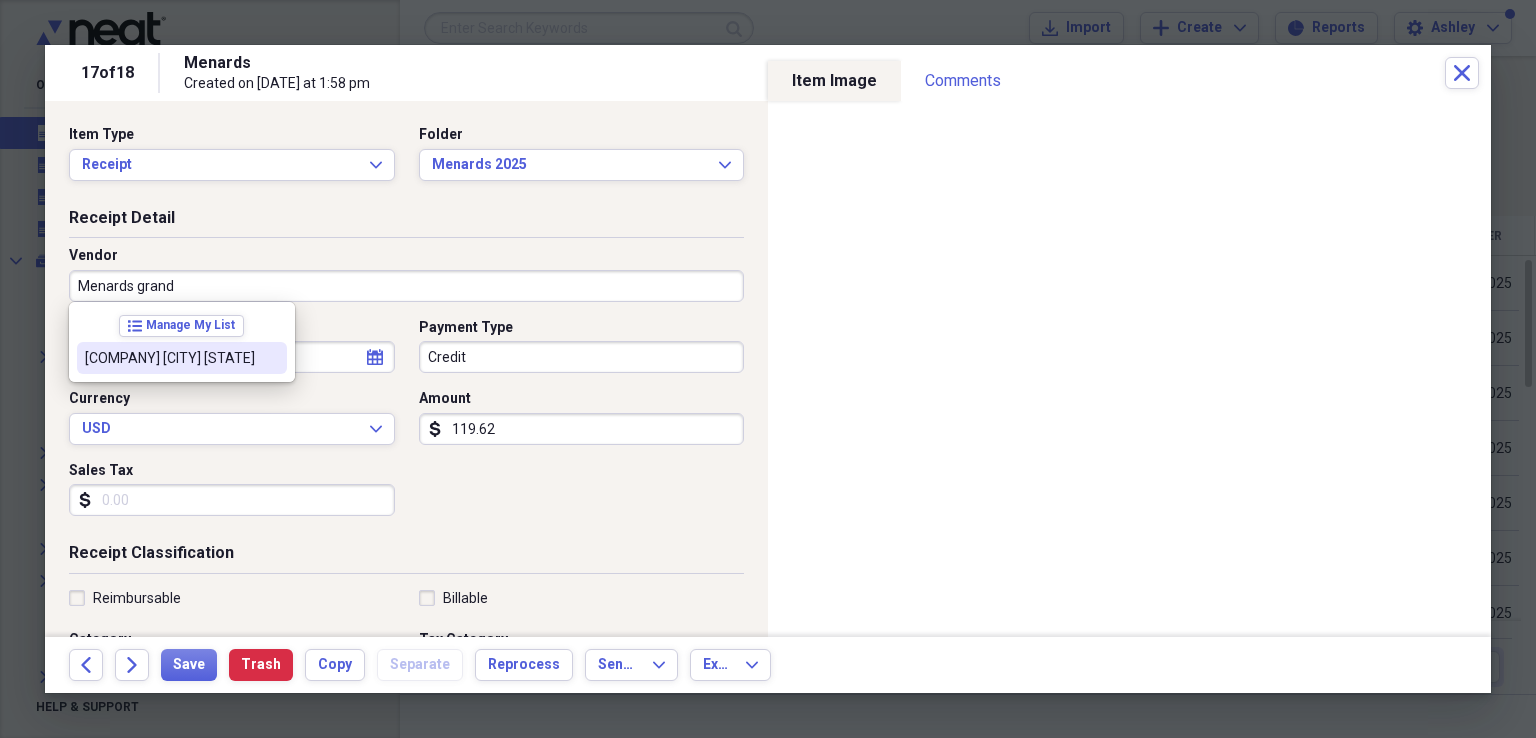 click on "[COMPANY] [CITY] [STATE]" at bounding box center (170, 358) 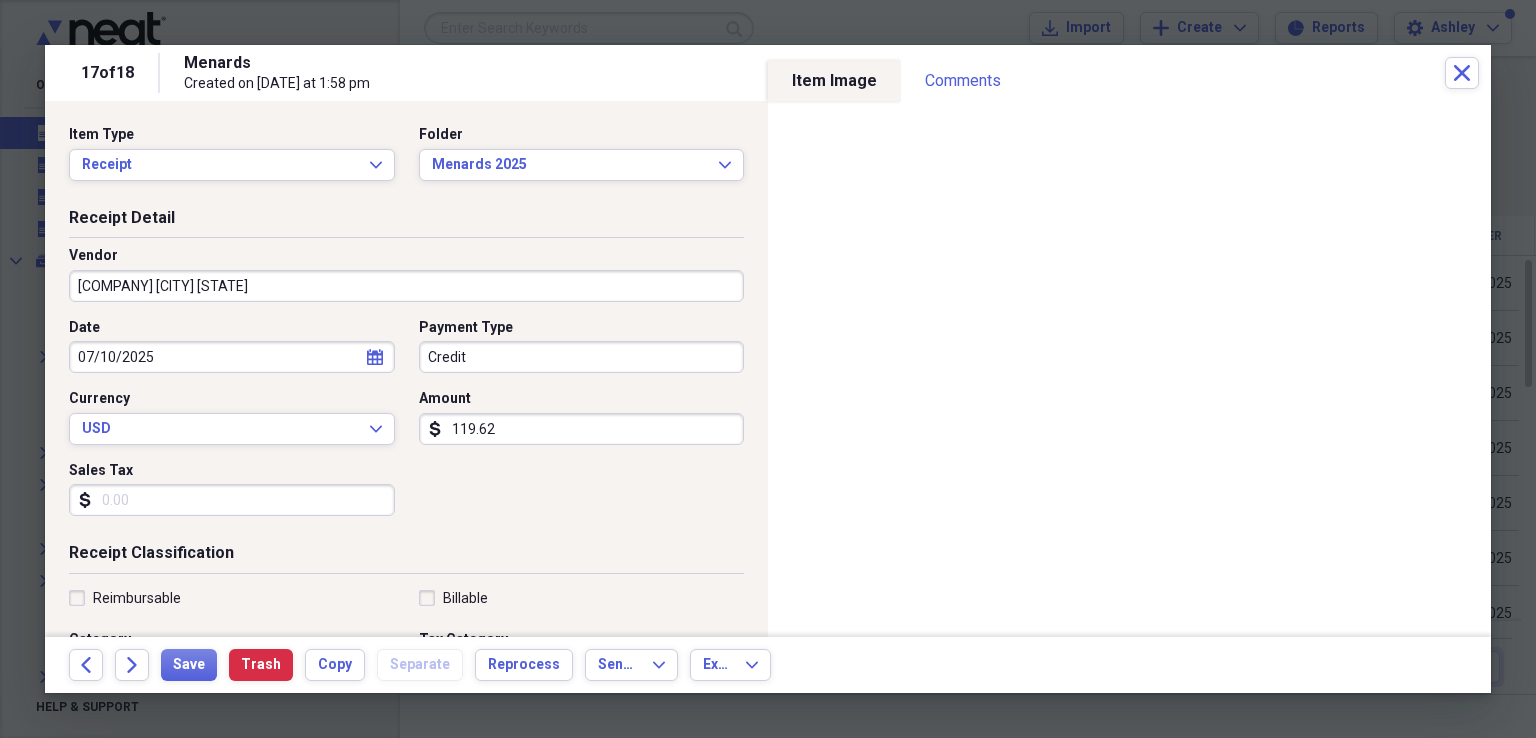type on "Construction Supplies" 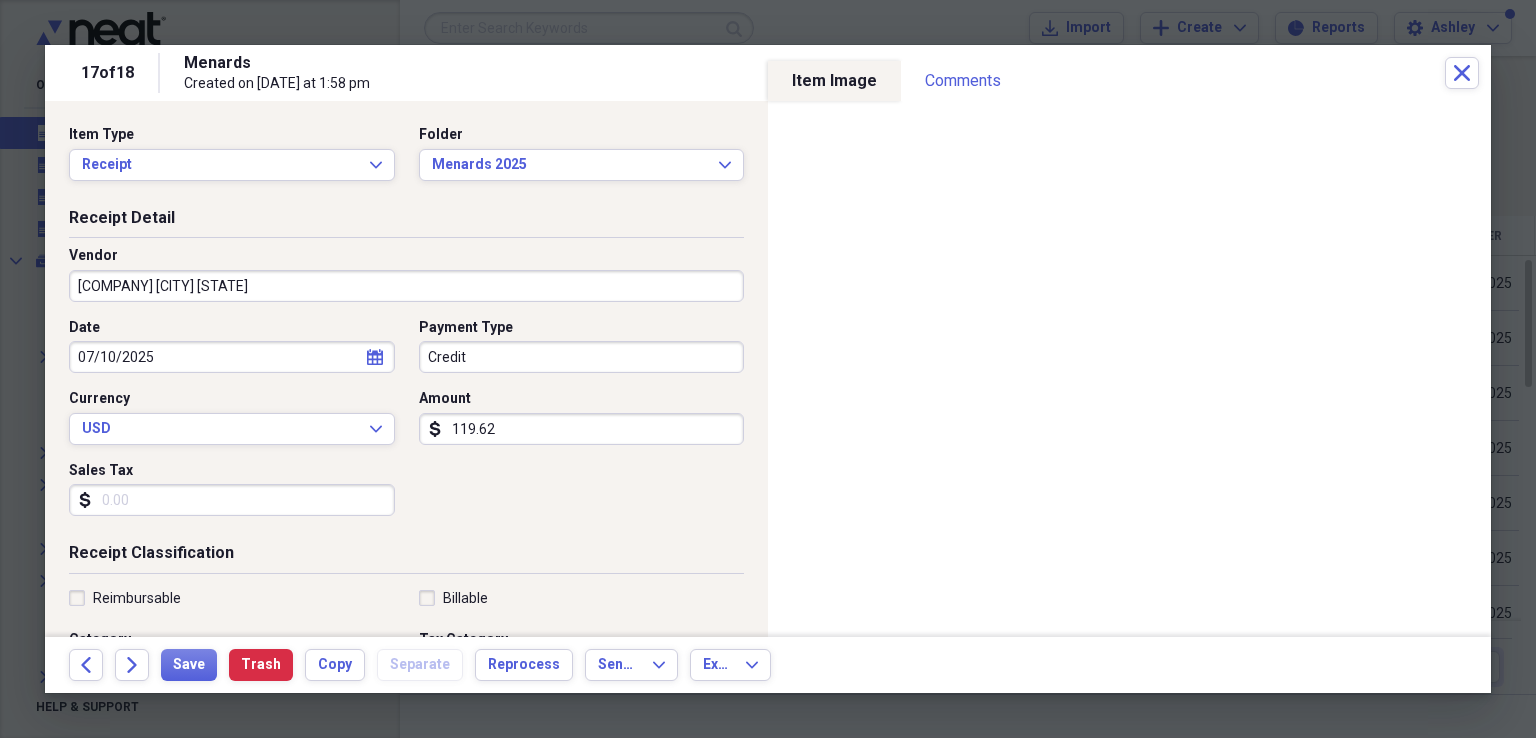 click on "Credit" at bounding box center (582, 357) 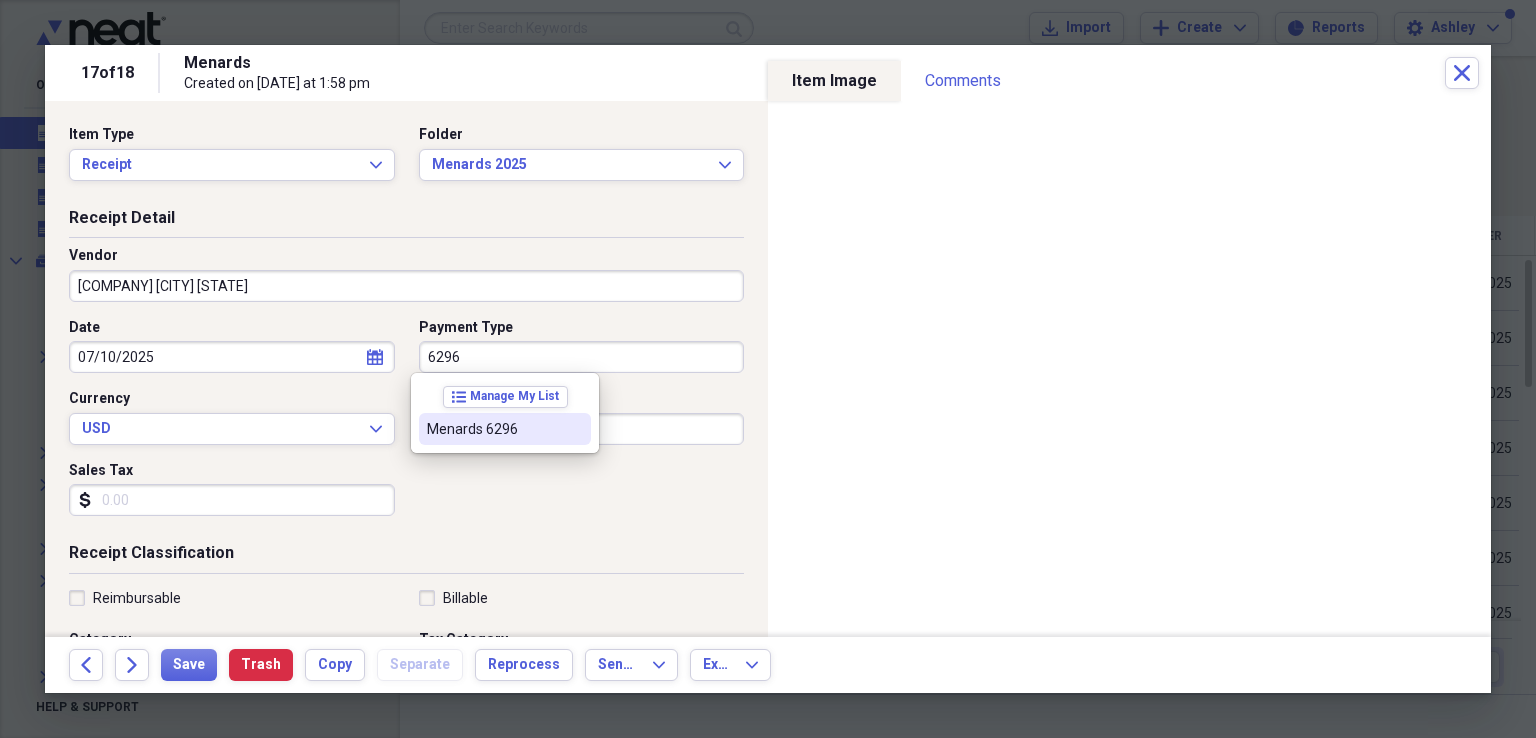 click on "Menards 6296" at bounding box center (493, 429) 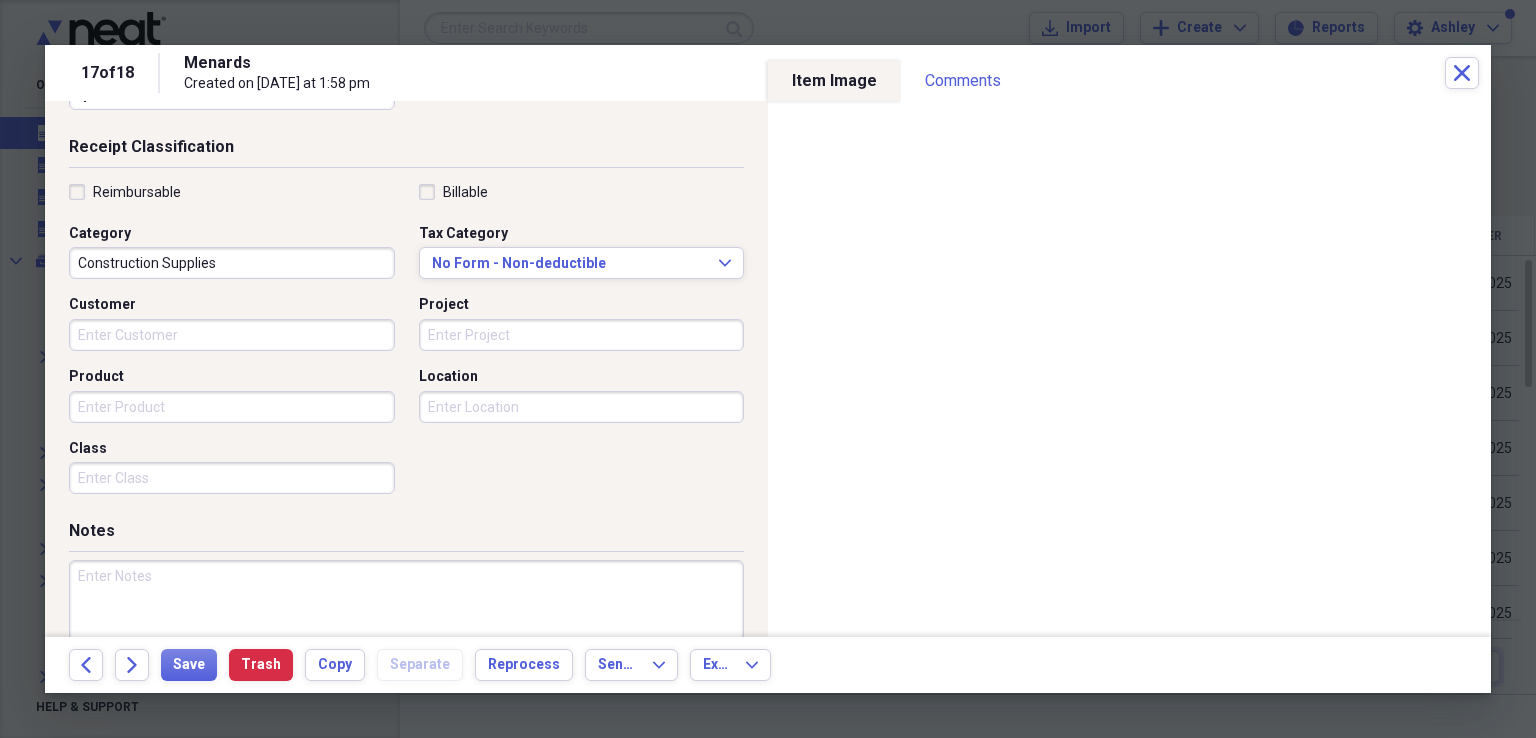 scroll, scrollTop: 436, scrollLeft: 0, axis: vertical 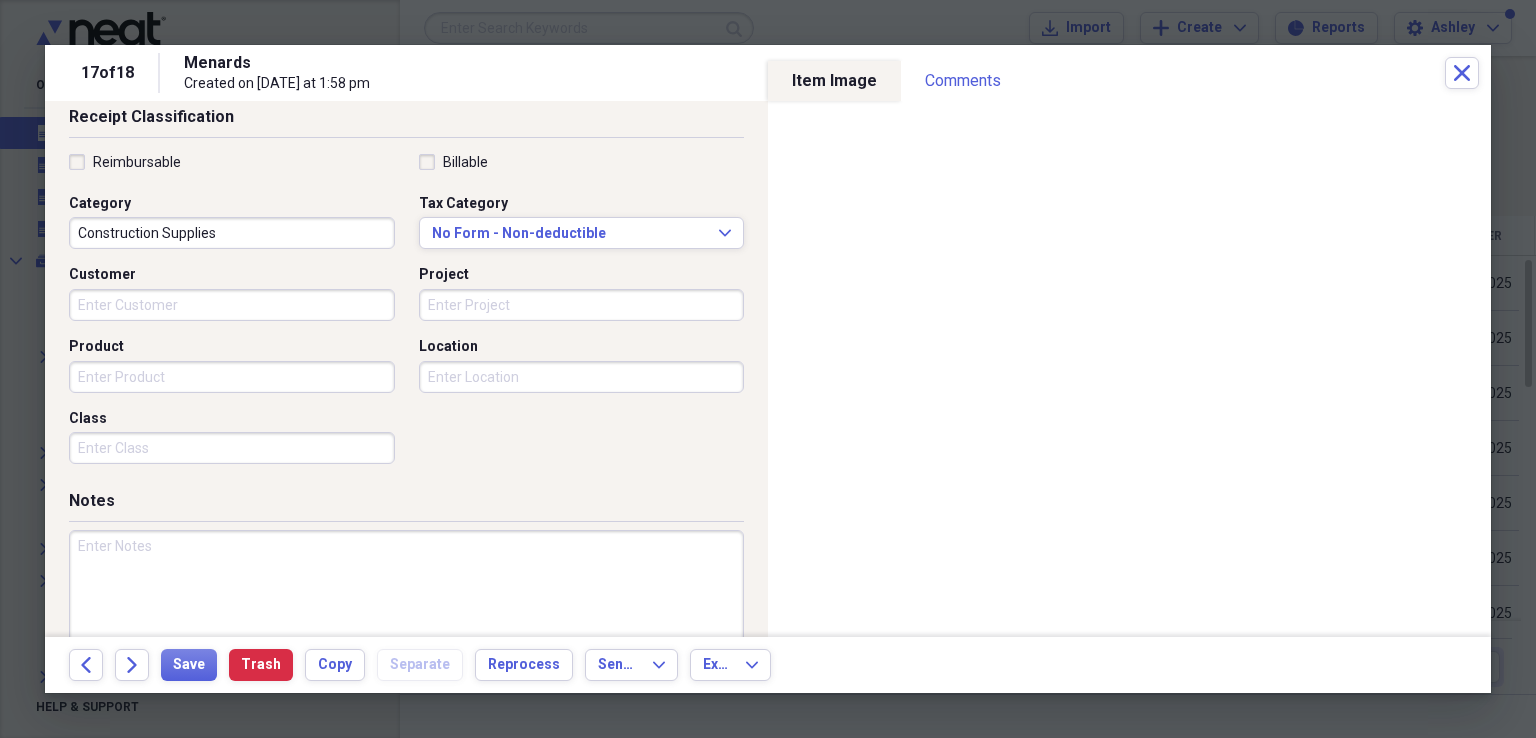 click on "Product" at bounding box center (232, 377) 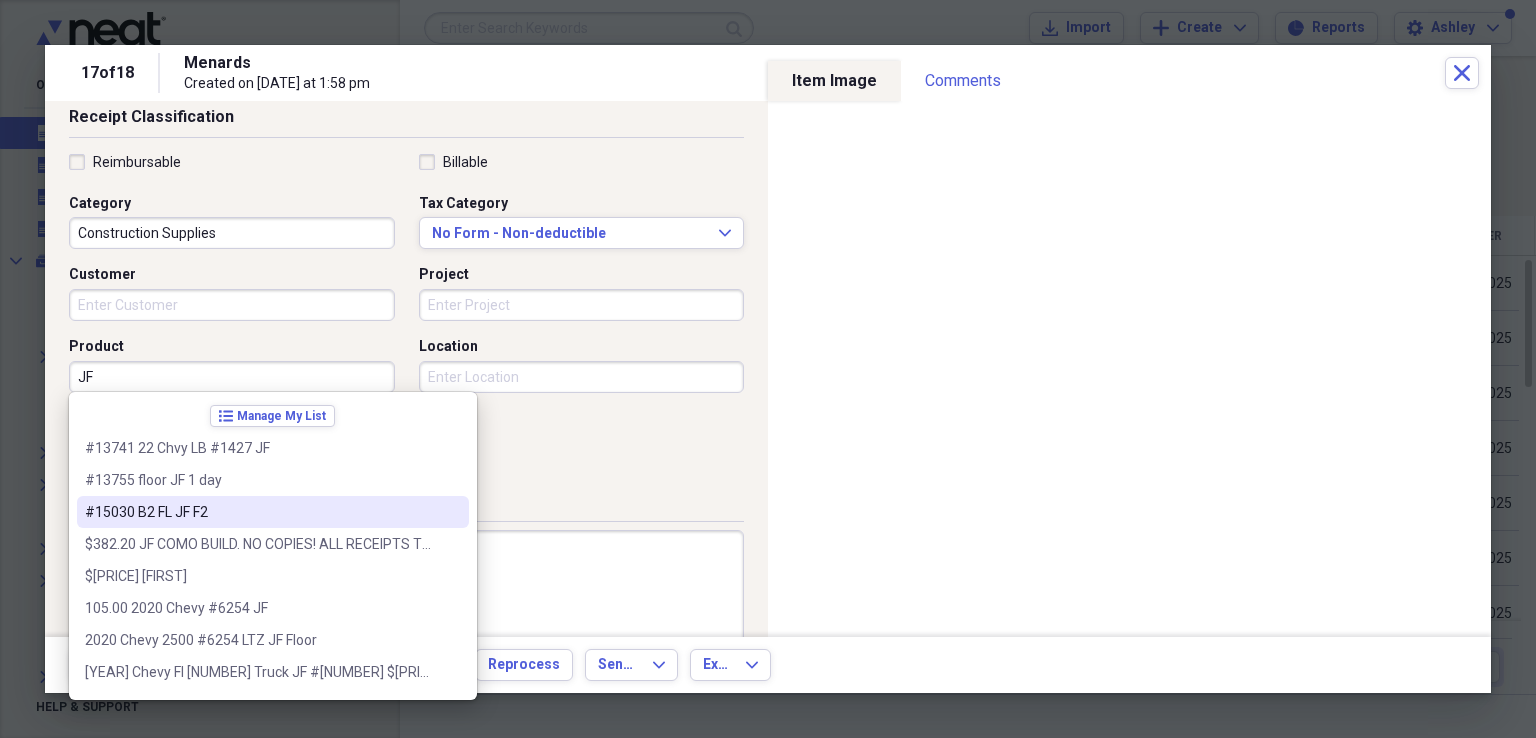 type on "JF" 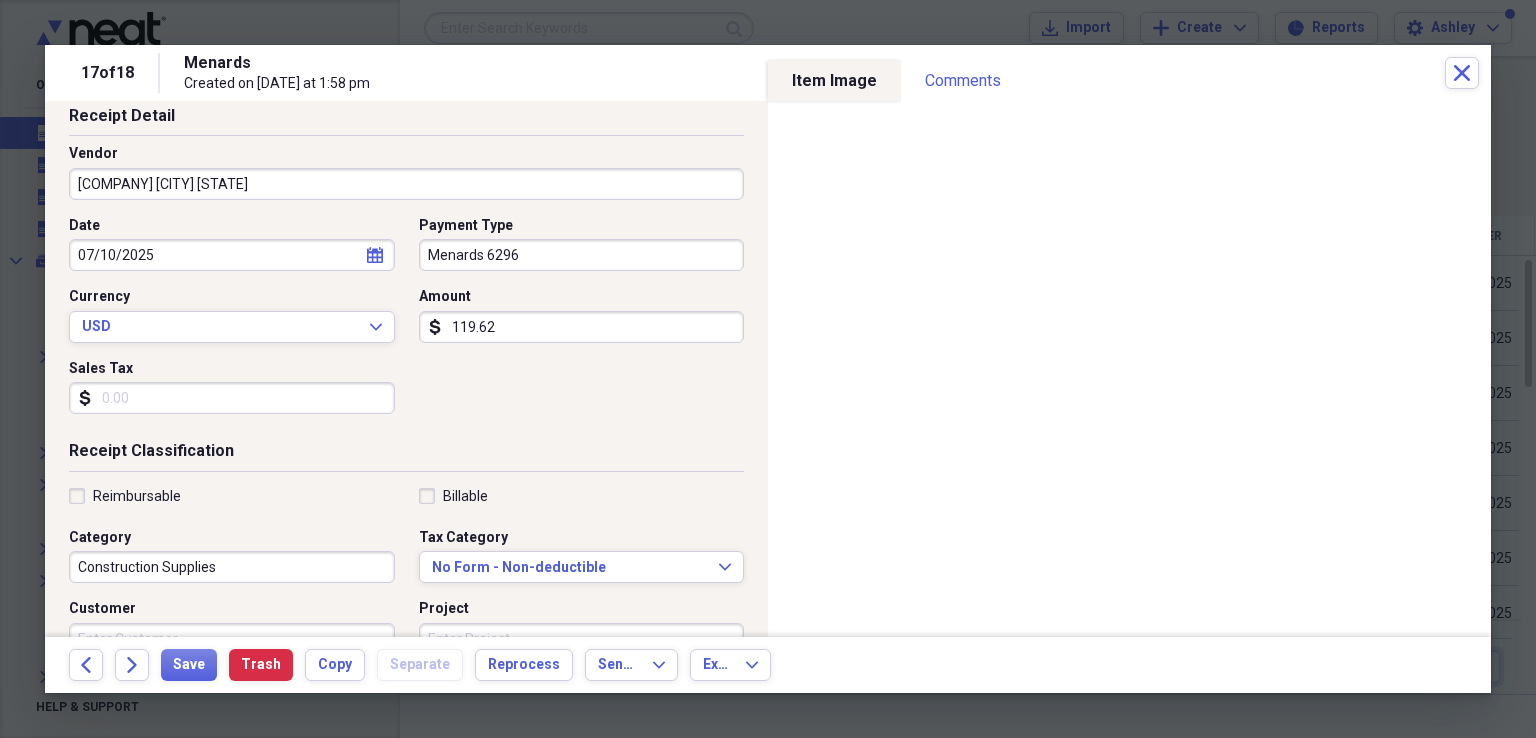 scroll, scrollTop: 72, scrollLeft: 0, axis: vertical 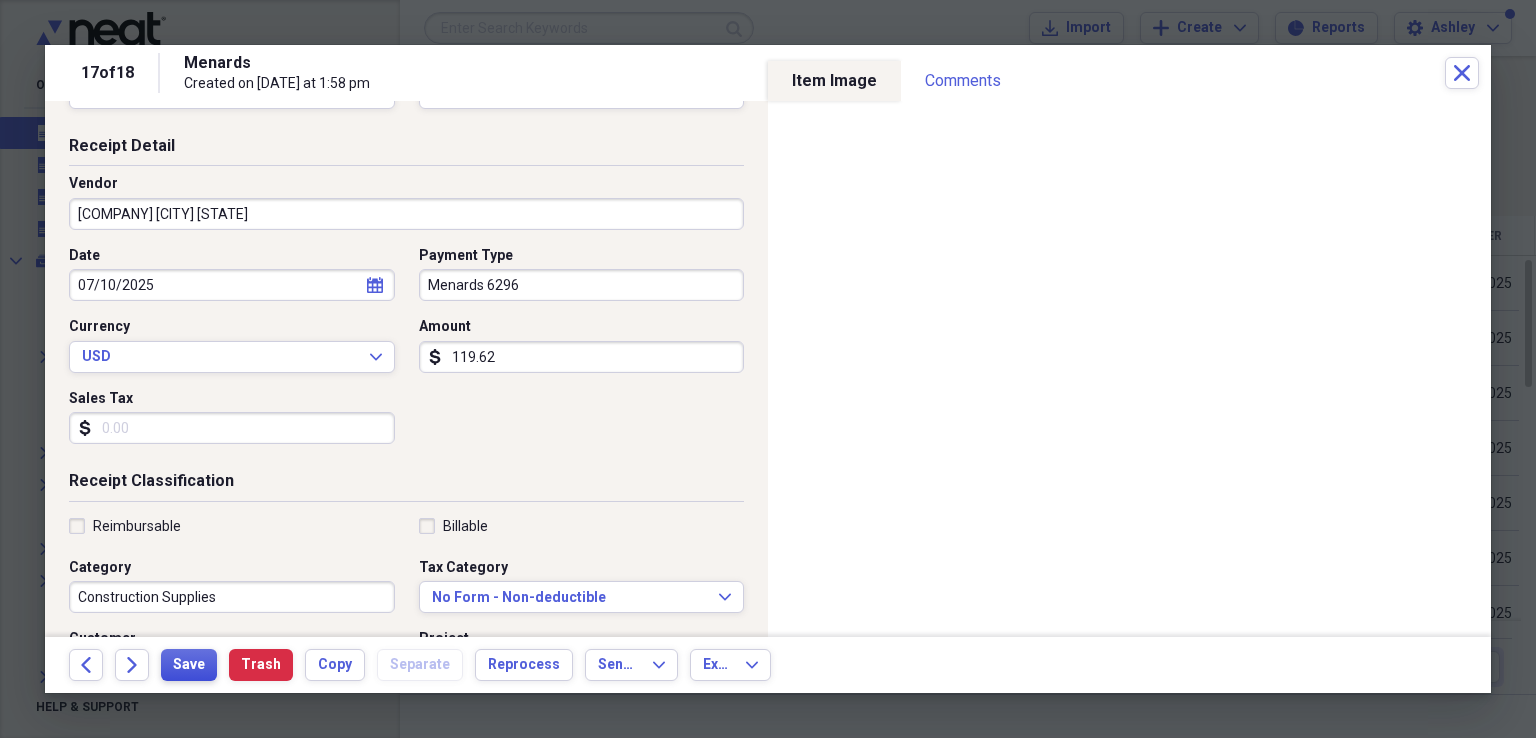 click on "Save" at bounding box center (189, 665) 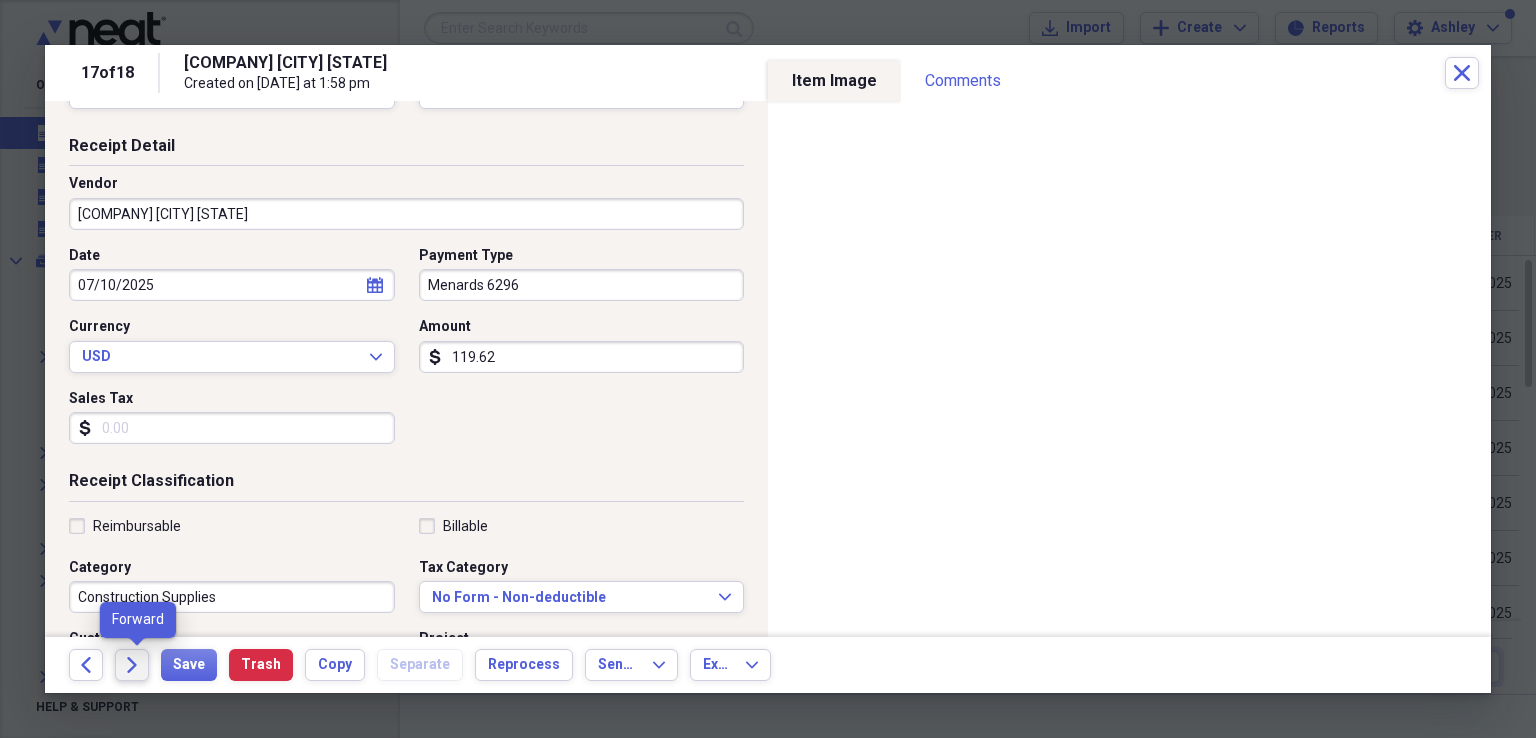 click on "Forward" 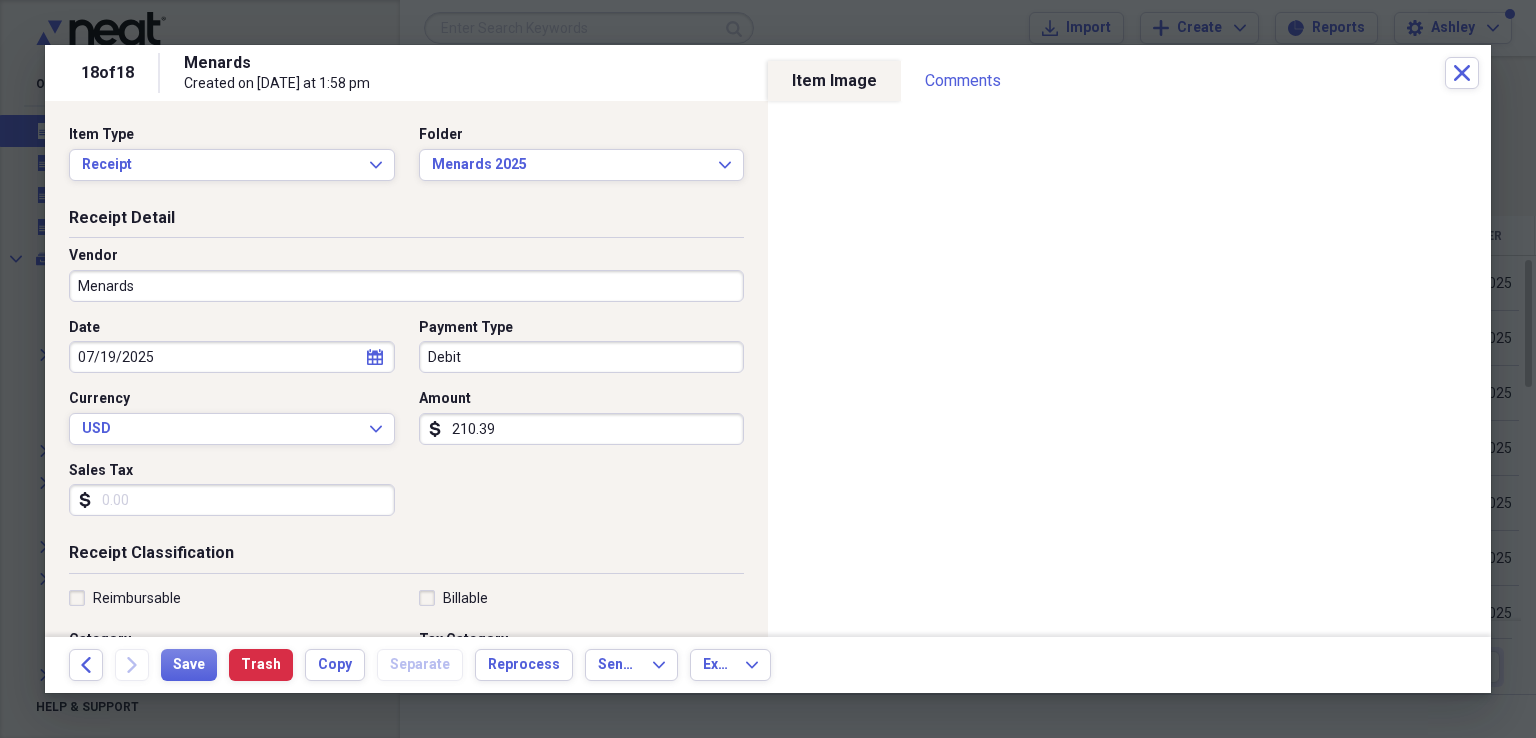 click on "Menards" at bounding box center [406, 286] 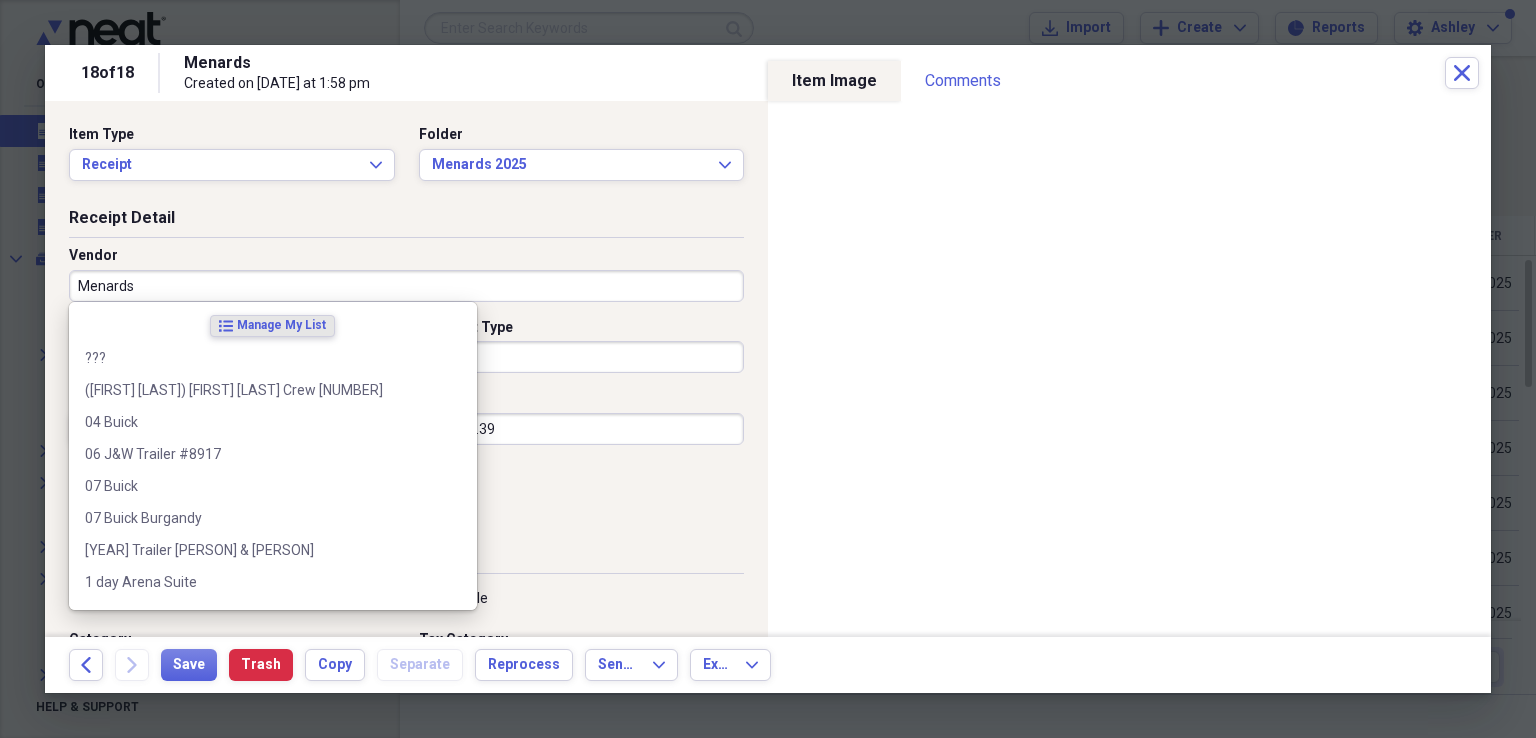 click on "Menards" at bounding box center (406, 286) 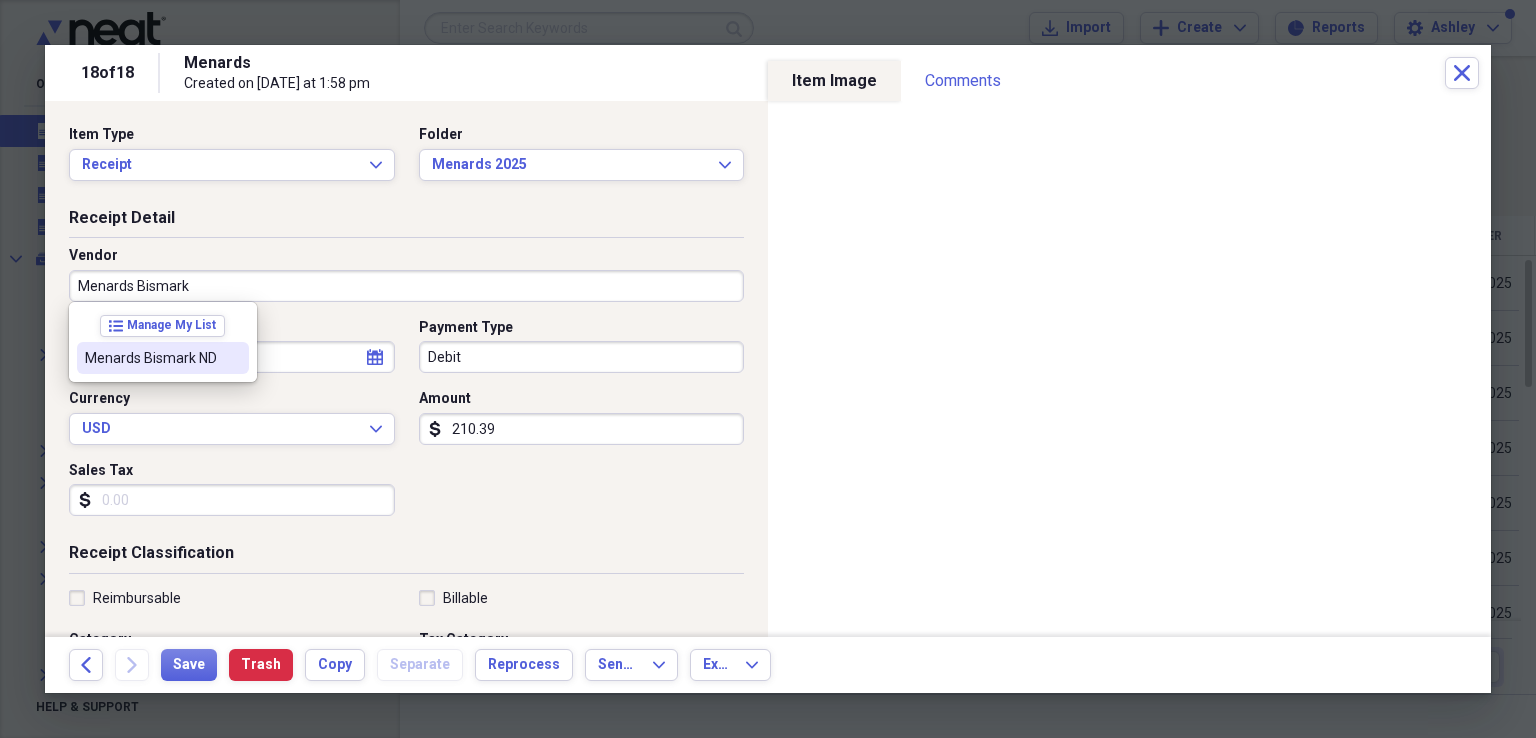 click on "Menards Bismark ND" at bounding box center (151, 358) 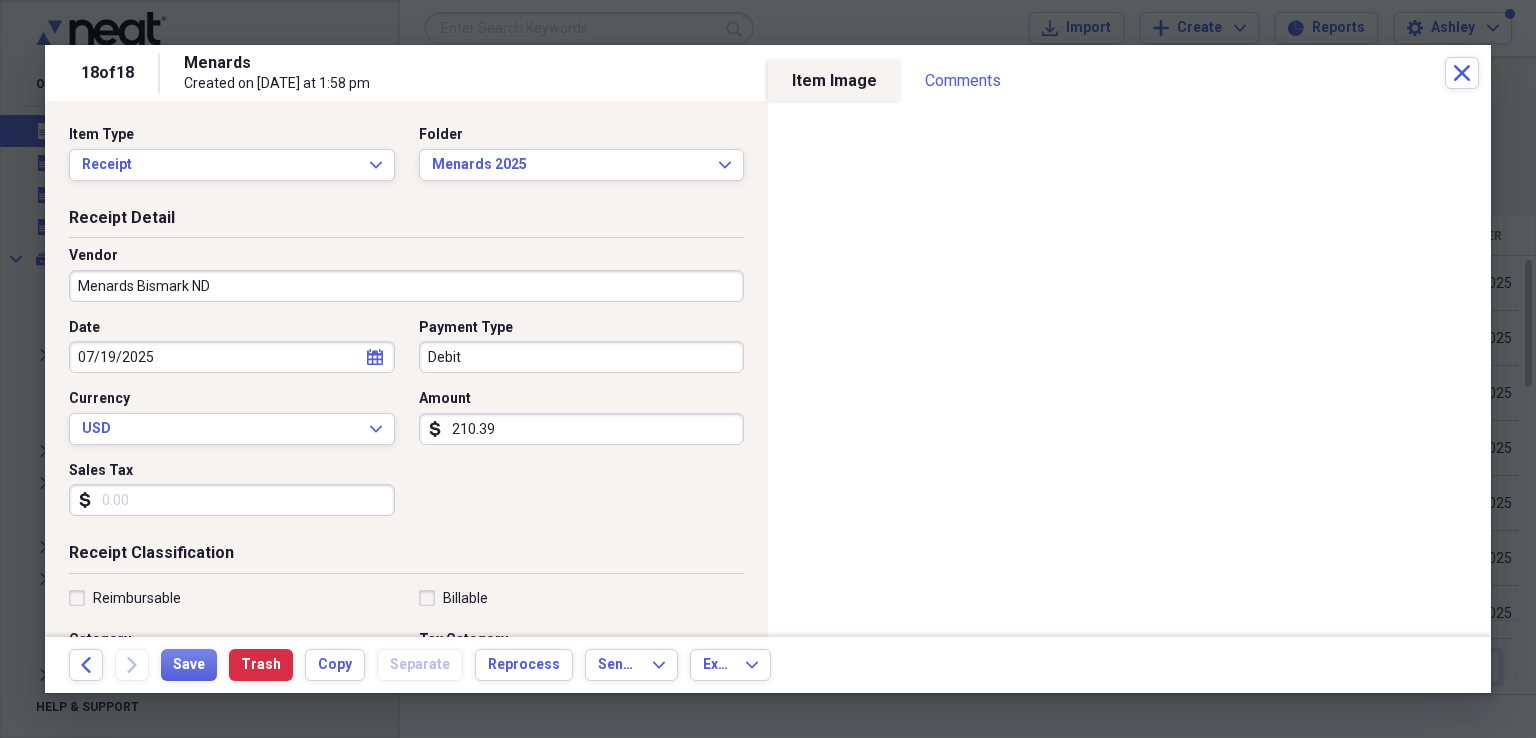 type on "Construction Supplies" 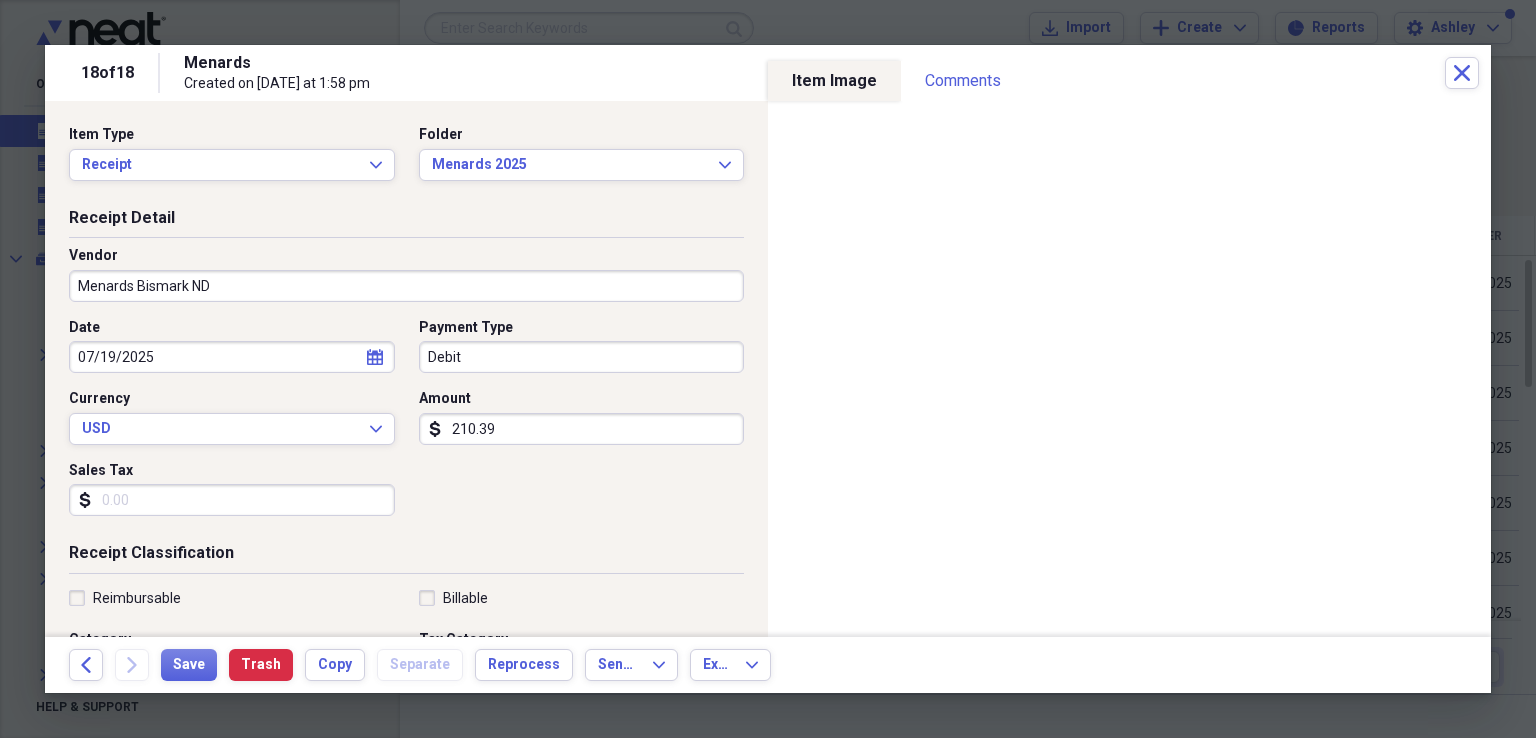 click on "Debit" at bounding box center [582, 357] 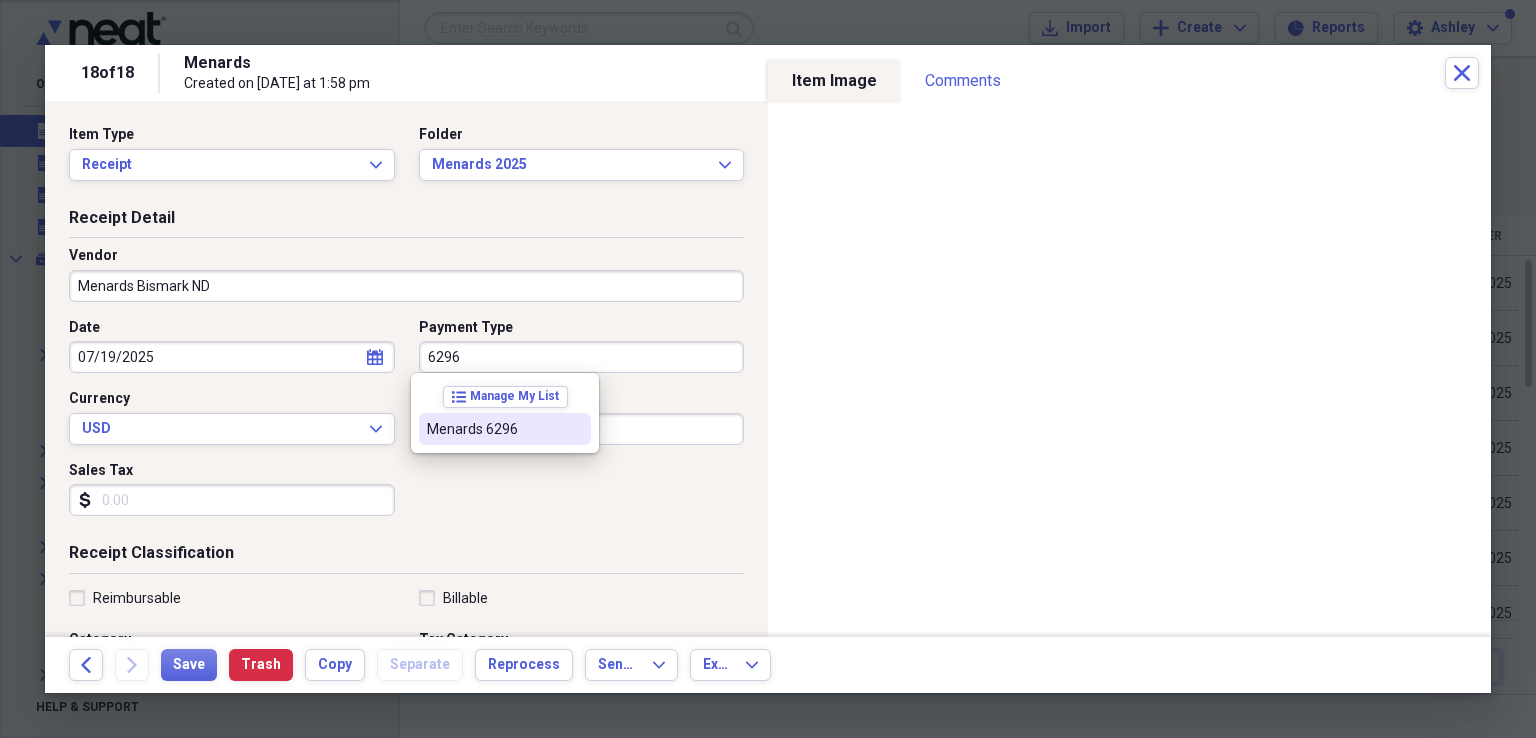 click on "Menards 6296" at bounding box center [493, 429] 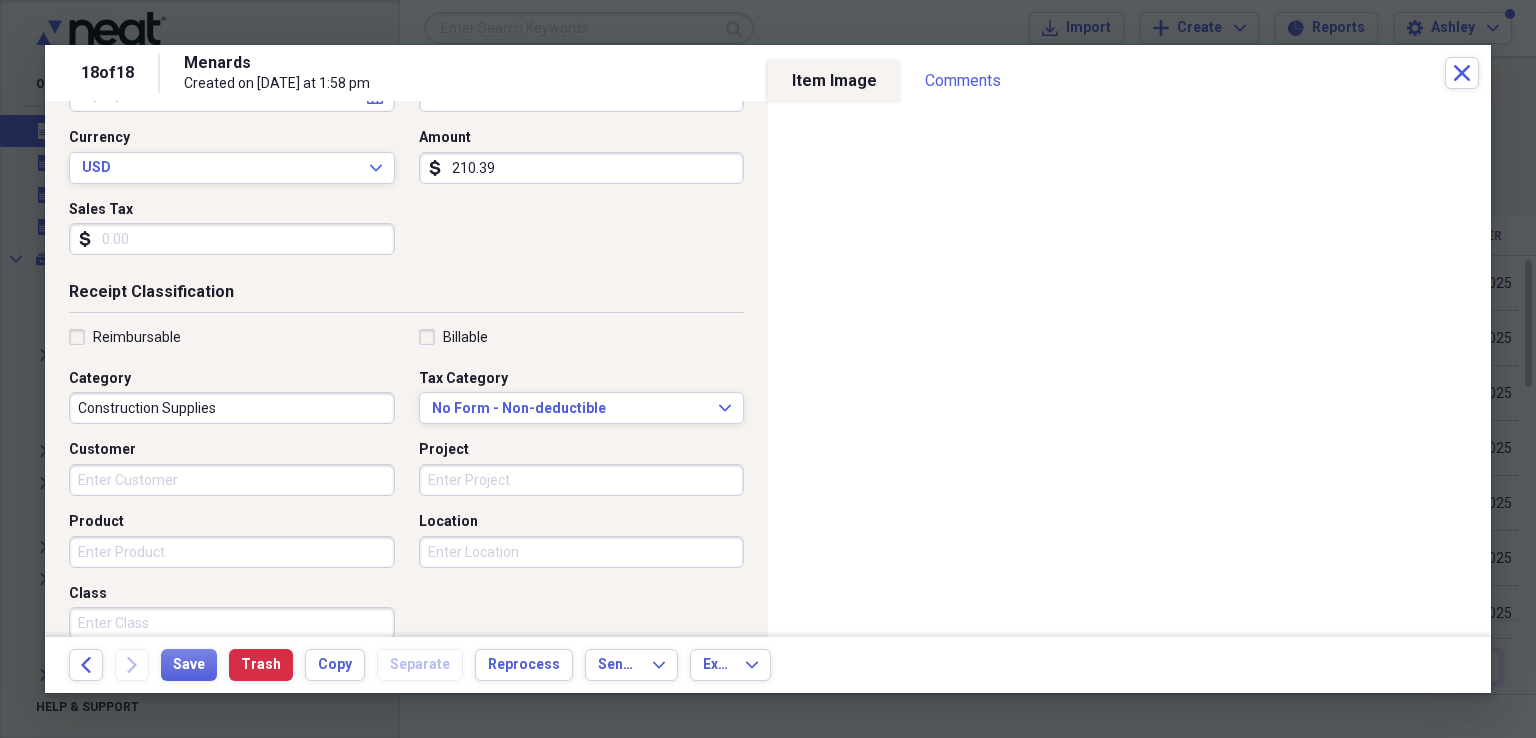 scroll, scrollTop: 308, scrollLeft: 0, axis: vertical 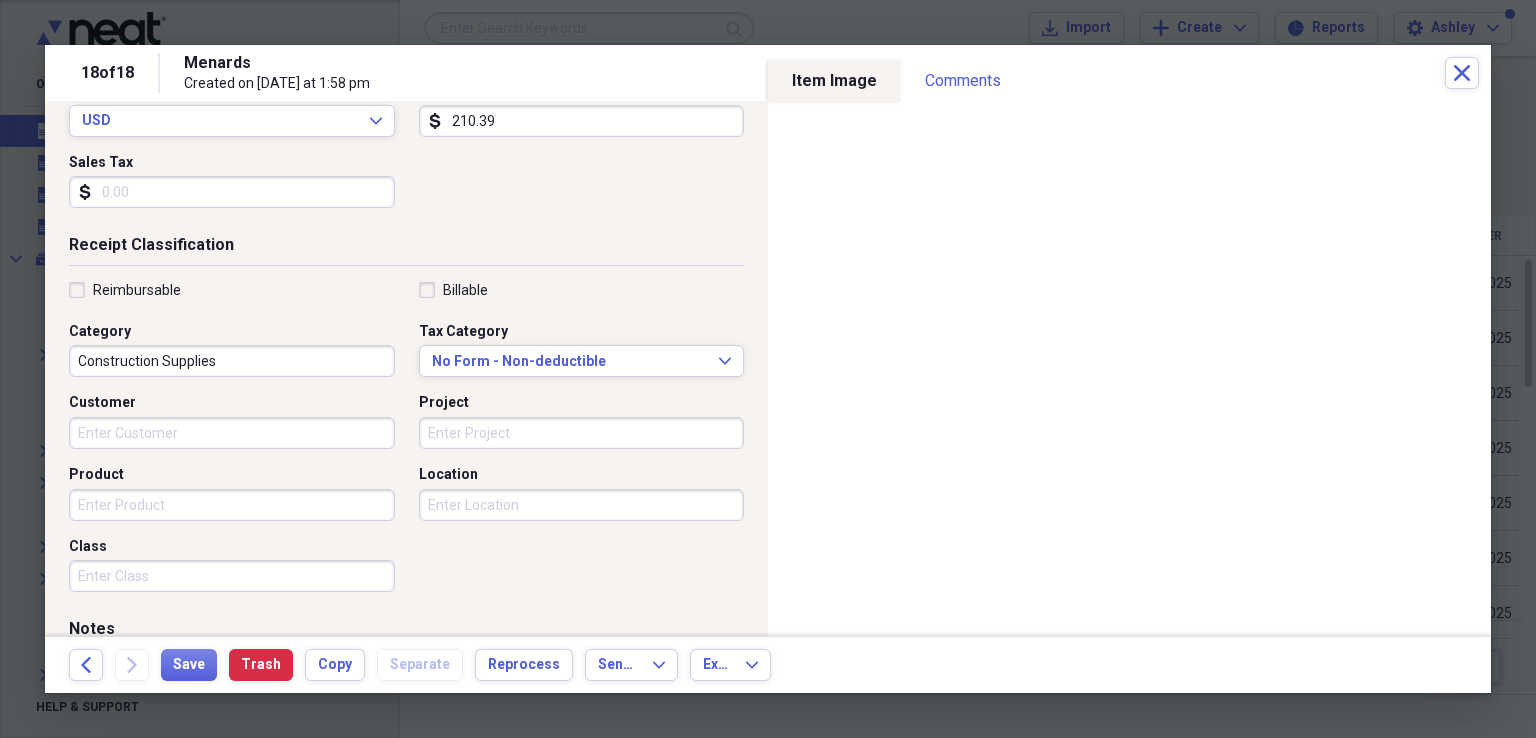 click on "Product" at bounding box center (232, 505) 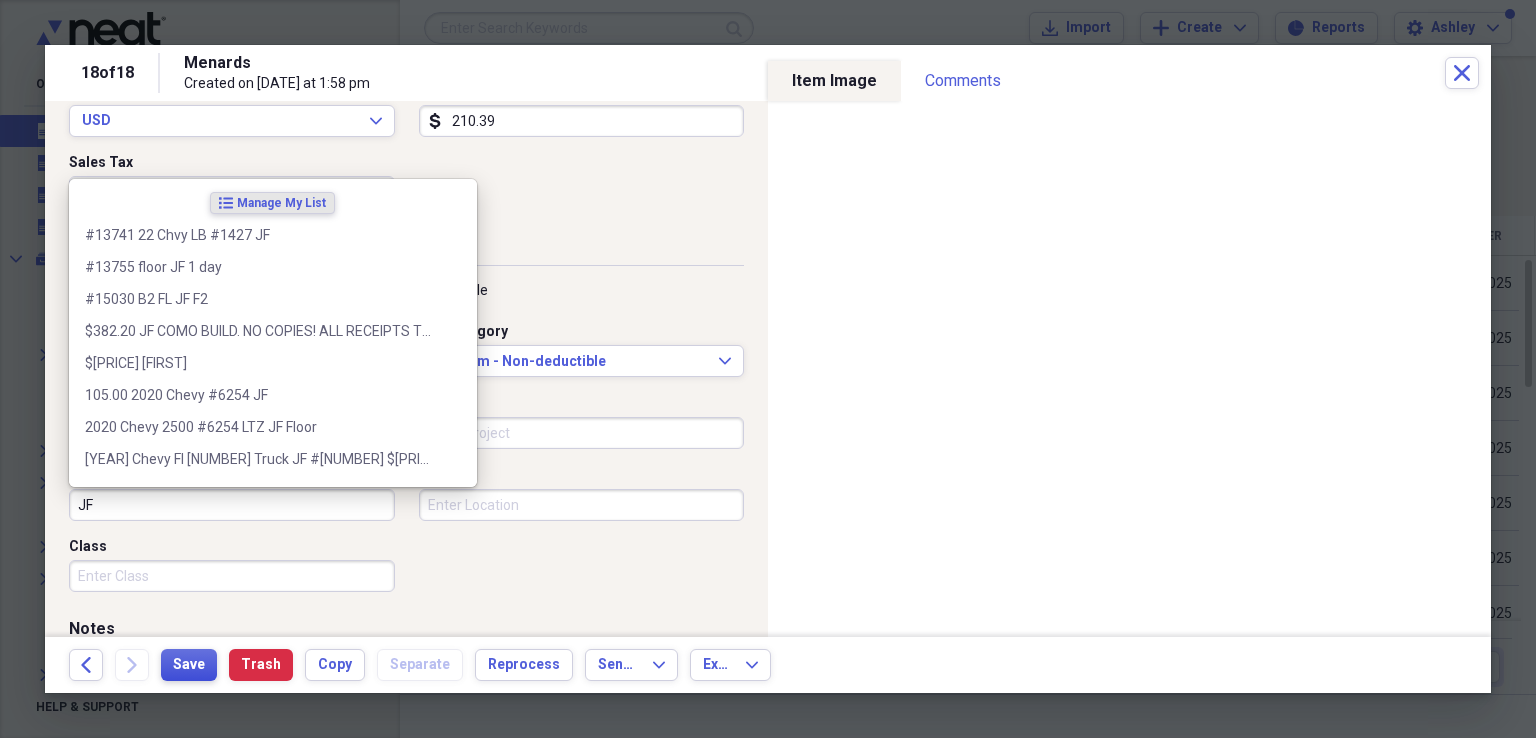 type on "JF" 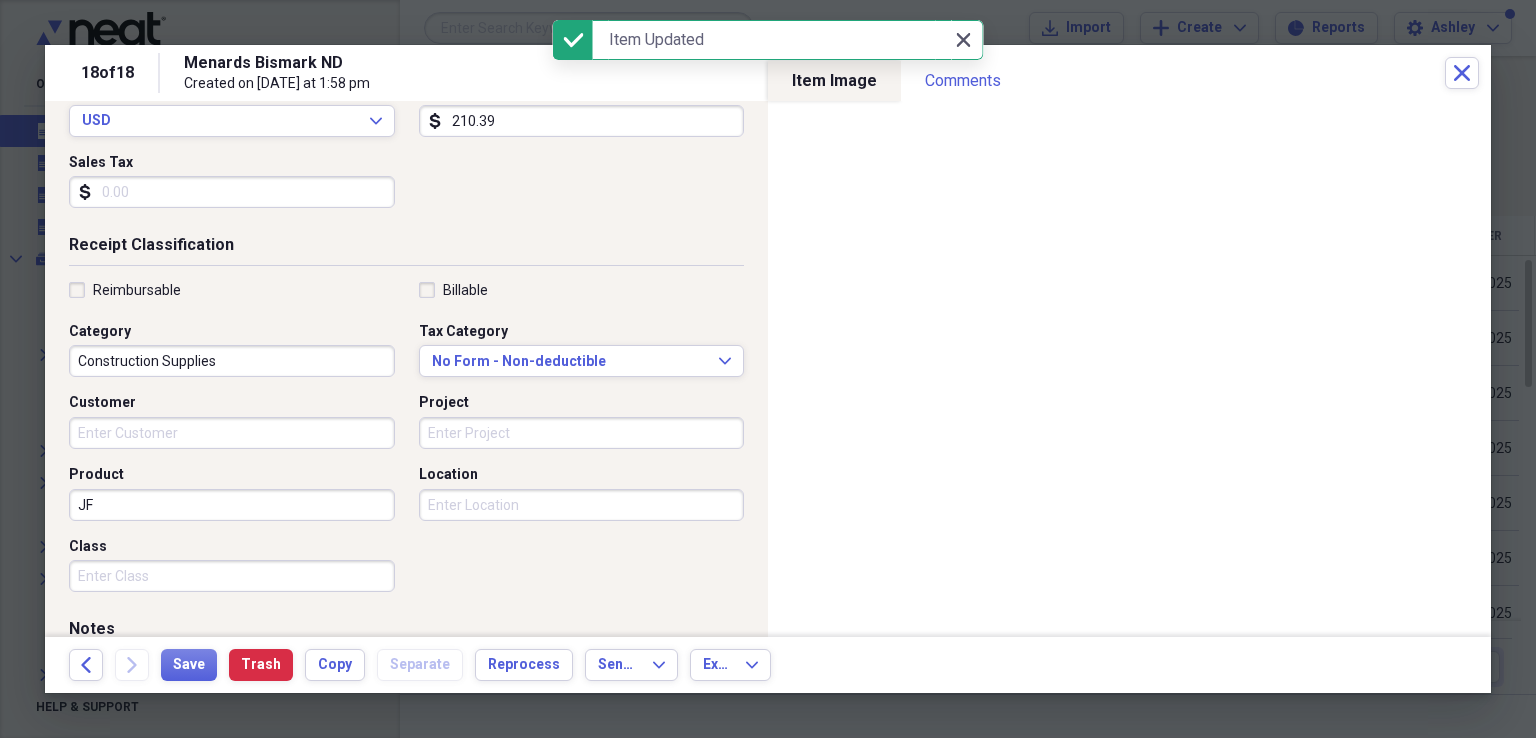 click 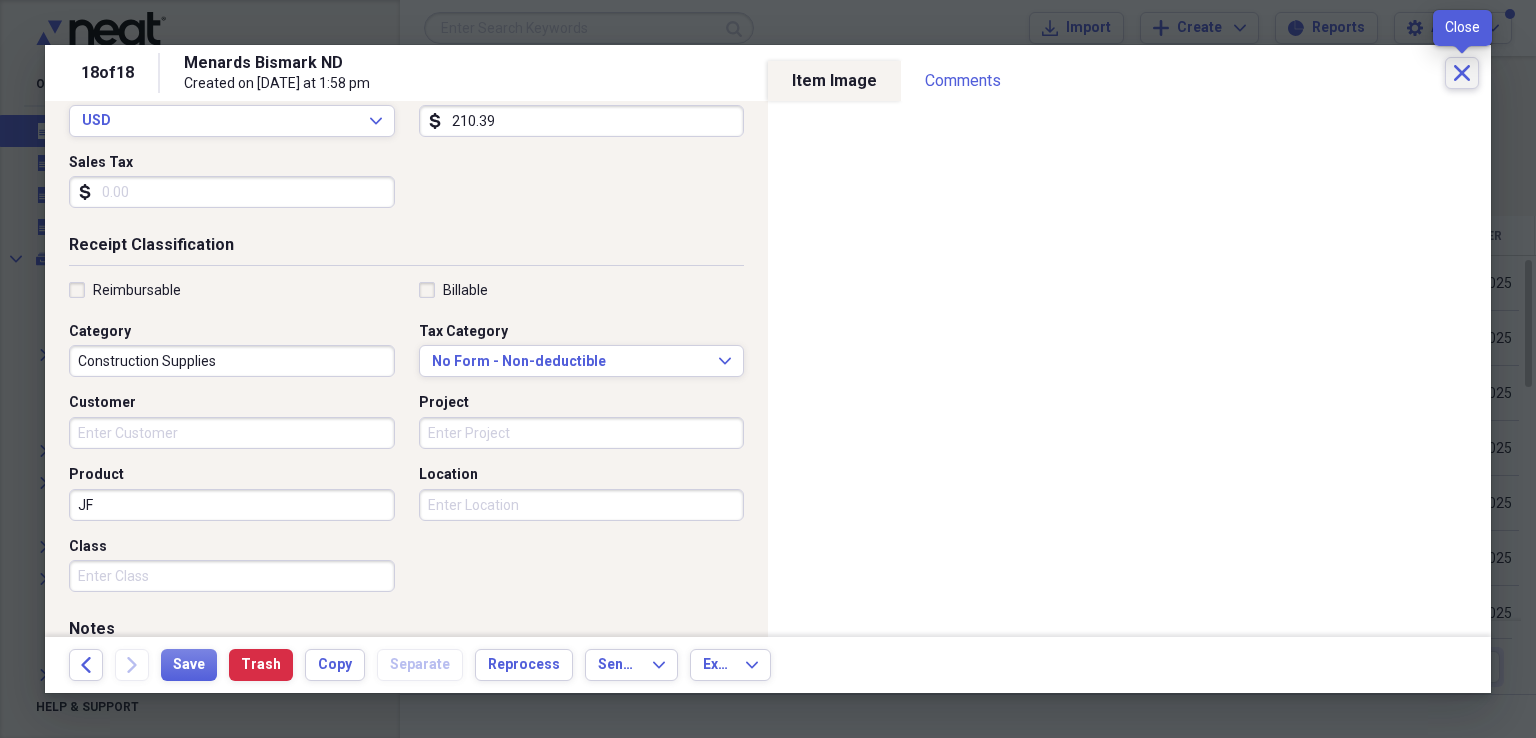 click on "Close" 